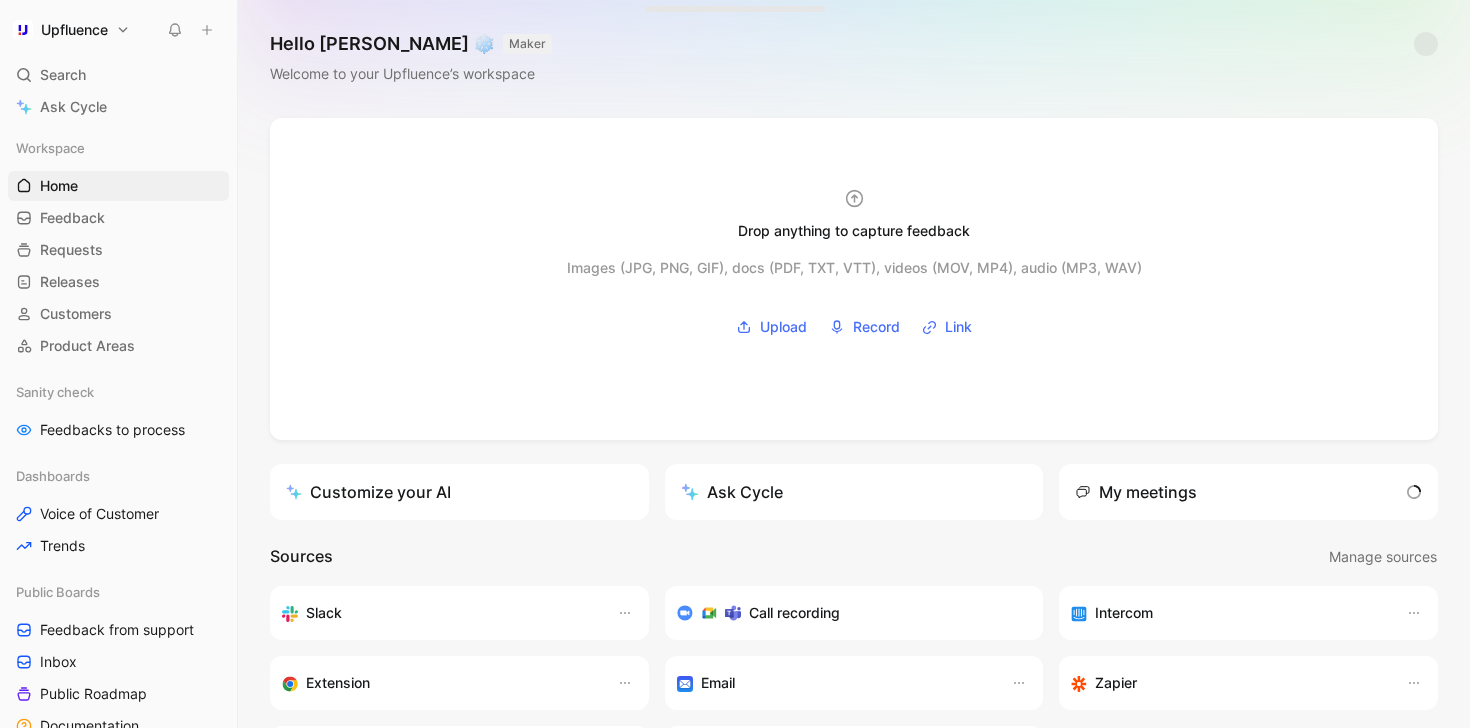 scroll, scrollTop: 0, scrollLeft: 0, axis: both 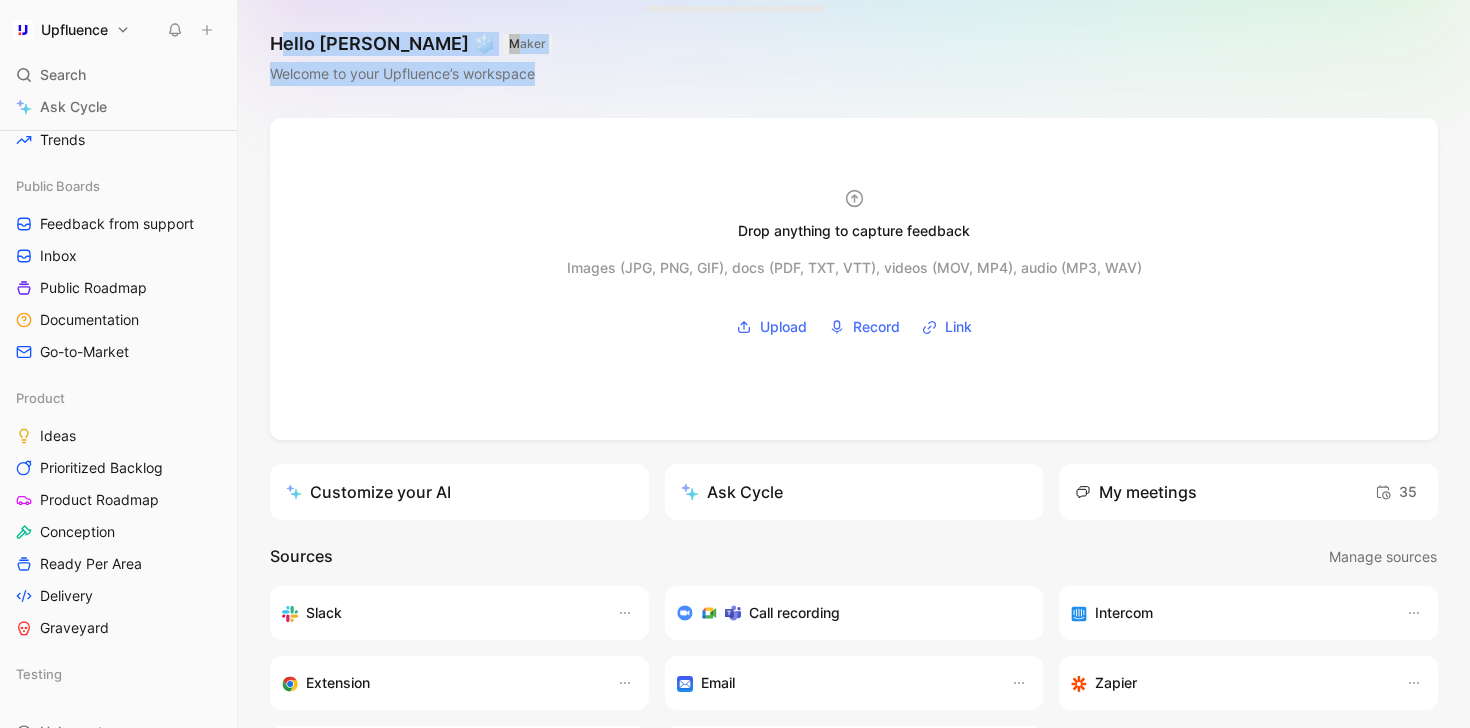 drag, startPoint x: 290, startPoint y: 48, endPoint x: 567, endPoint y: 67, distance: 277.65085 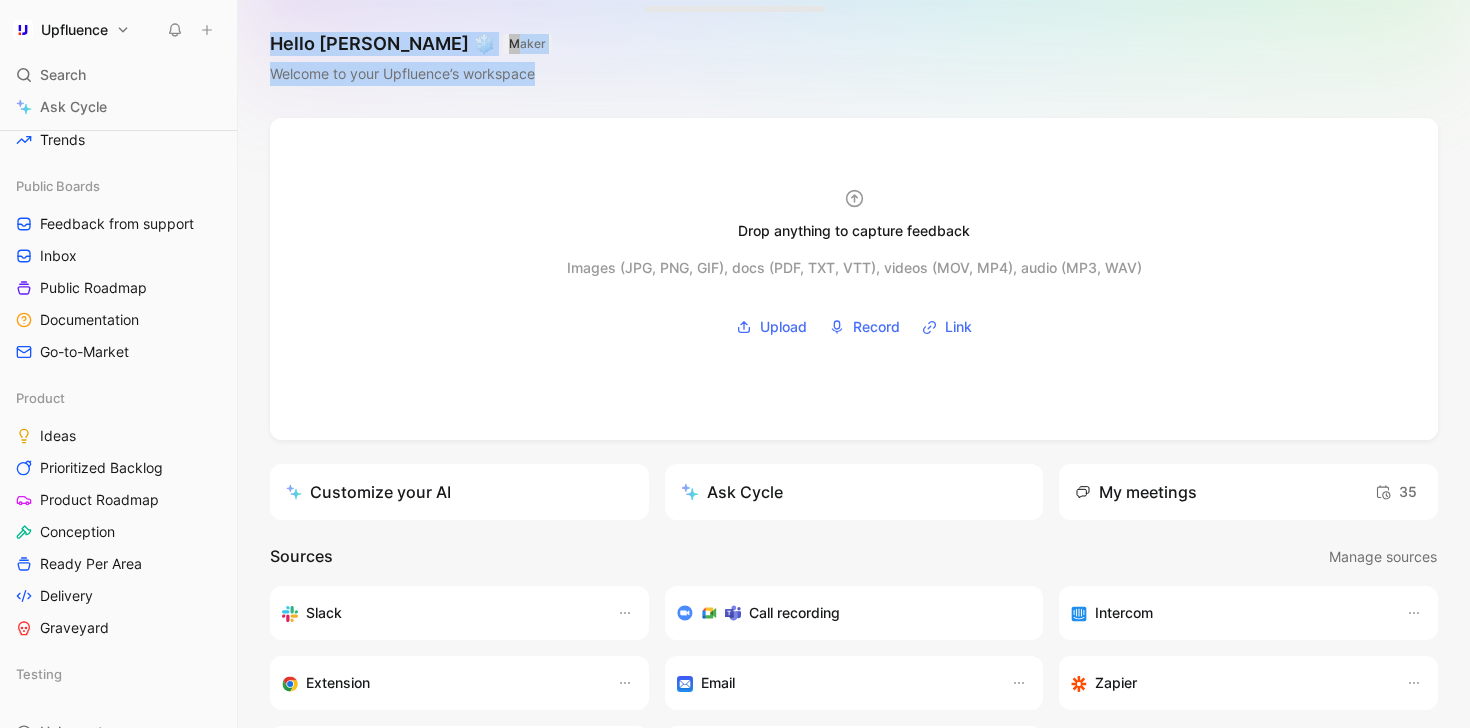 drag, startPoint x: 567, startPoint y: 67, endPoint x: 248, endPoint y: 31, distance: 321.02493 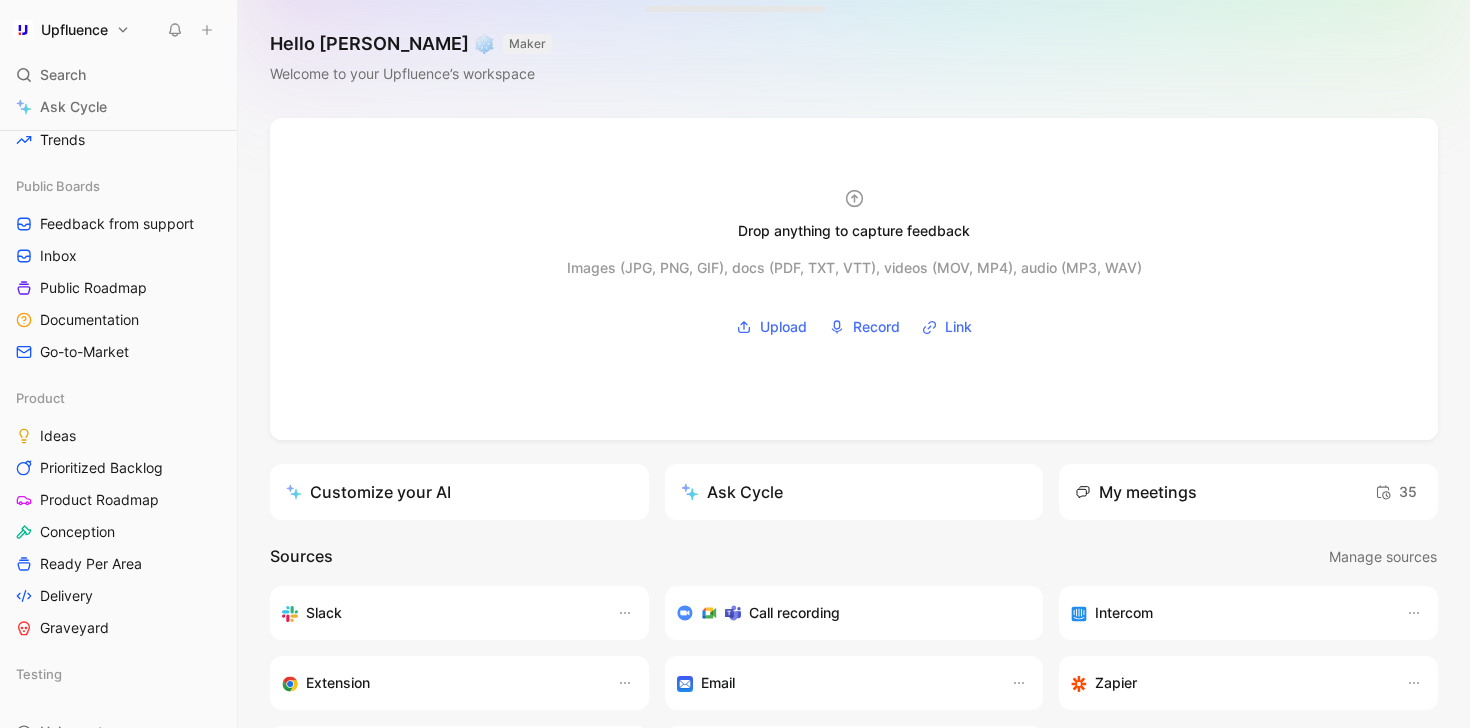 click 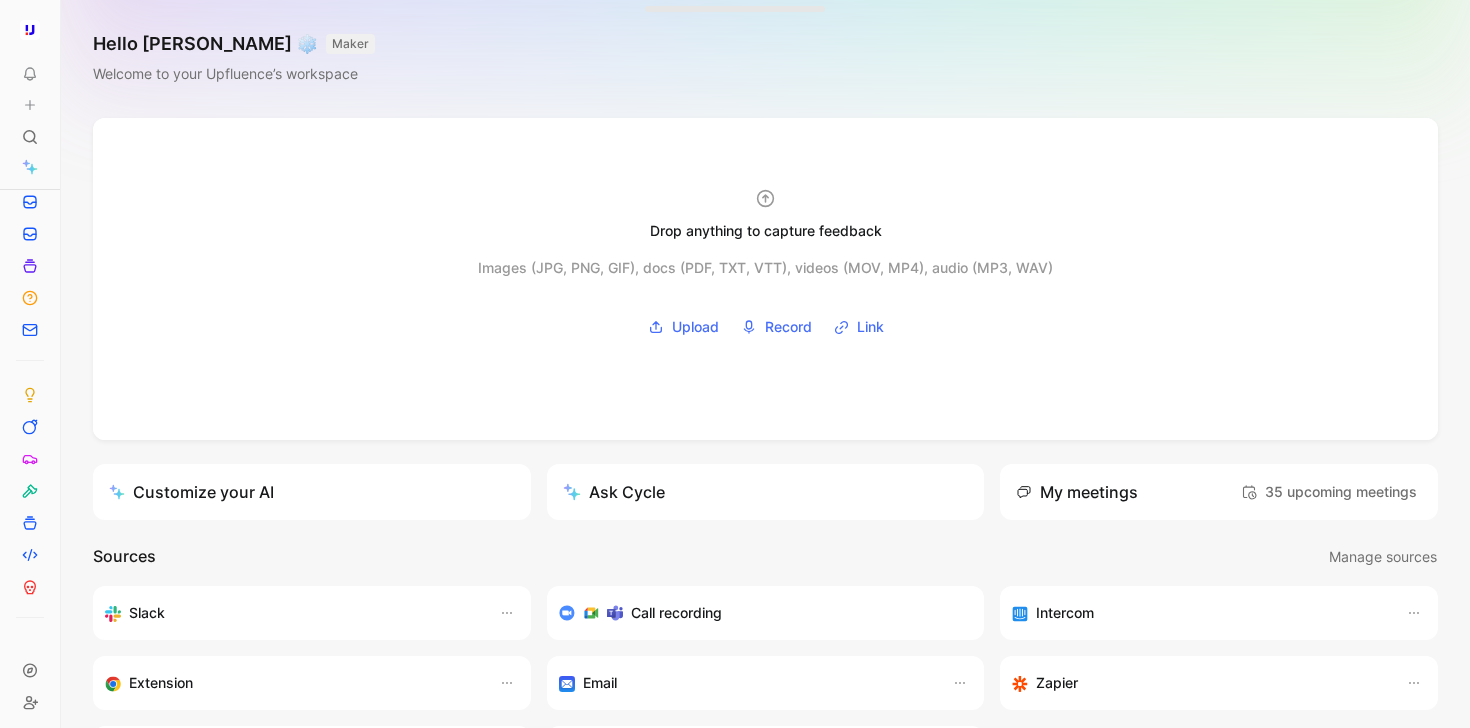click 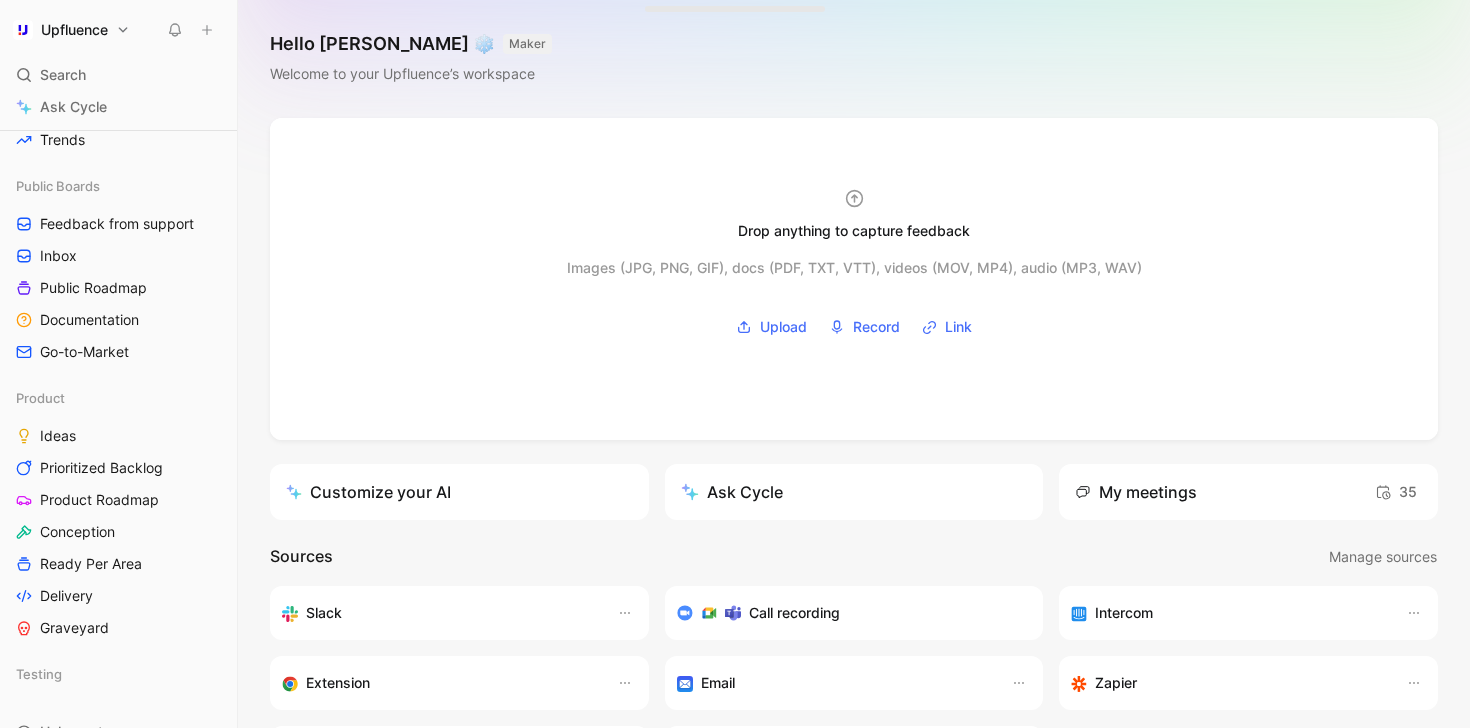drag, startPoint x: 275, startPoint y: 34, endPoint x: 551, endPoint y: 60, distance: 277.22192 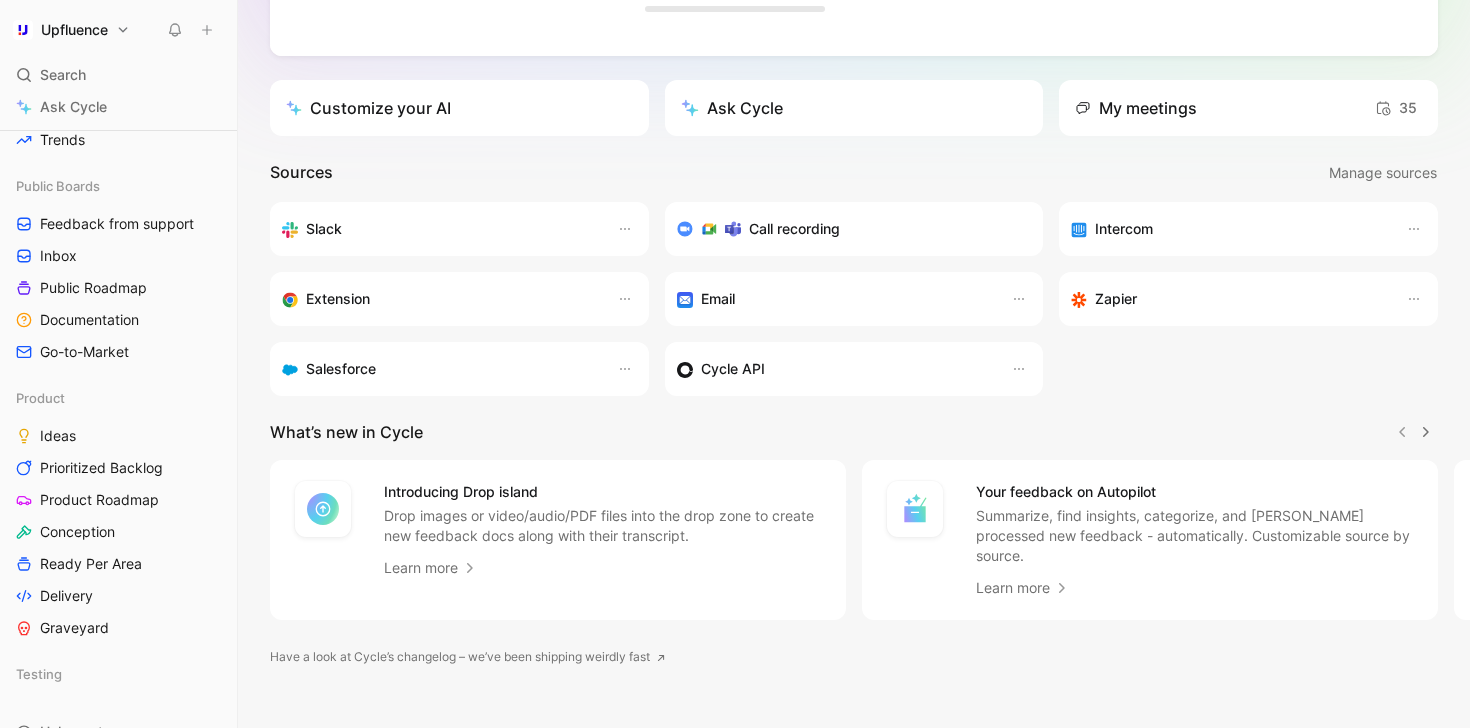 scroll, scrollTop: 0, scrollLeft: 0, axis: both 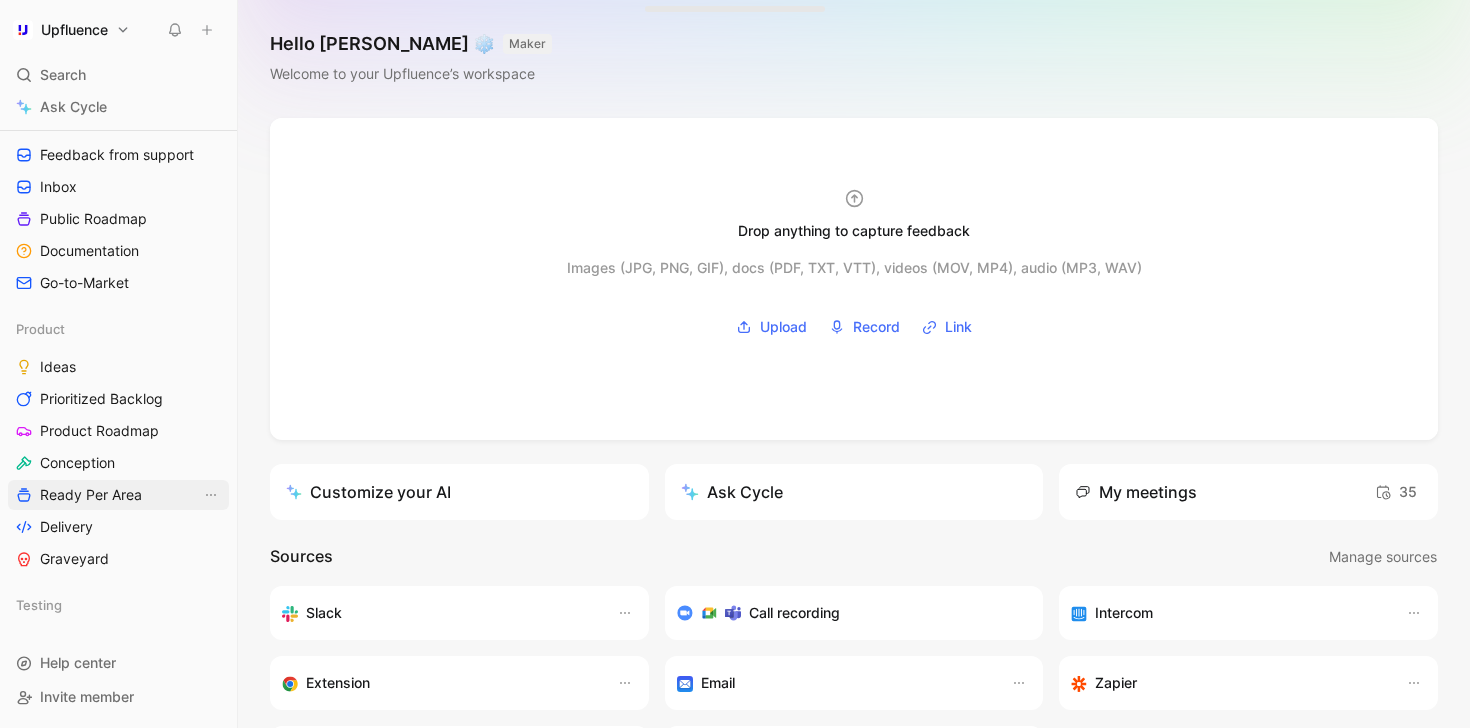 click on "Ready Per Area" at bounding box center (91, 495) 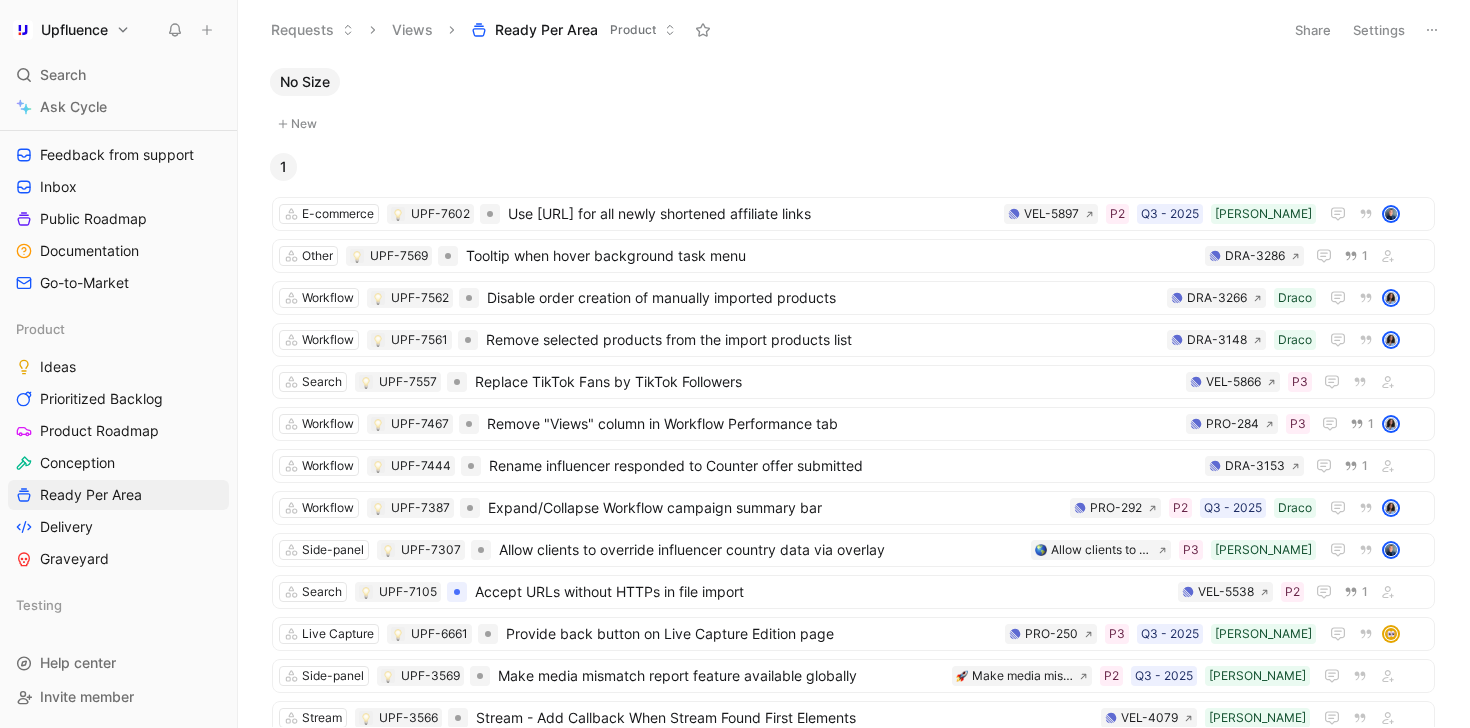 click on "Settings" at bounding box center (1379, 30) 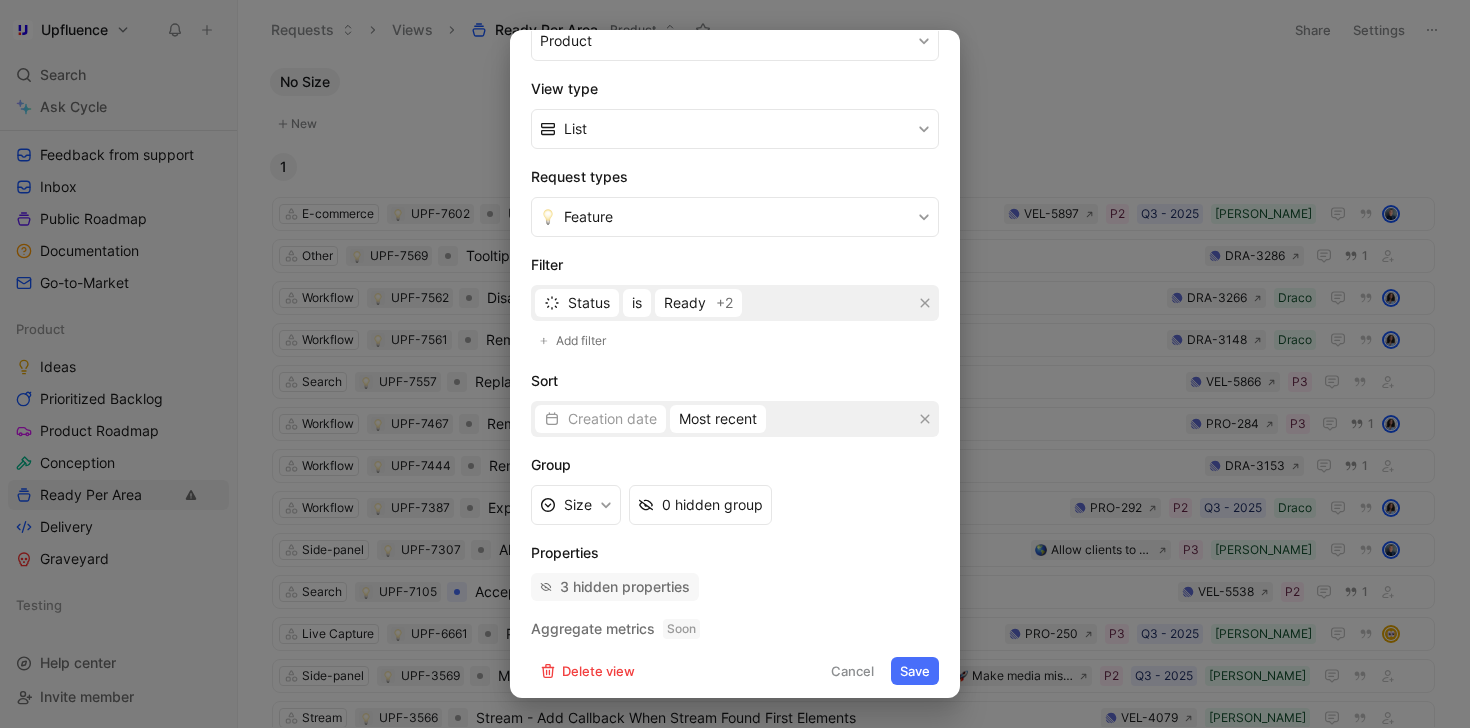 scroll, scrollTop: 284, scrollLeft: 0, axis: vertical 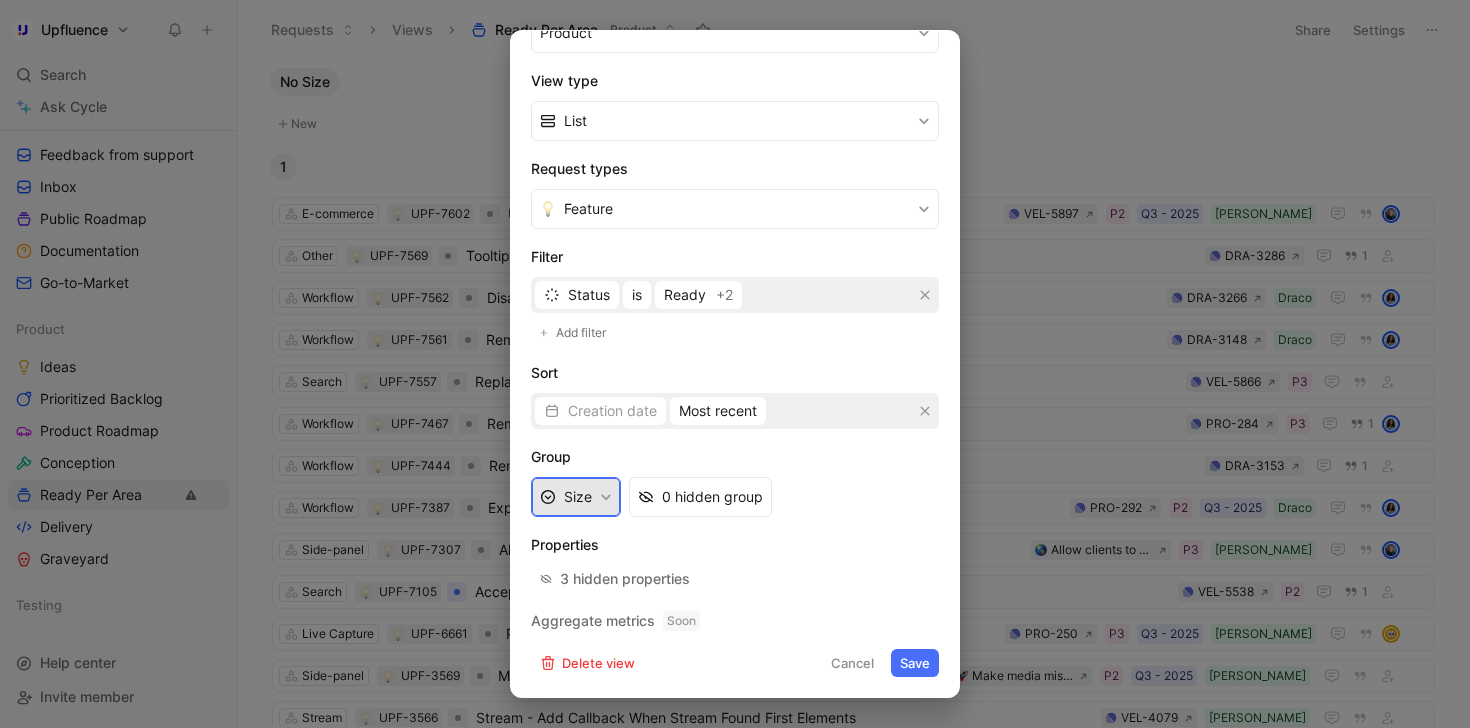 click on "Size" at bounding box center [576, 497] 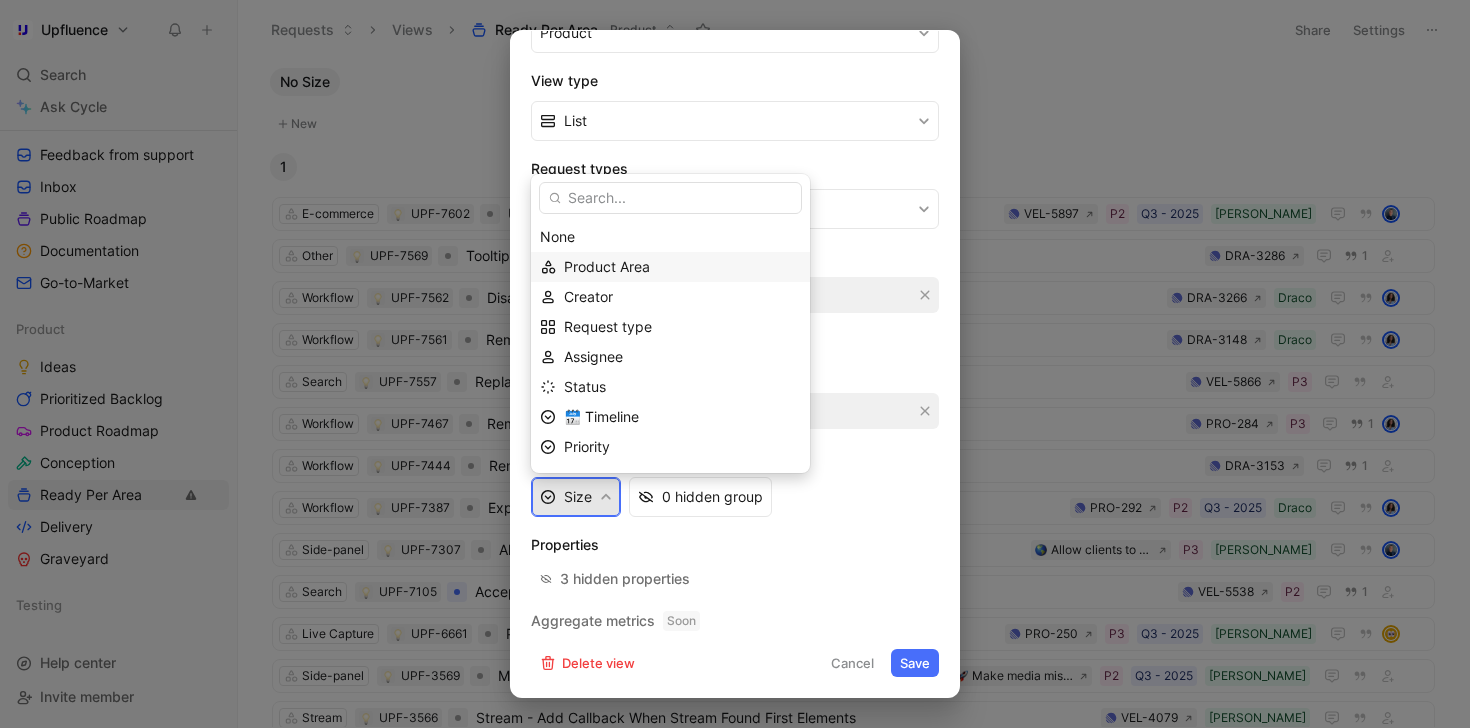 click on "Product Area" at bounding box center [607, 266] 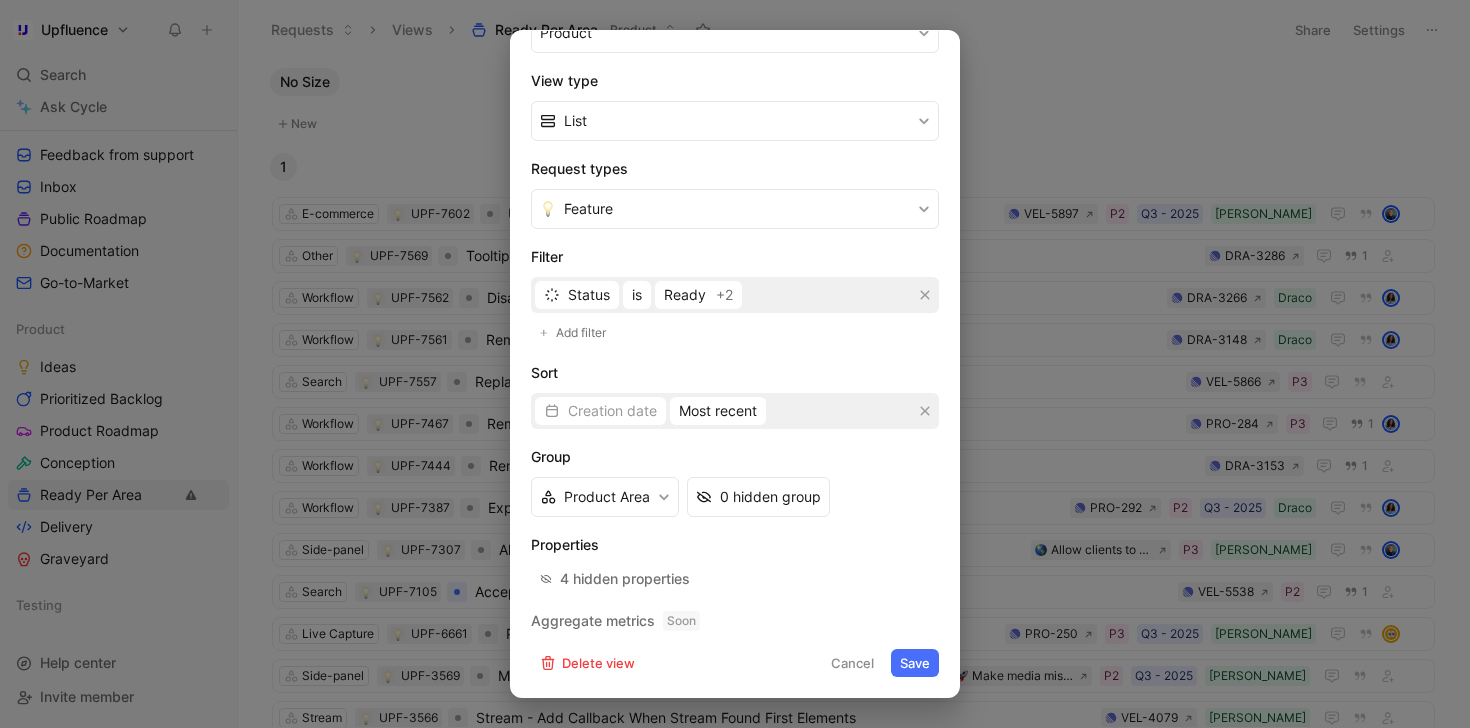 click on "Save" at bounding box center [915, 663] 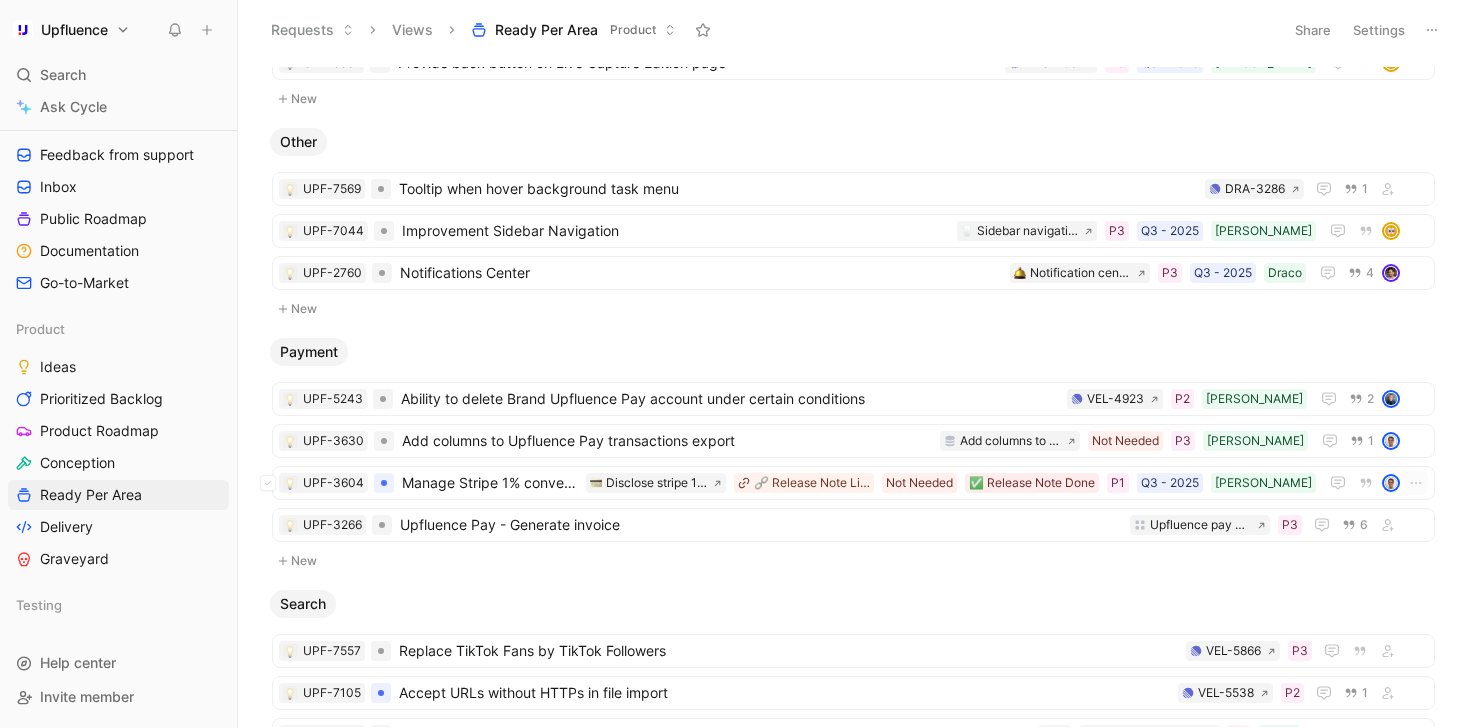 scroll, scrollTop: 1567, scrollLeft: 0, axis: vertical 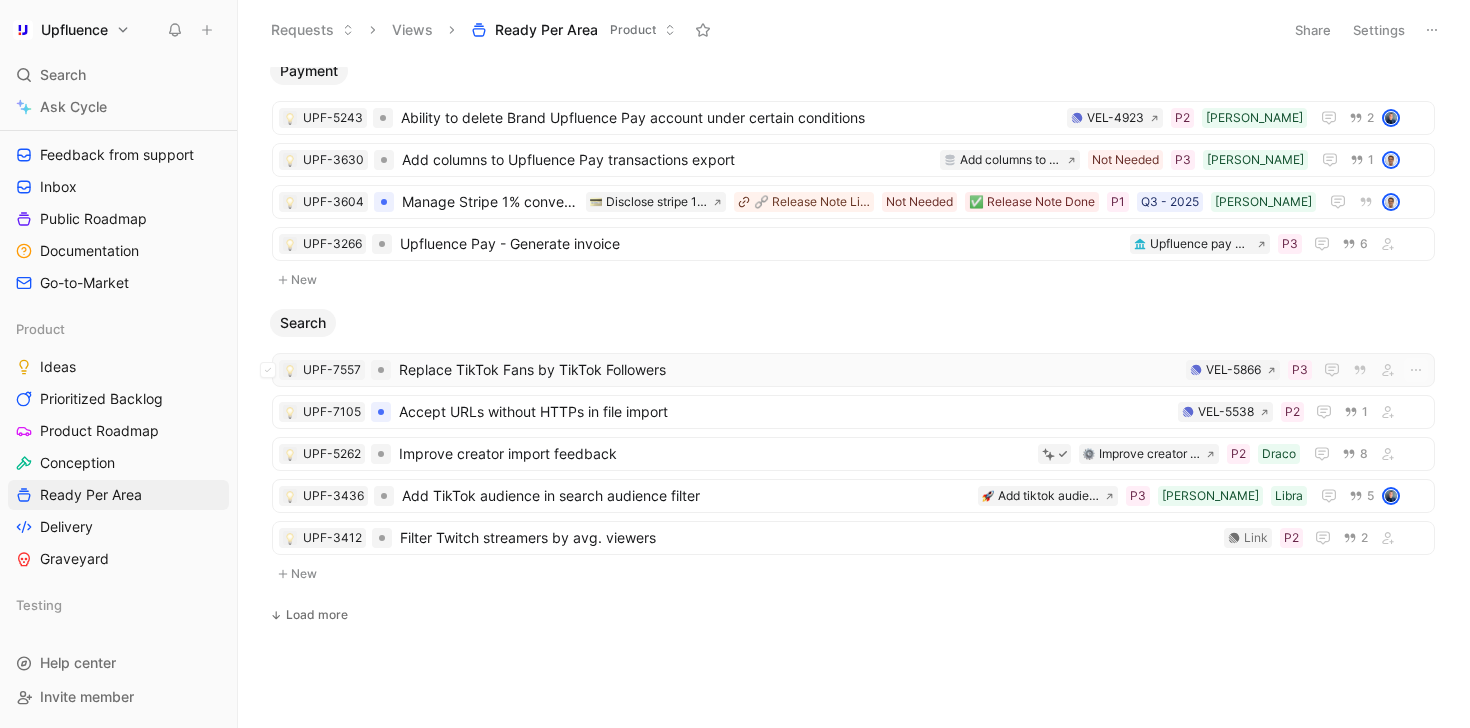 click on "Replace TikTok Fans by TikTok Followers" at bounding box center [788, 370] 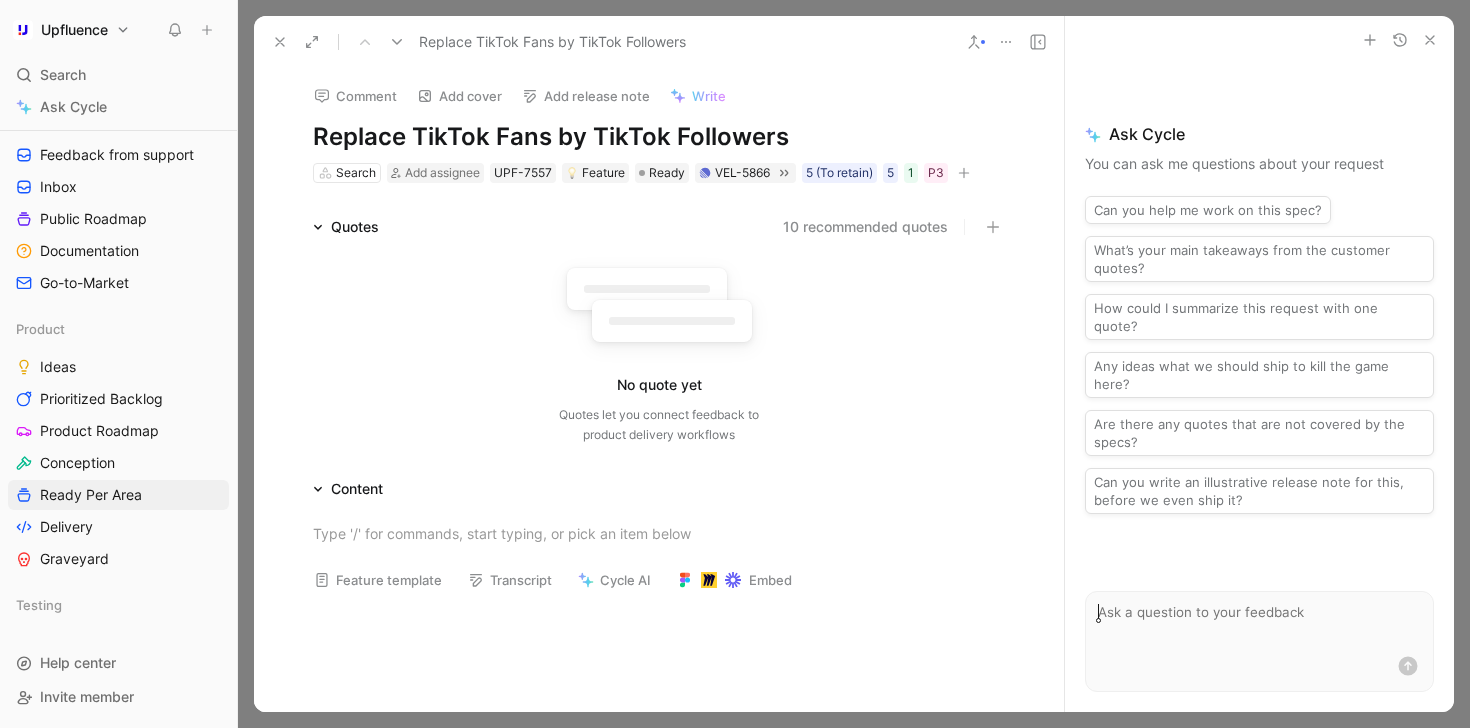click 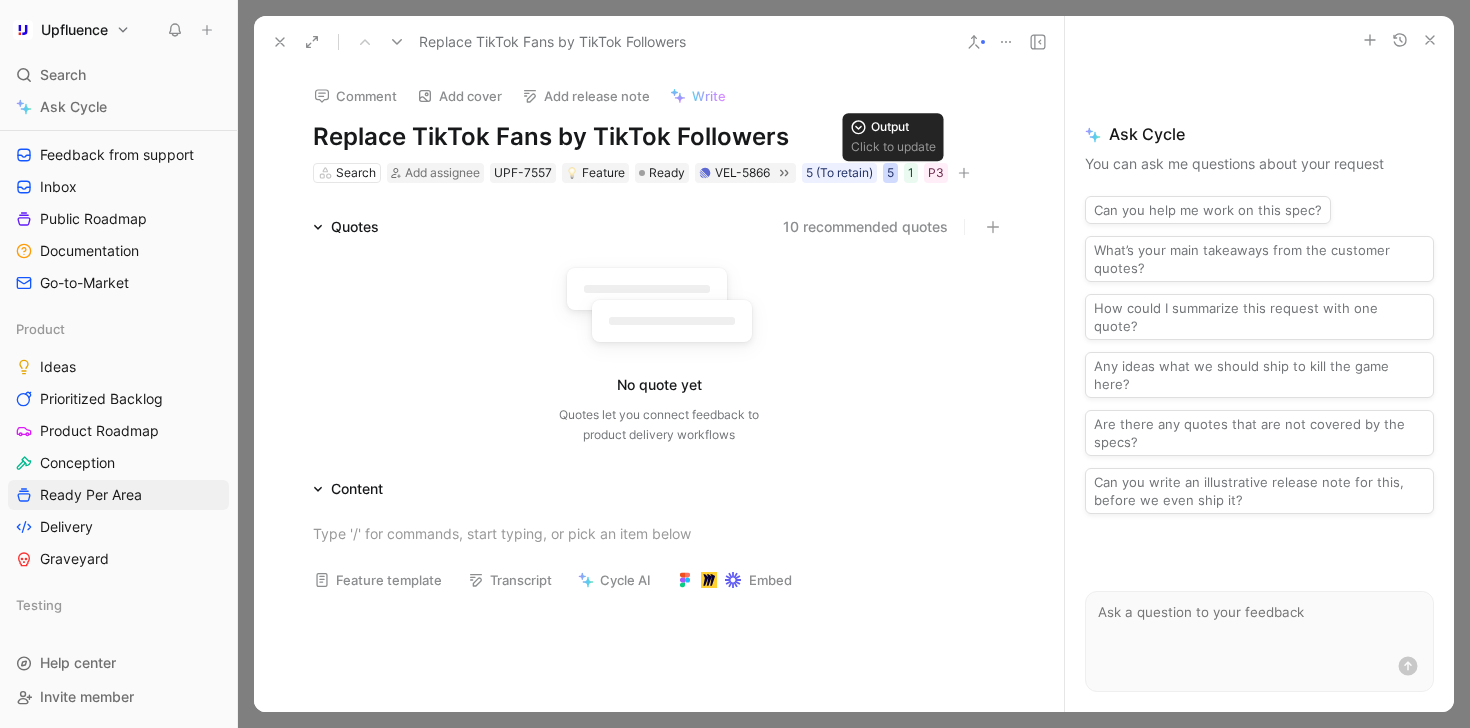 click on "5" at bounding box center [890, 173] 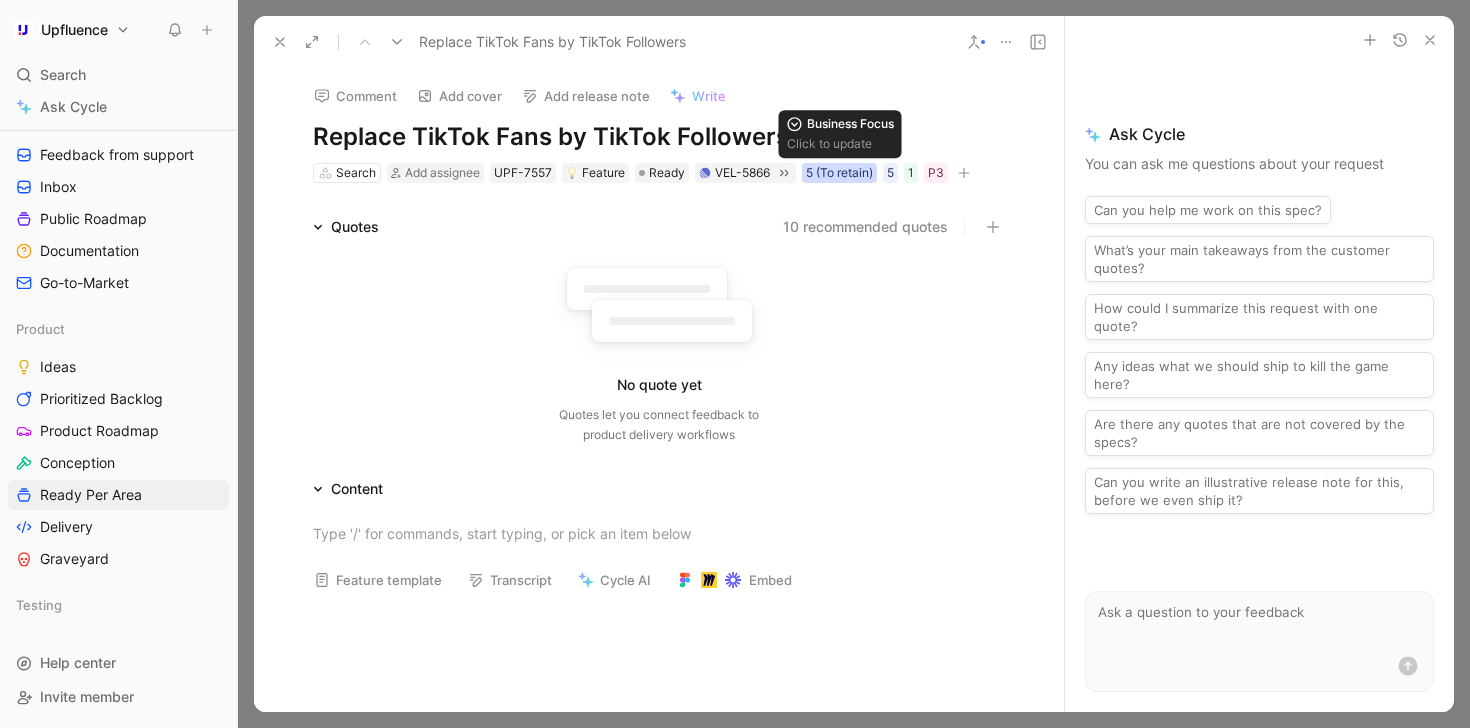 click on "5 (To retain)" at bounding box center (839, 173) 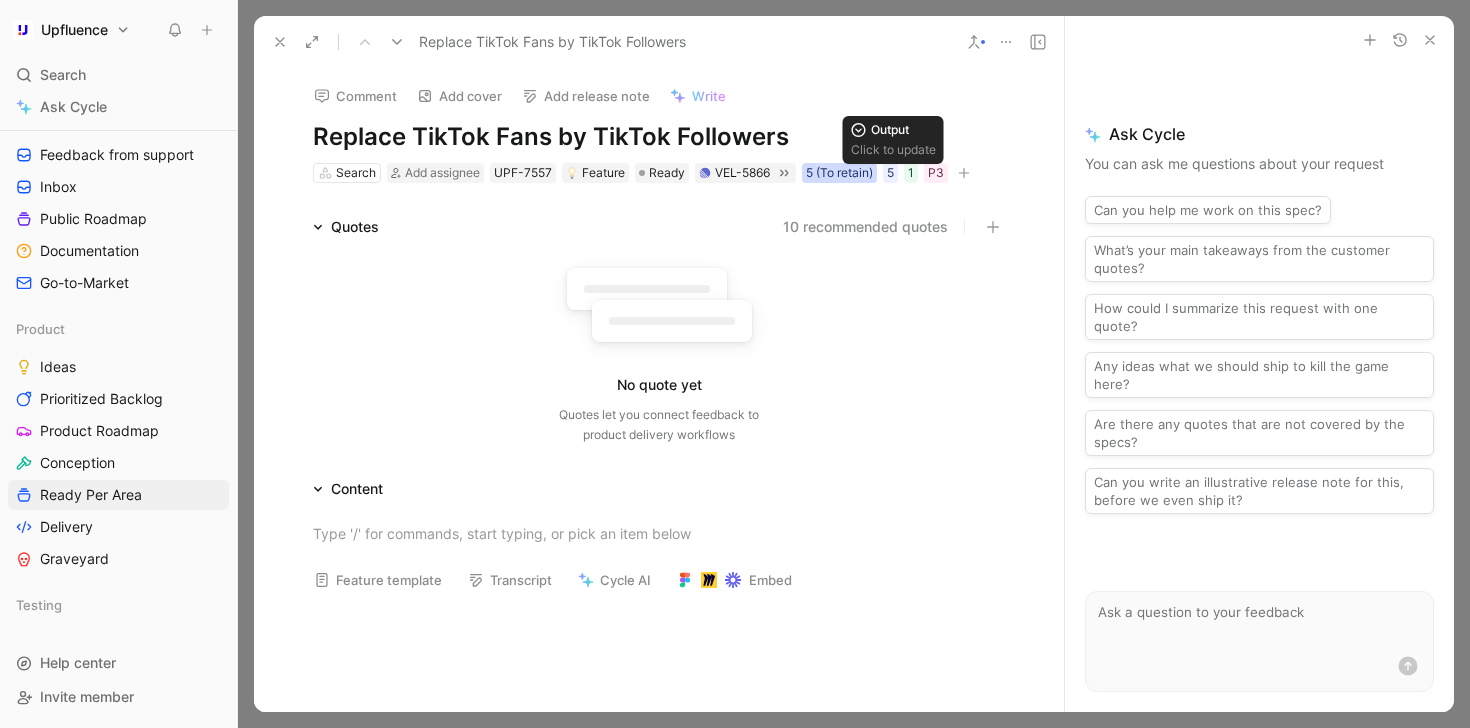 click on "5 (To retain)" at bounding box center (839, 173) 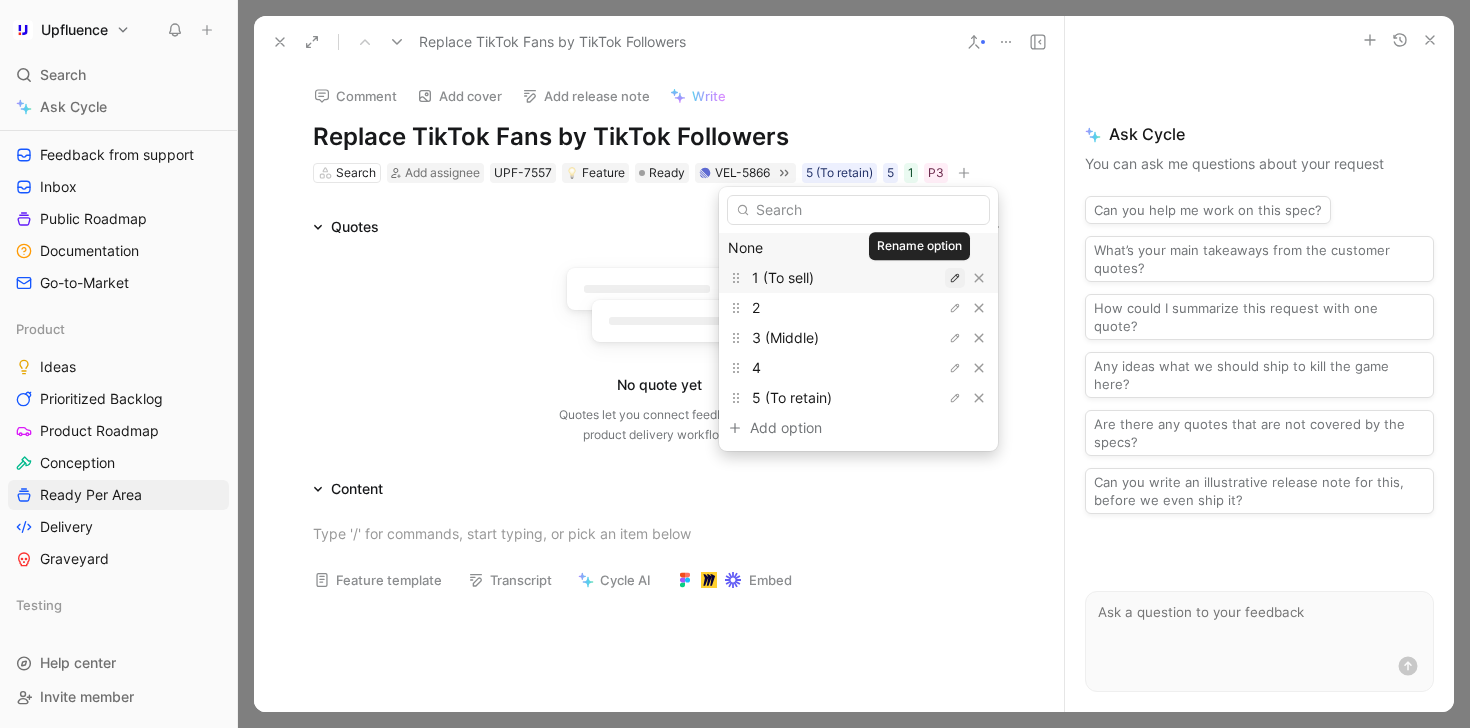 click 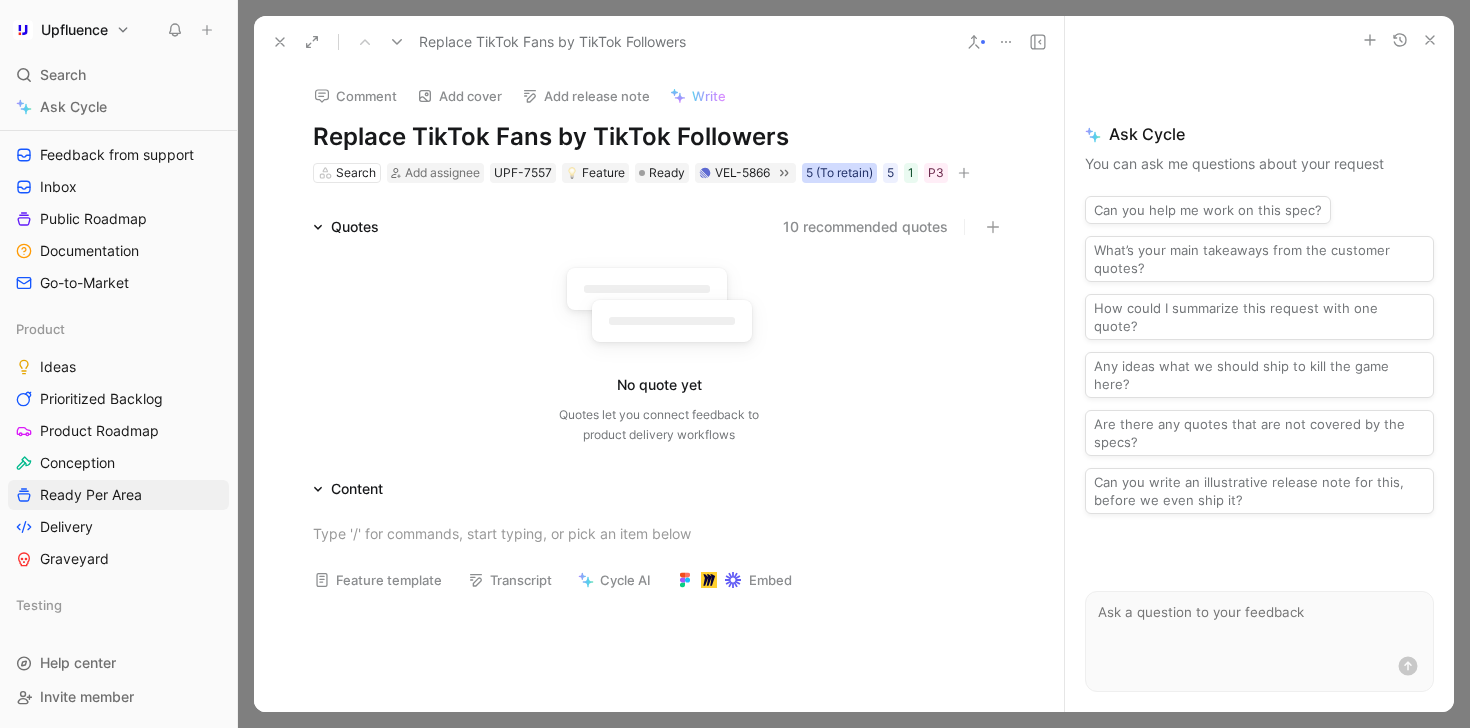 click on "5 (To retain)" at bounding box center (839, 173) 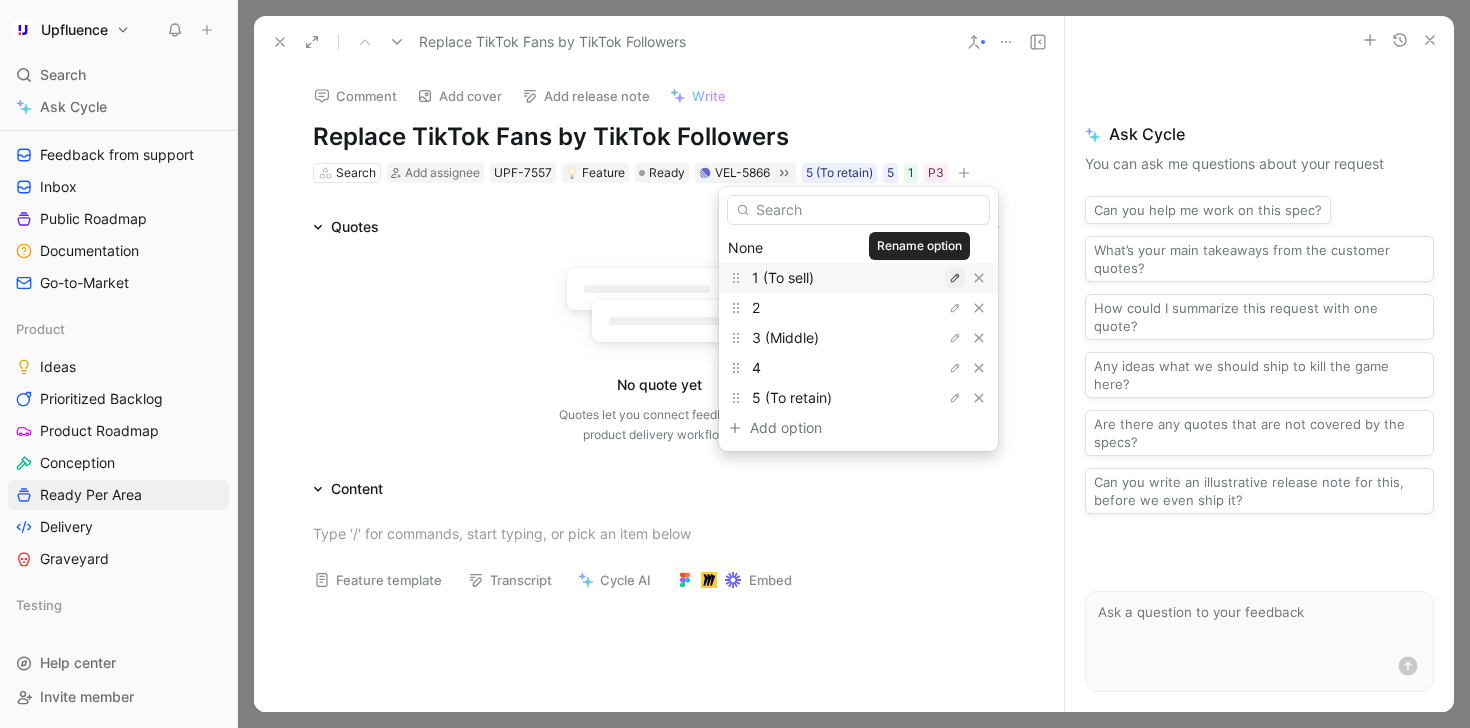 click 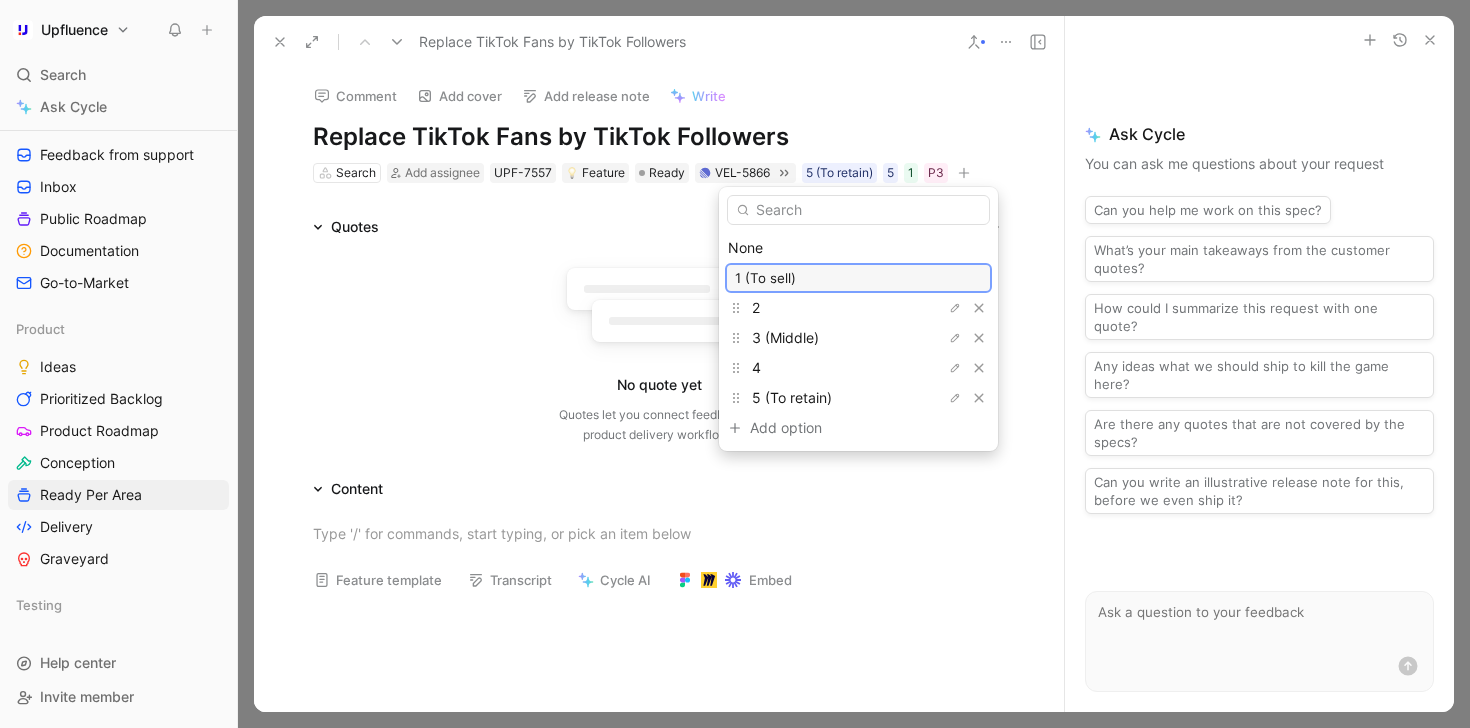 drag, startPoint x: 915, startPoint y: 276, endPoint x: 719, endPoint y: 276, distance: 196 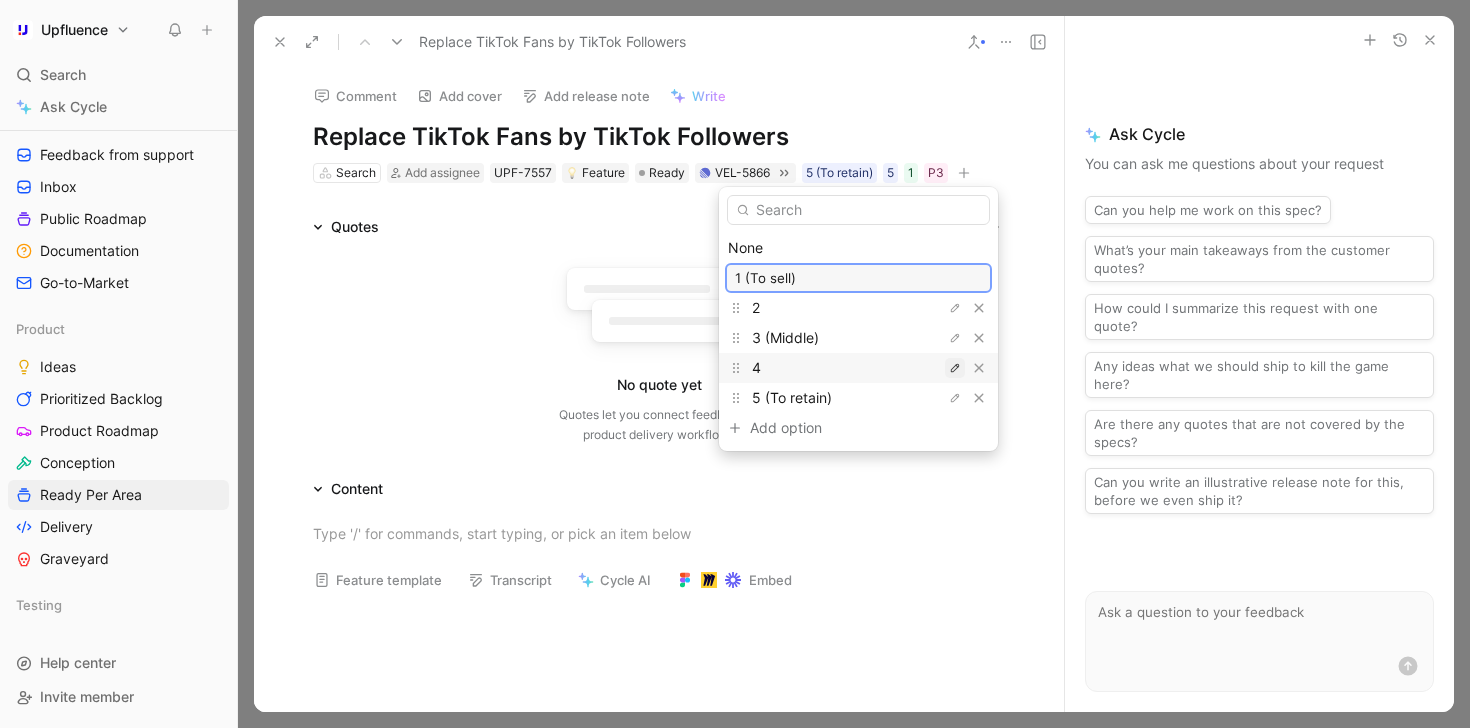 click 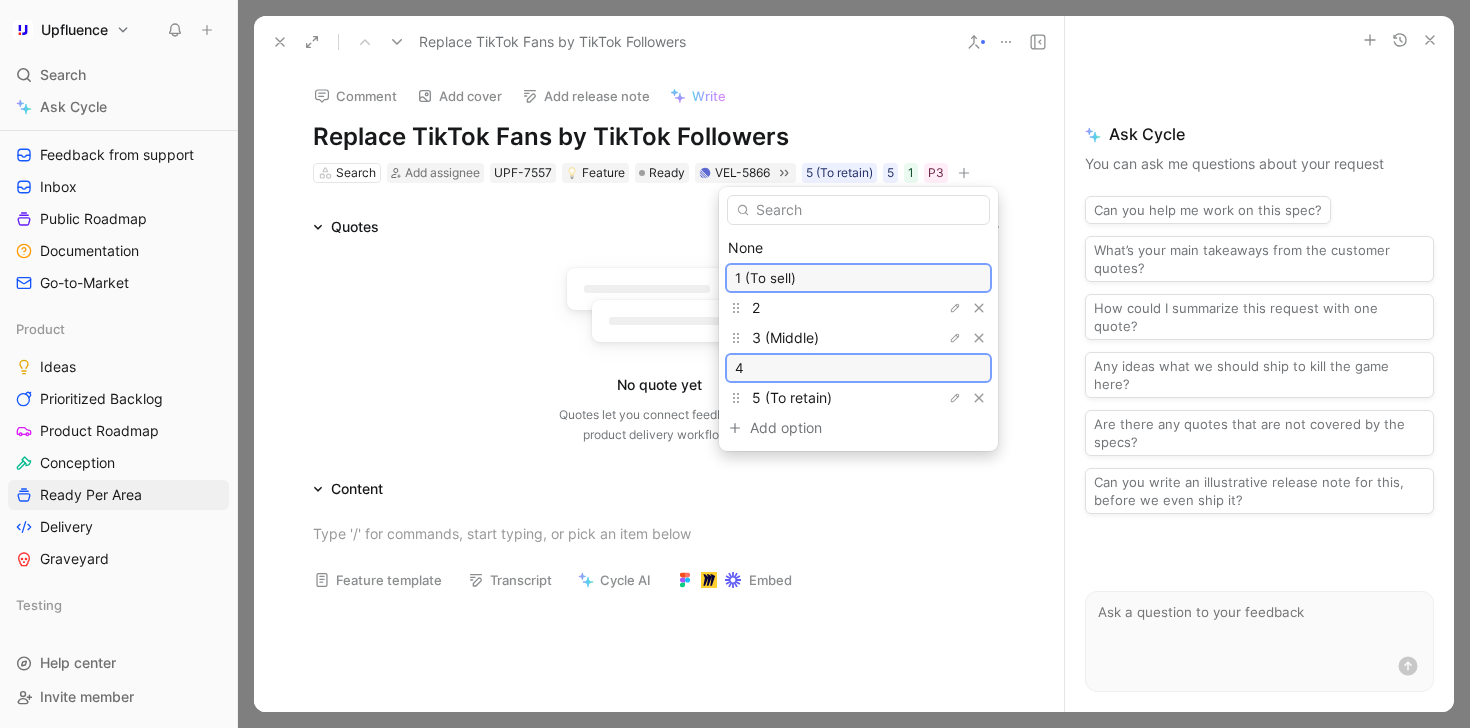 type on "4 – Enhance Retention" 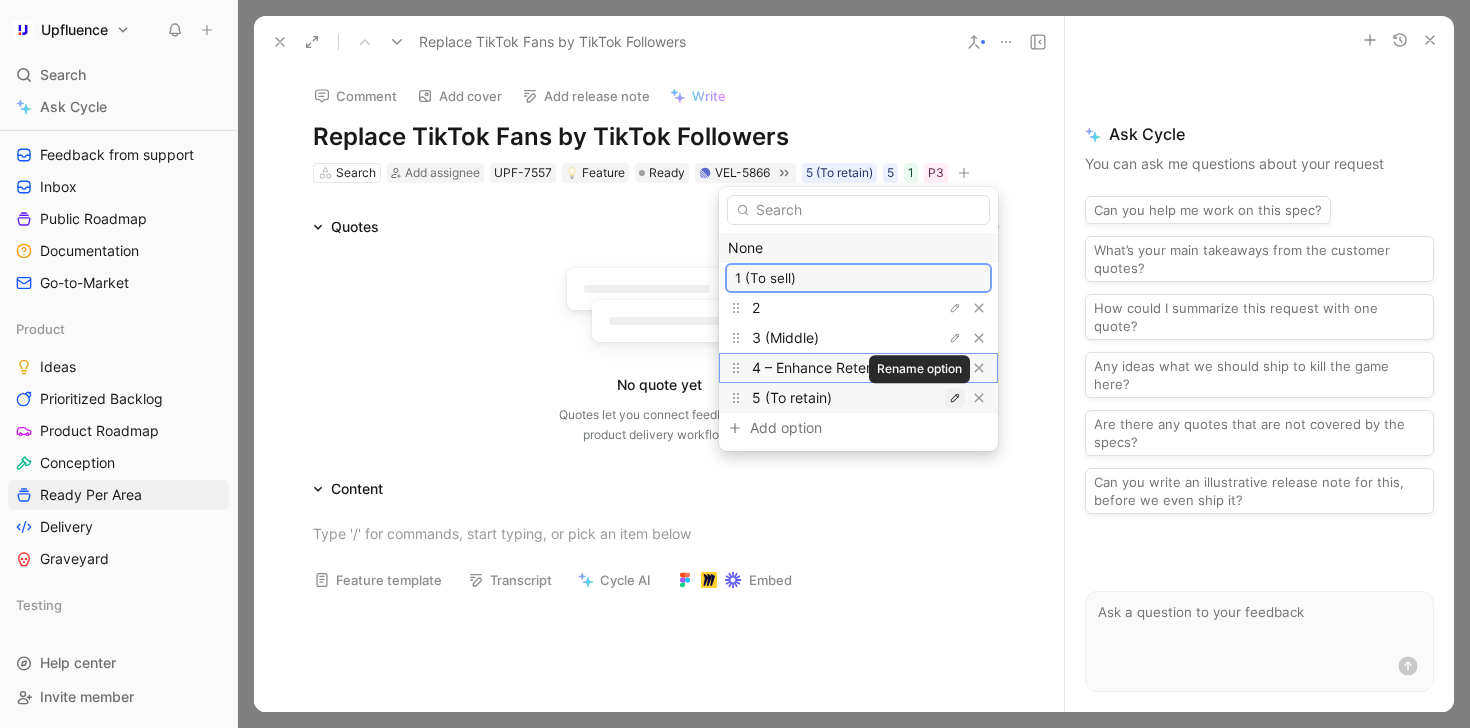 click 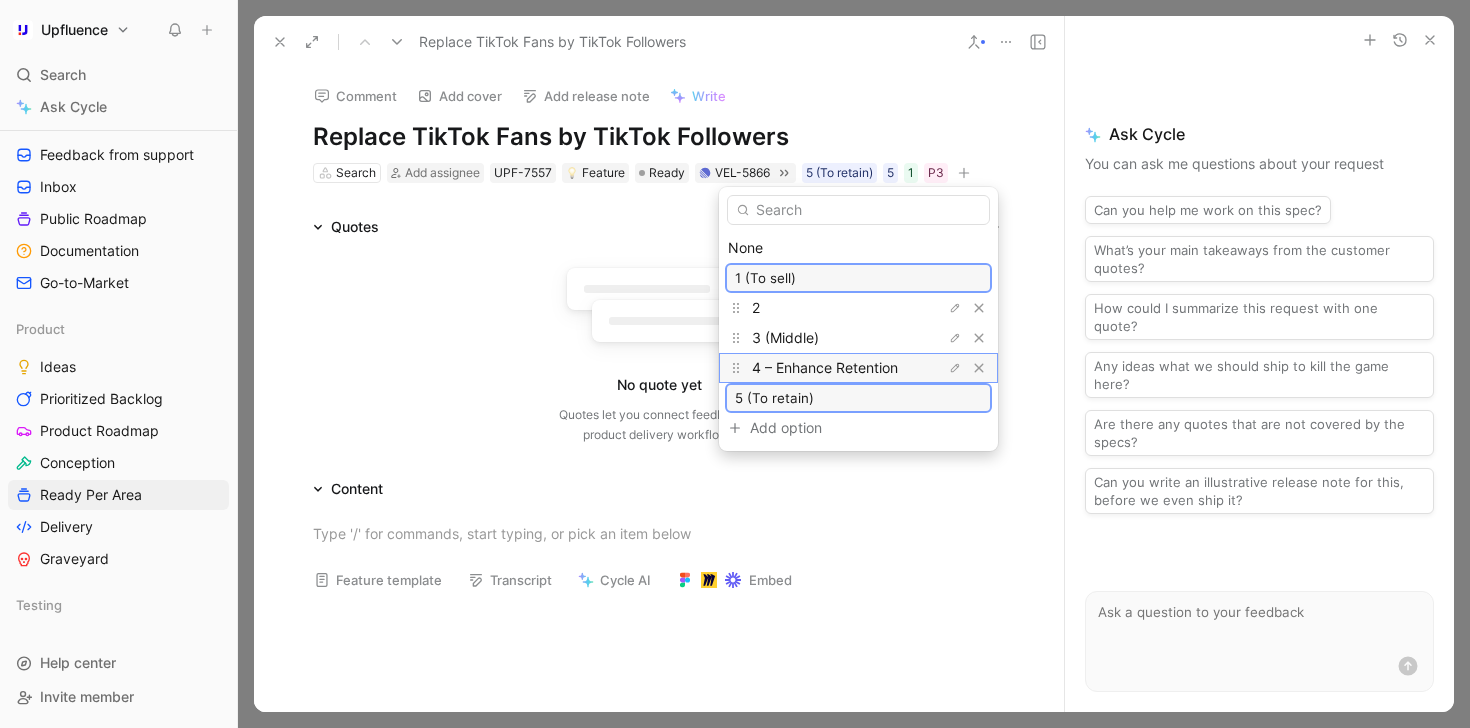 type on "5 – Retain (Critical for Loyalty)" 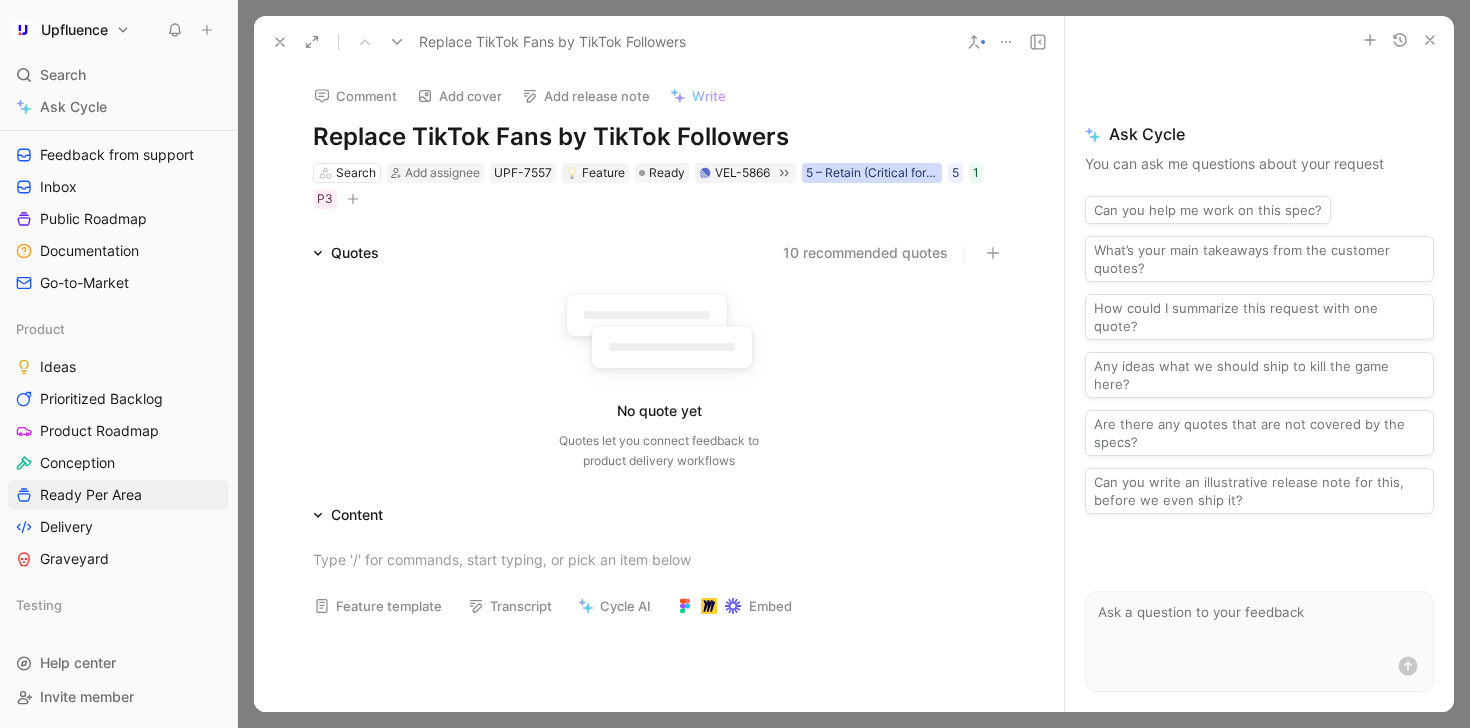 click on "5 – Retain (Critical for Loyalty)" at bounding box center (872, 173) 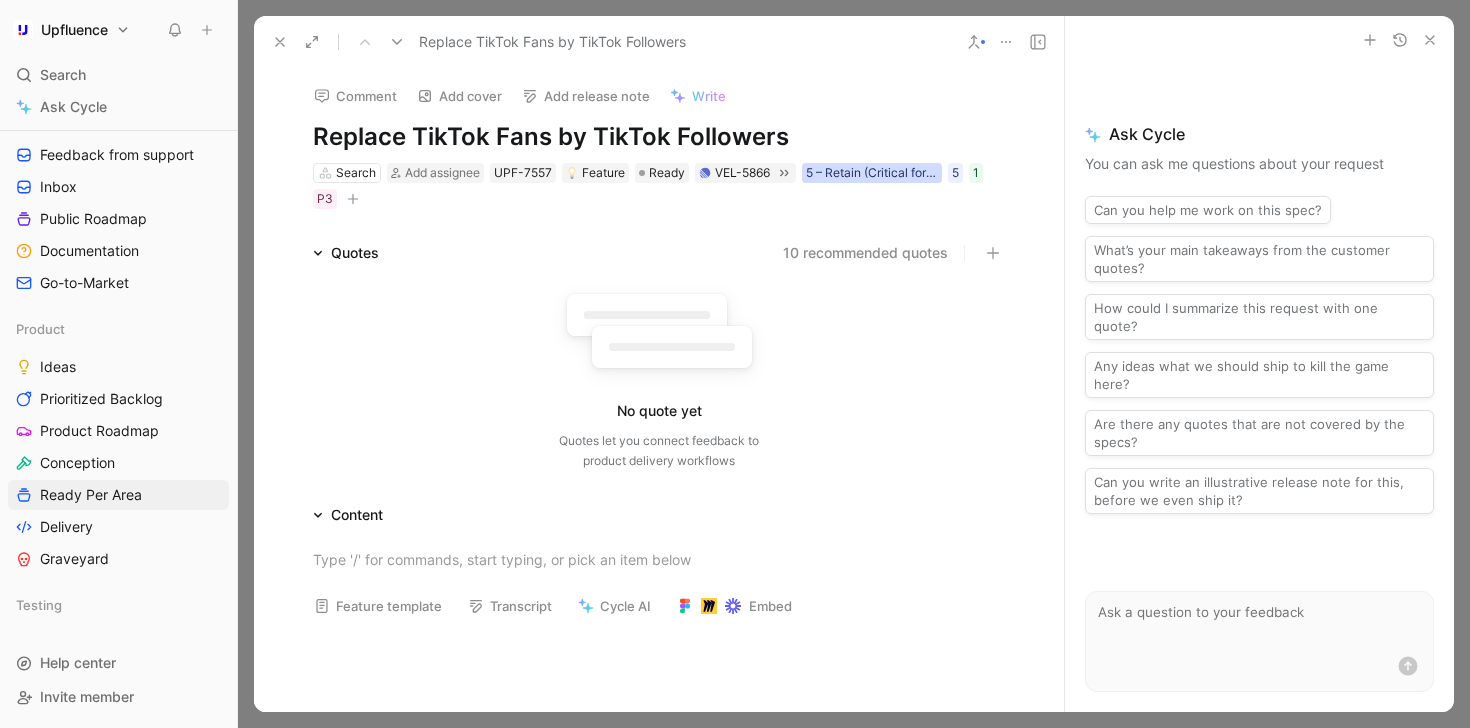 click on "5 – Retain (Critical for Loyalty)" at bounding box center [872, 173] 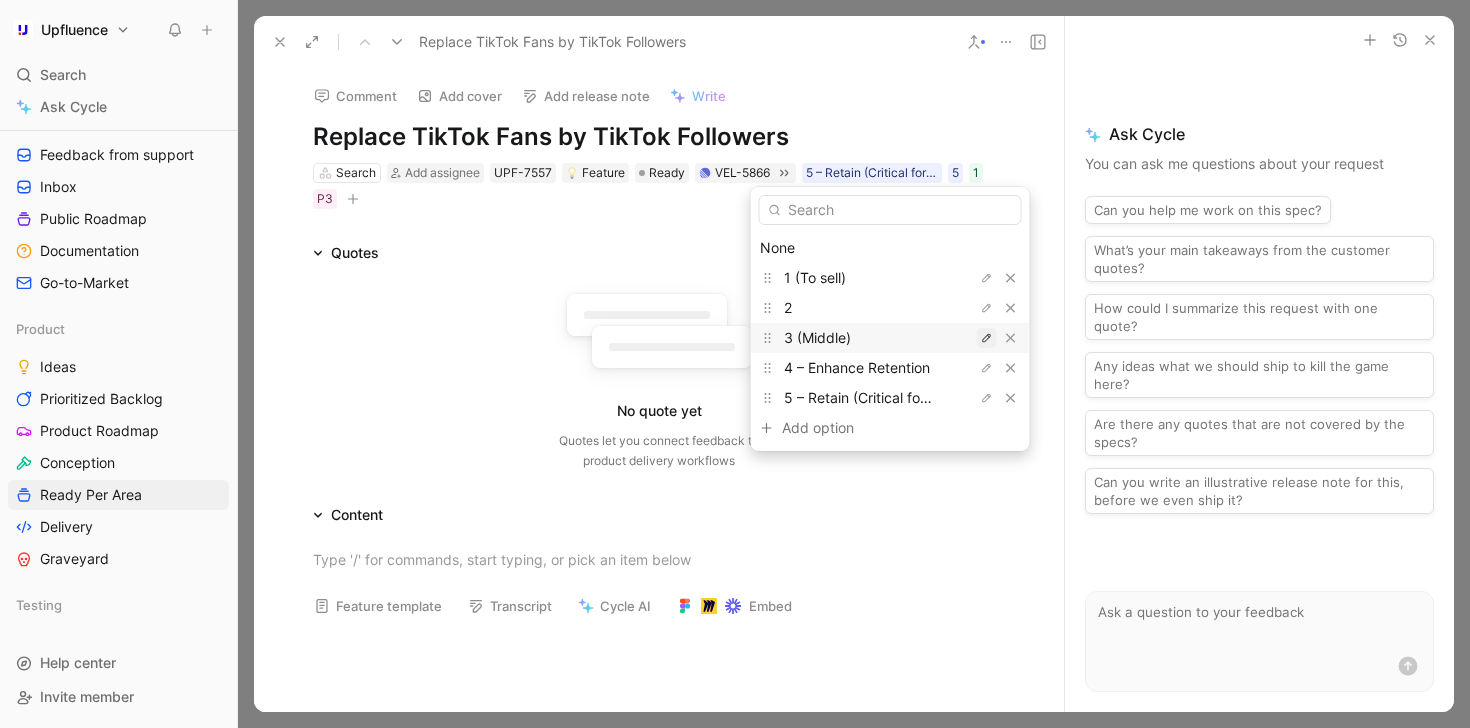 click 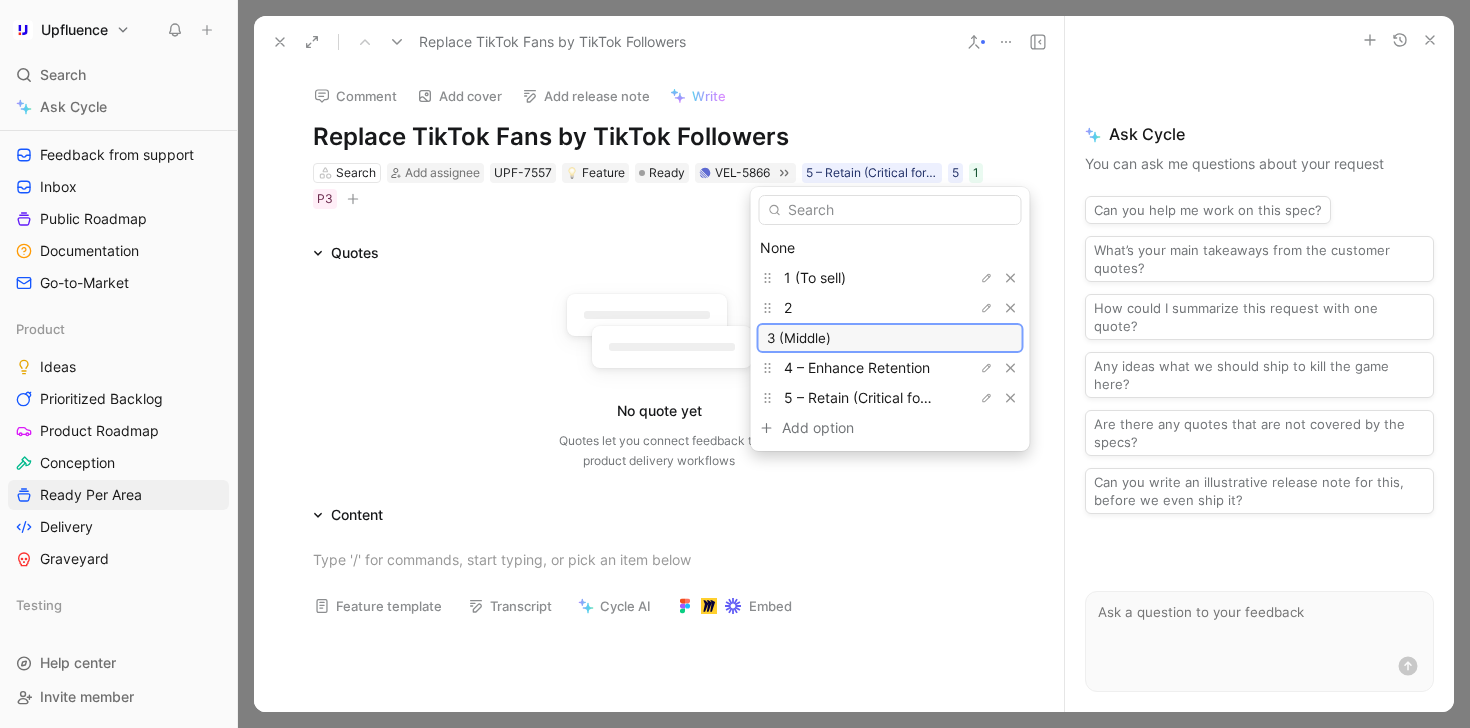 type on "3 – Middle Ground" 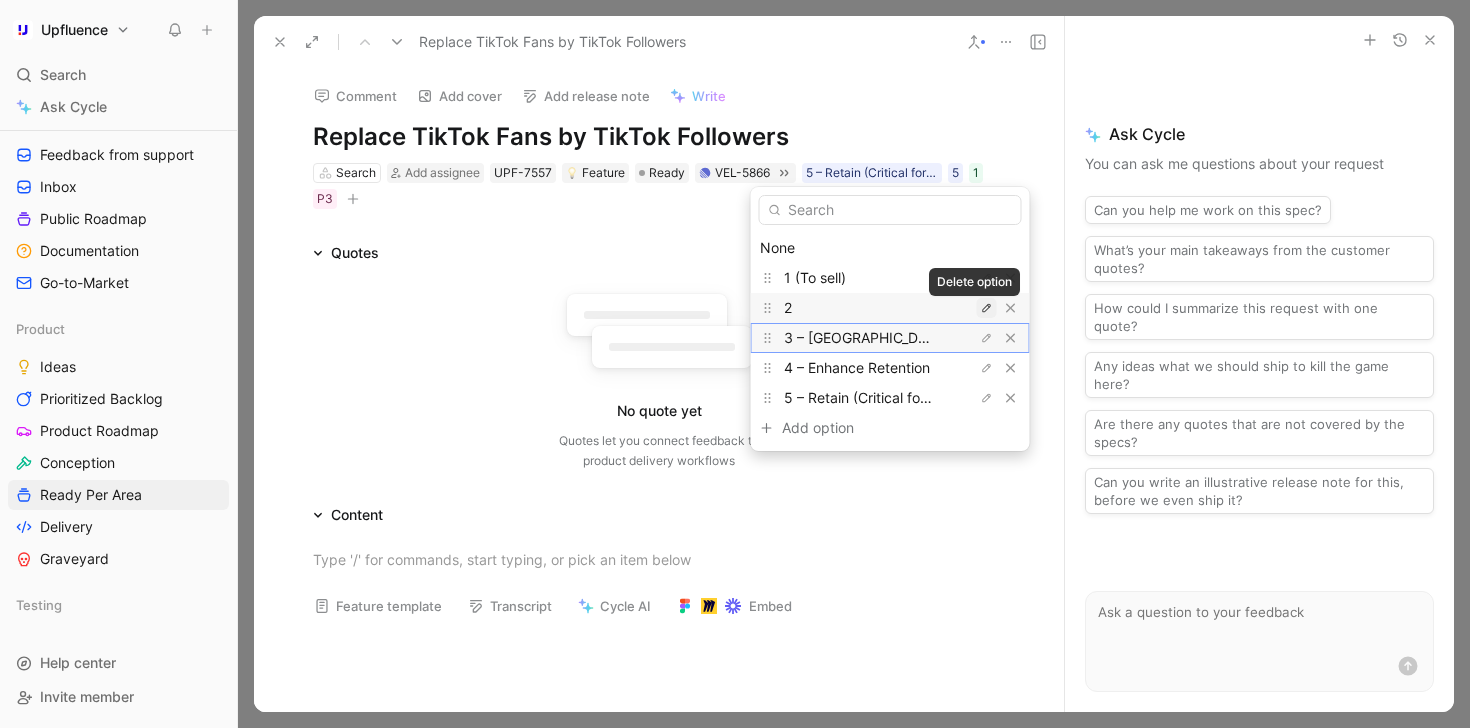 click 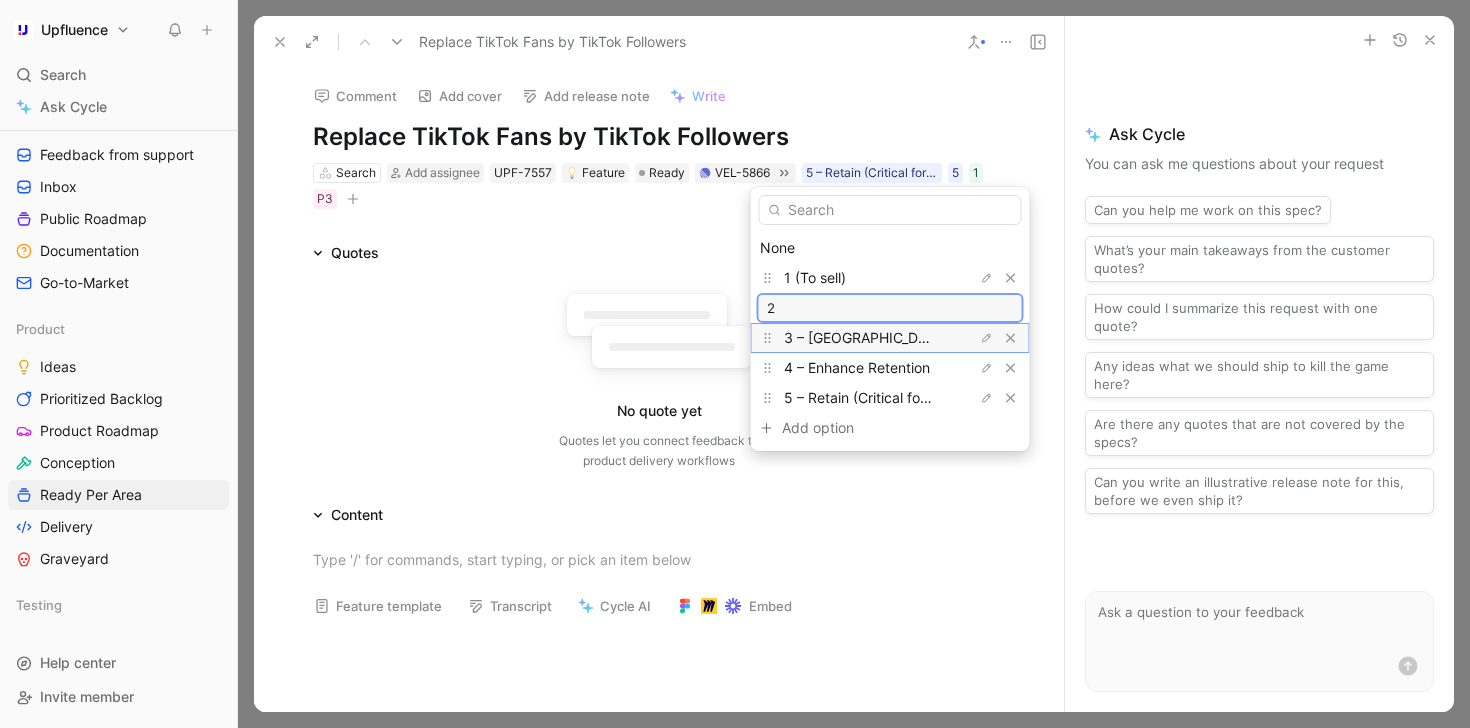 type on "2 – Competitive Differentiation" 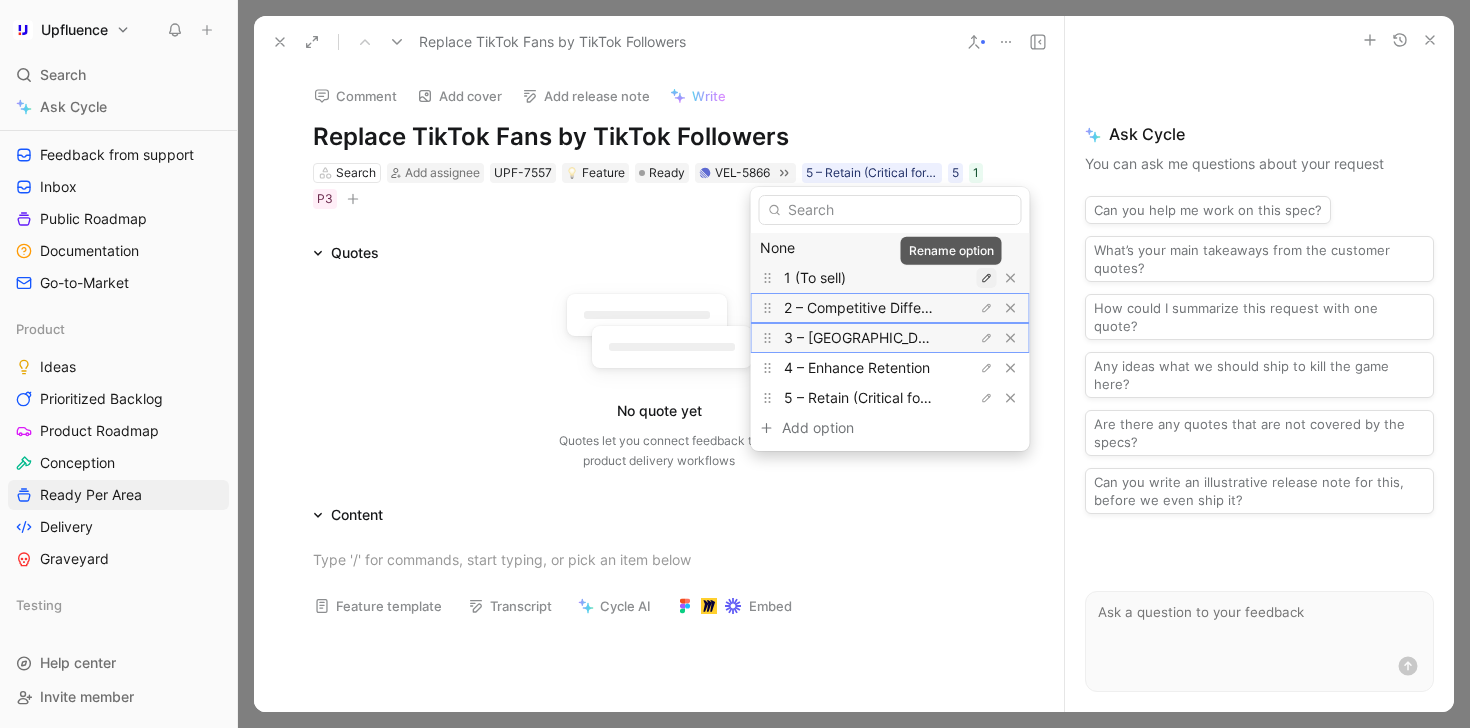 click 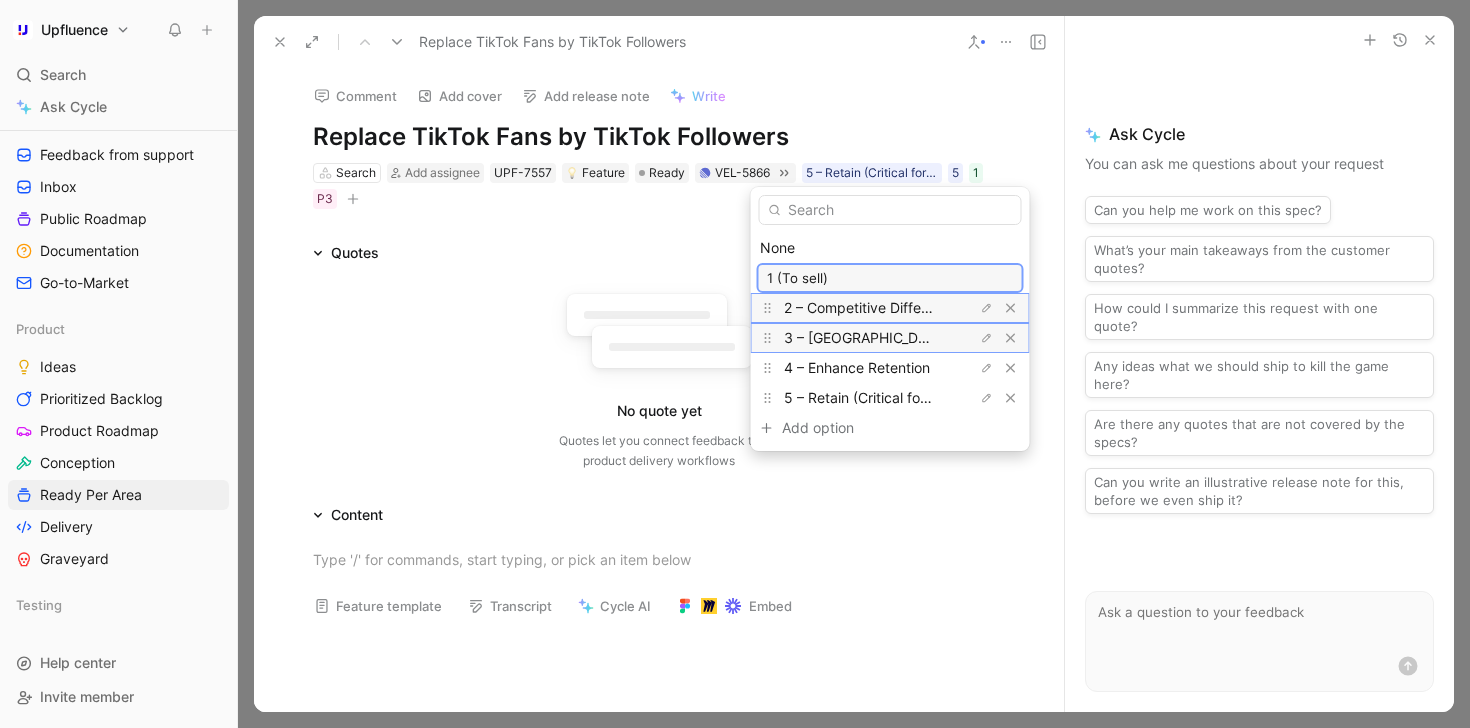 type on "1 – Sell (Highly Differentiating)" 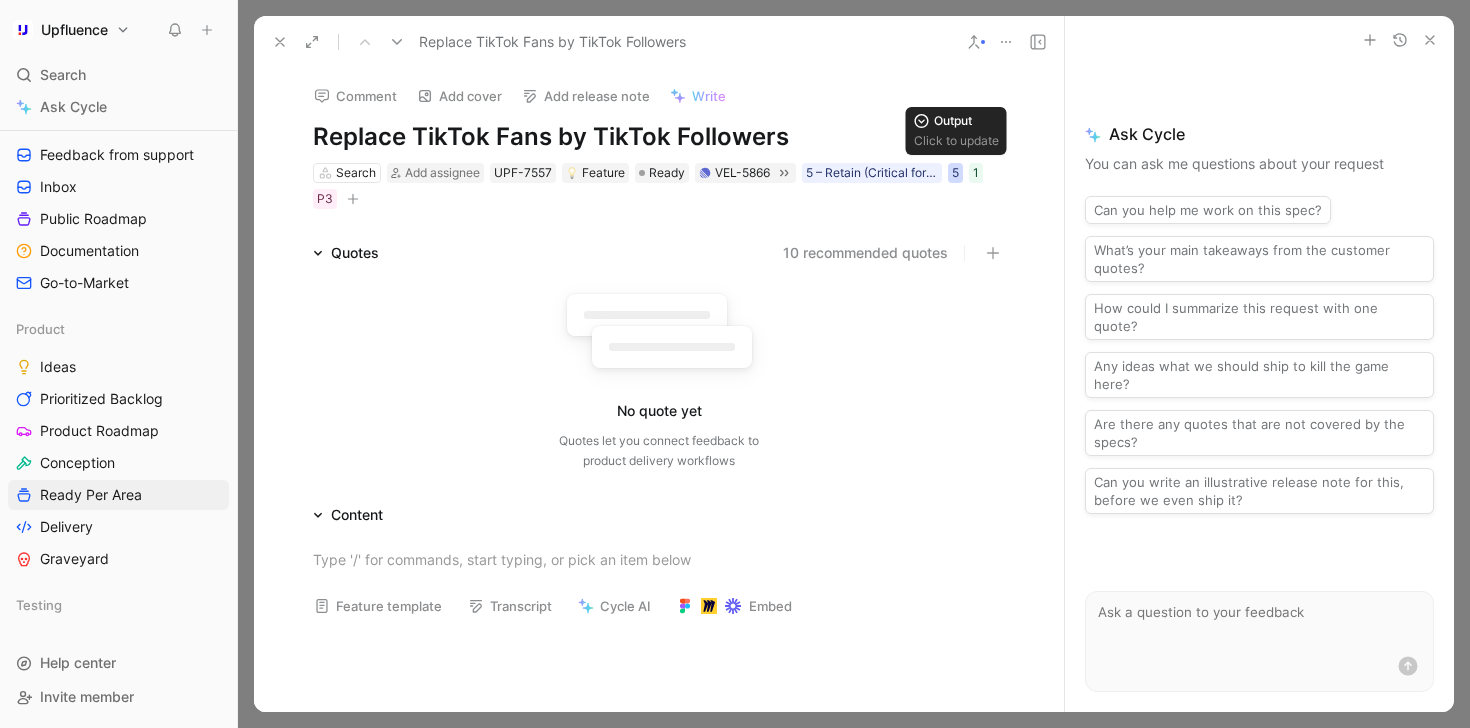 click on "5" at bounding box center [955, 173] 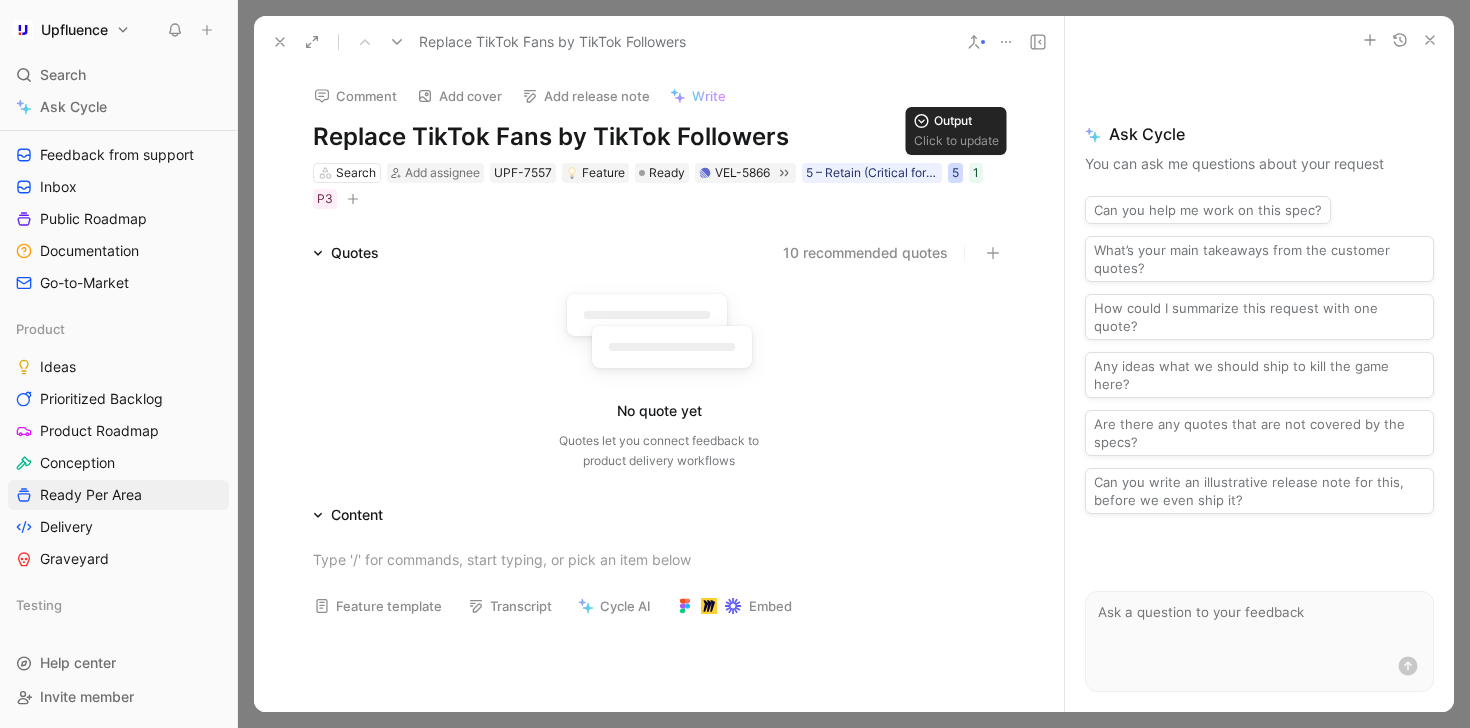 click on "5" at bounding box center [955, 173] 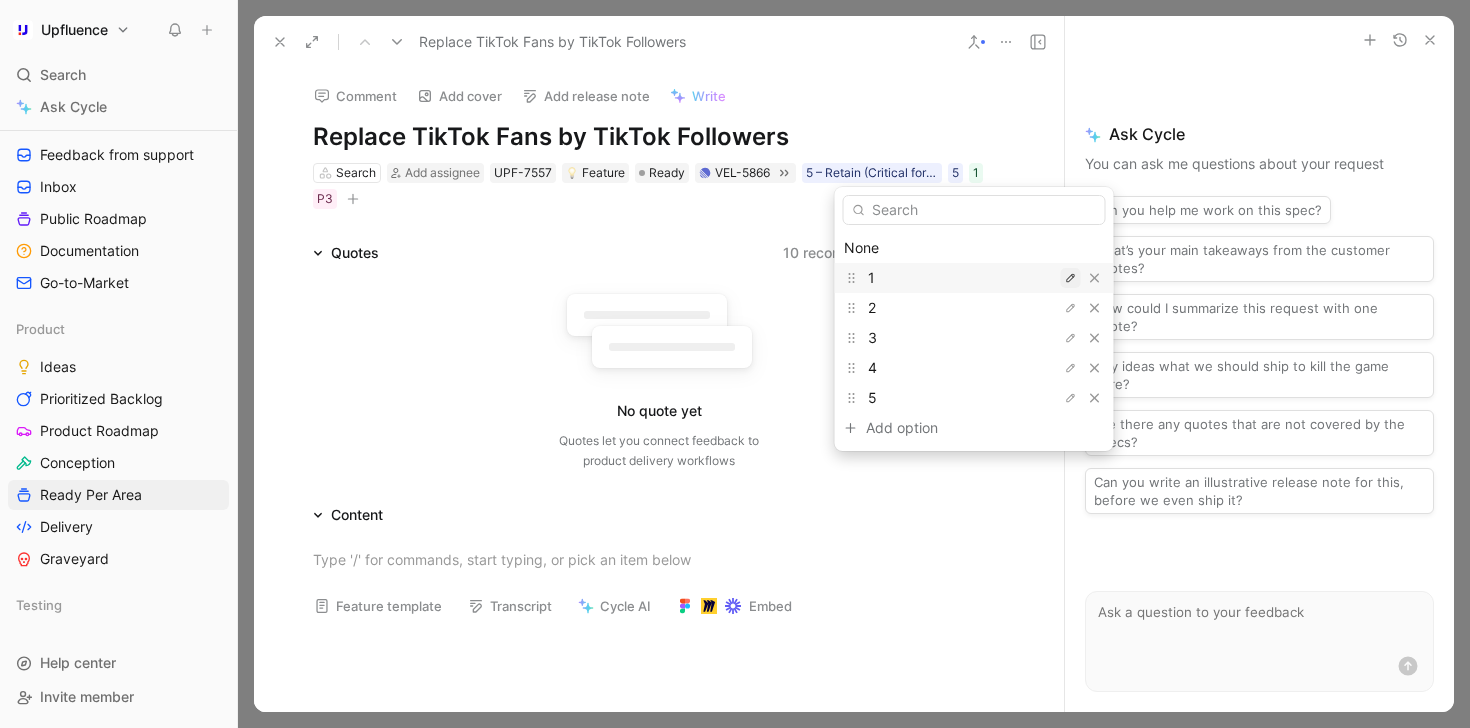 click 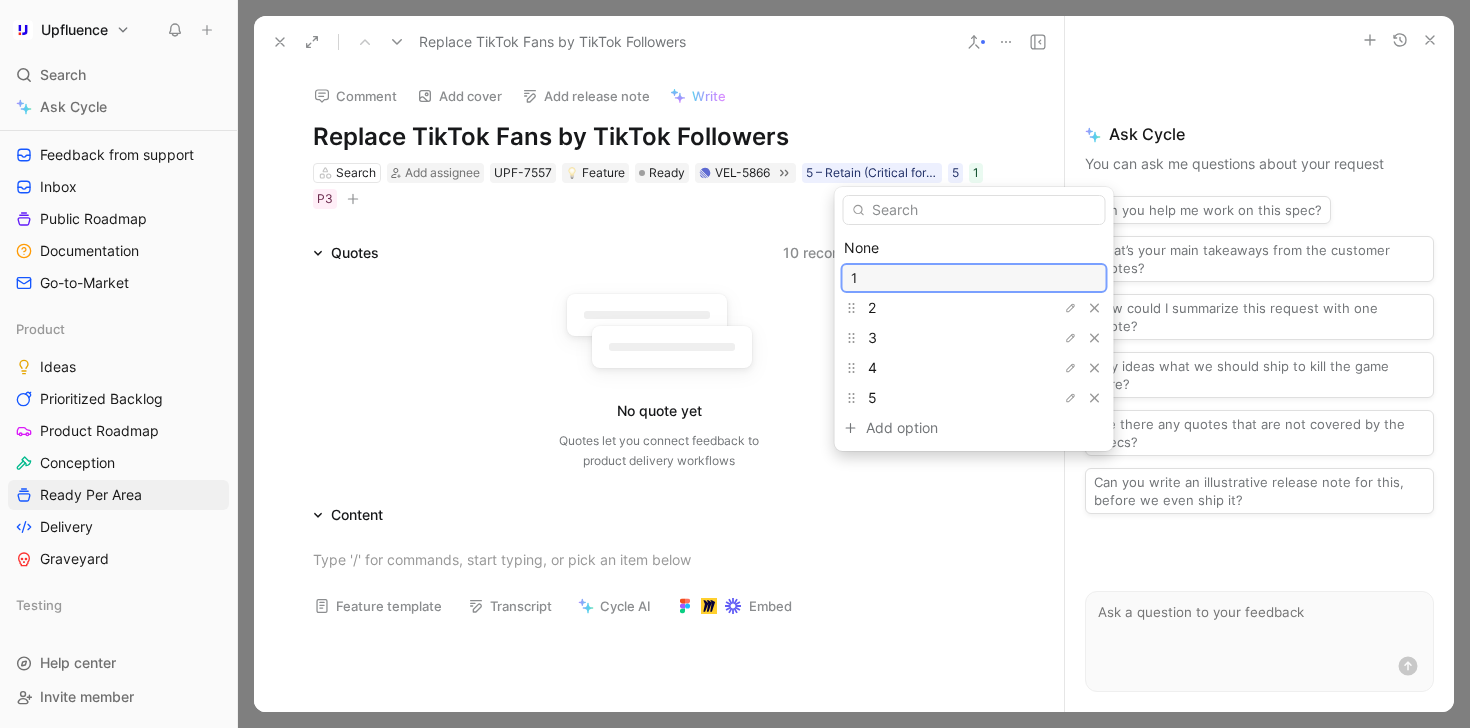 type on "1 Minimal Impact" 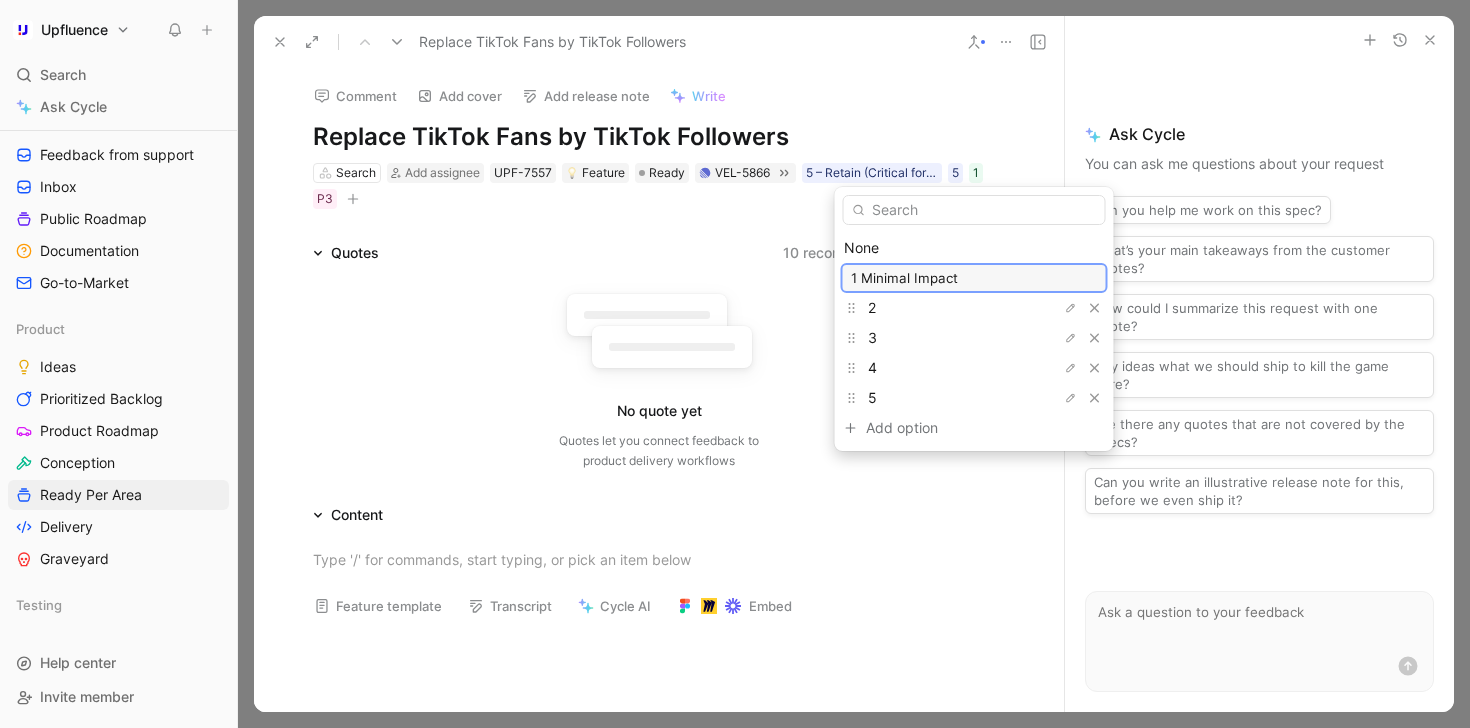 click on "1 Minimal Impact" at bounding box center (974, 278) 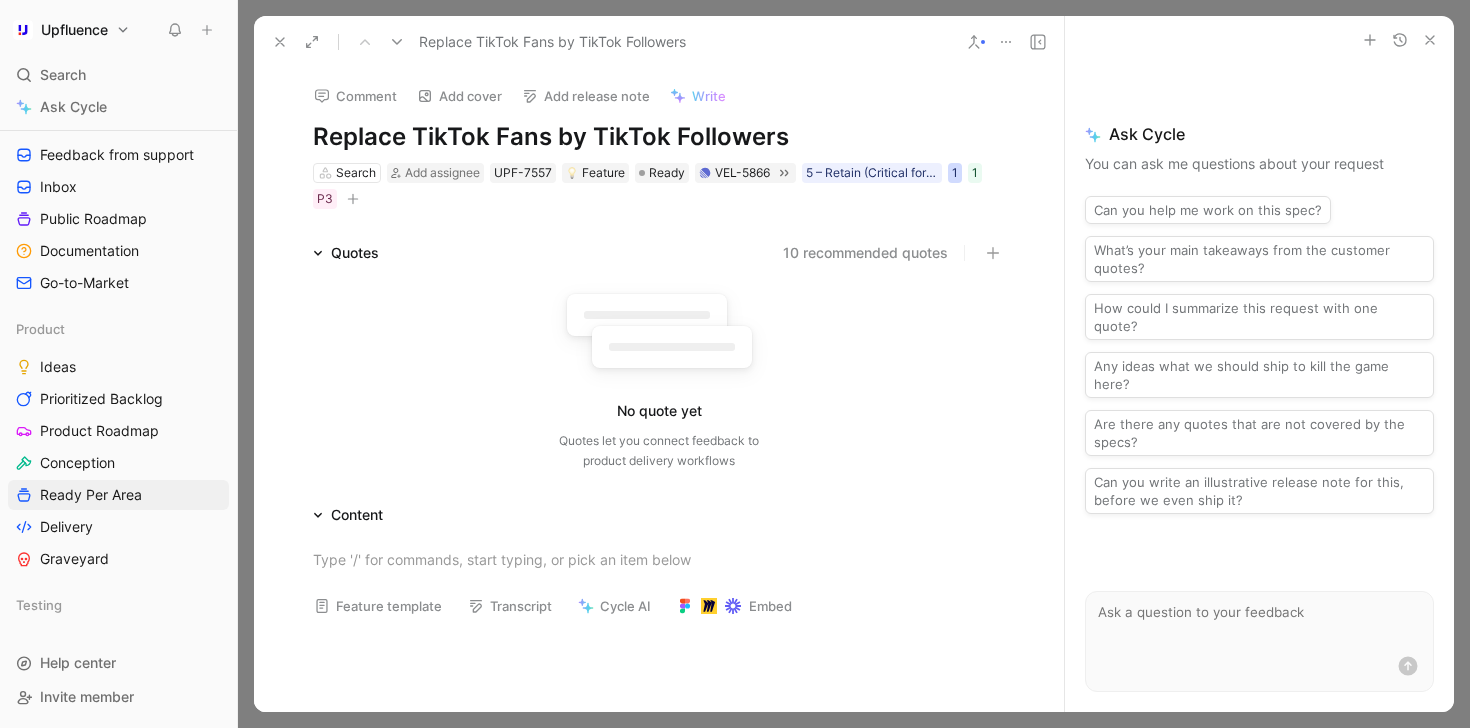 click on "1" at bounding box center [955, 173] 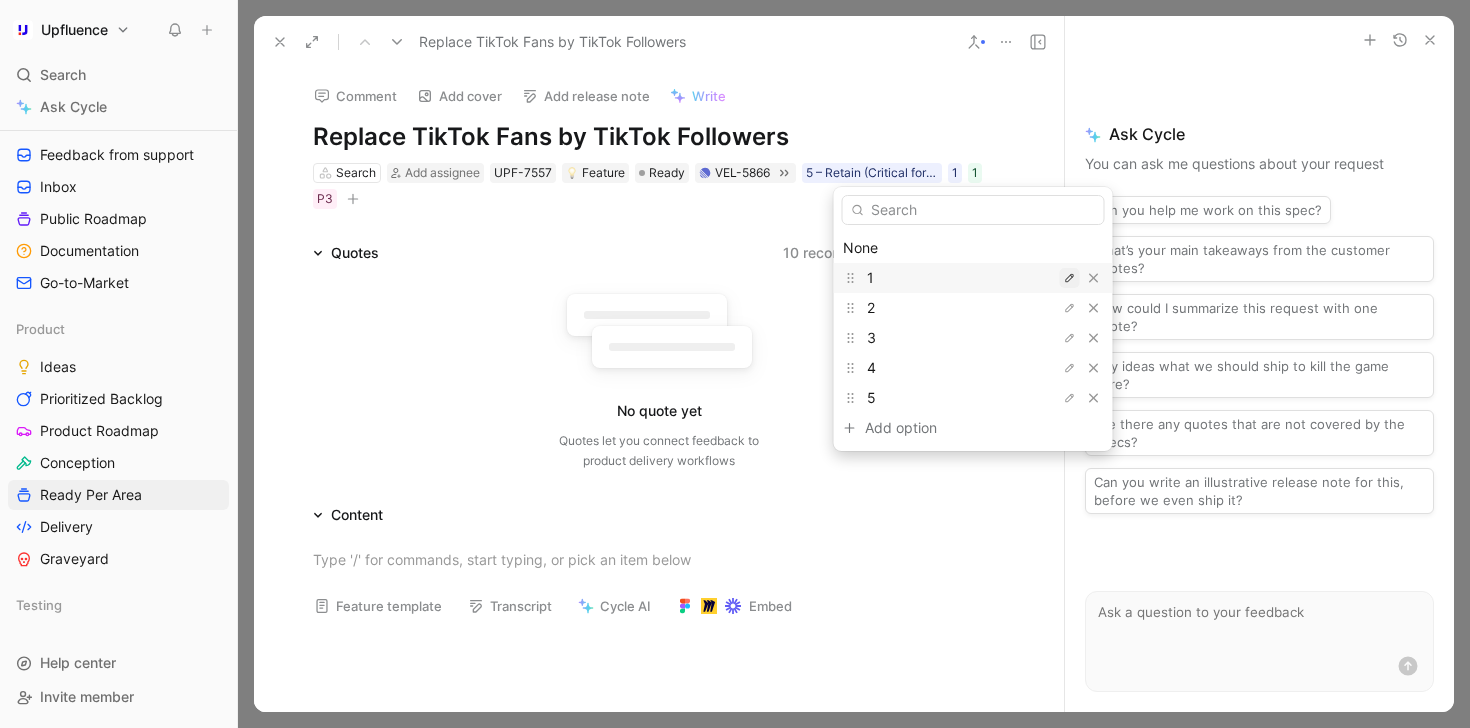 click 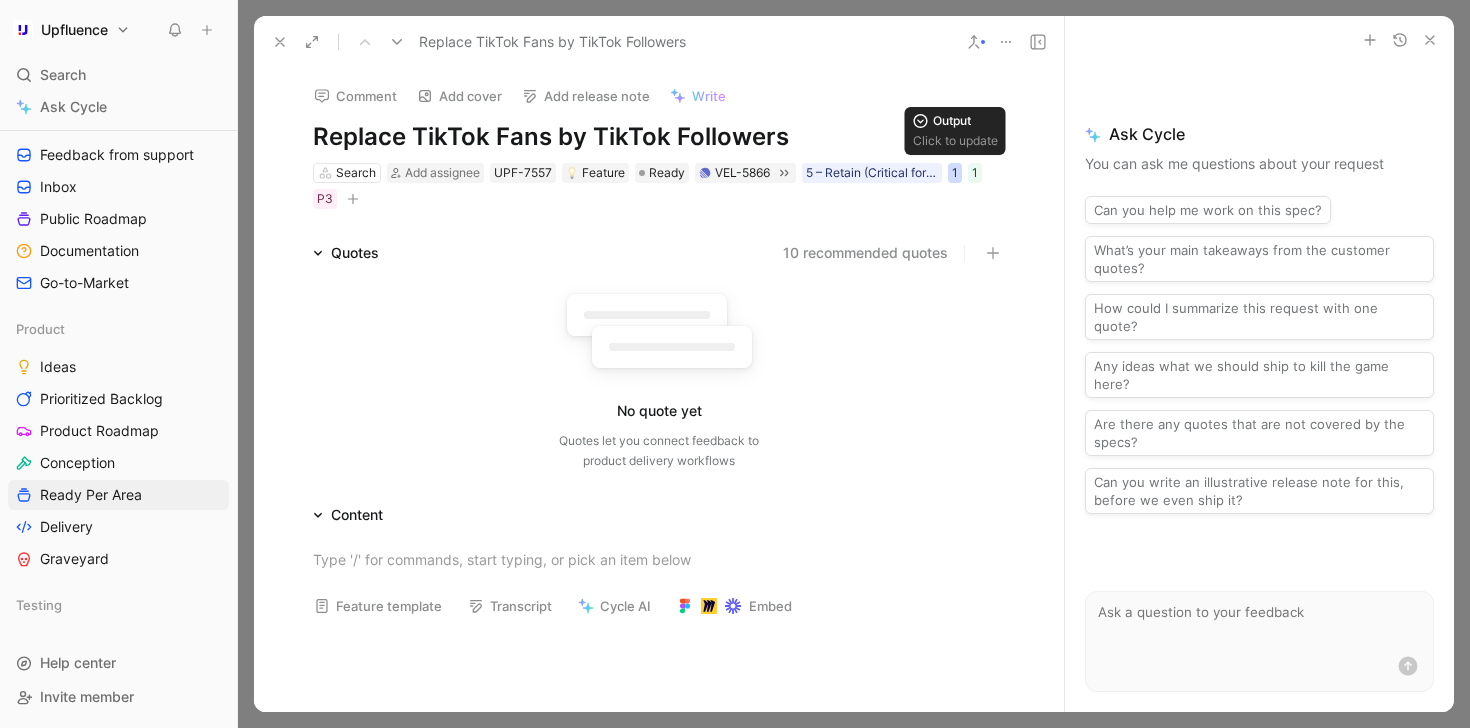 click on "1" at bounding box center [955, 173] 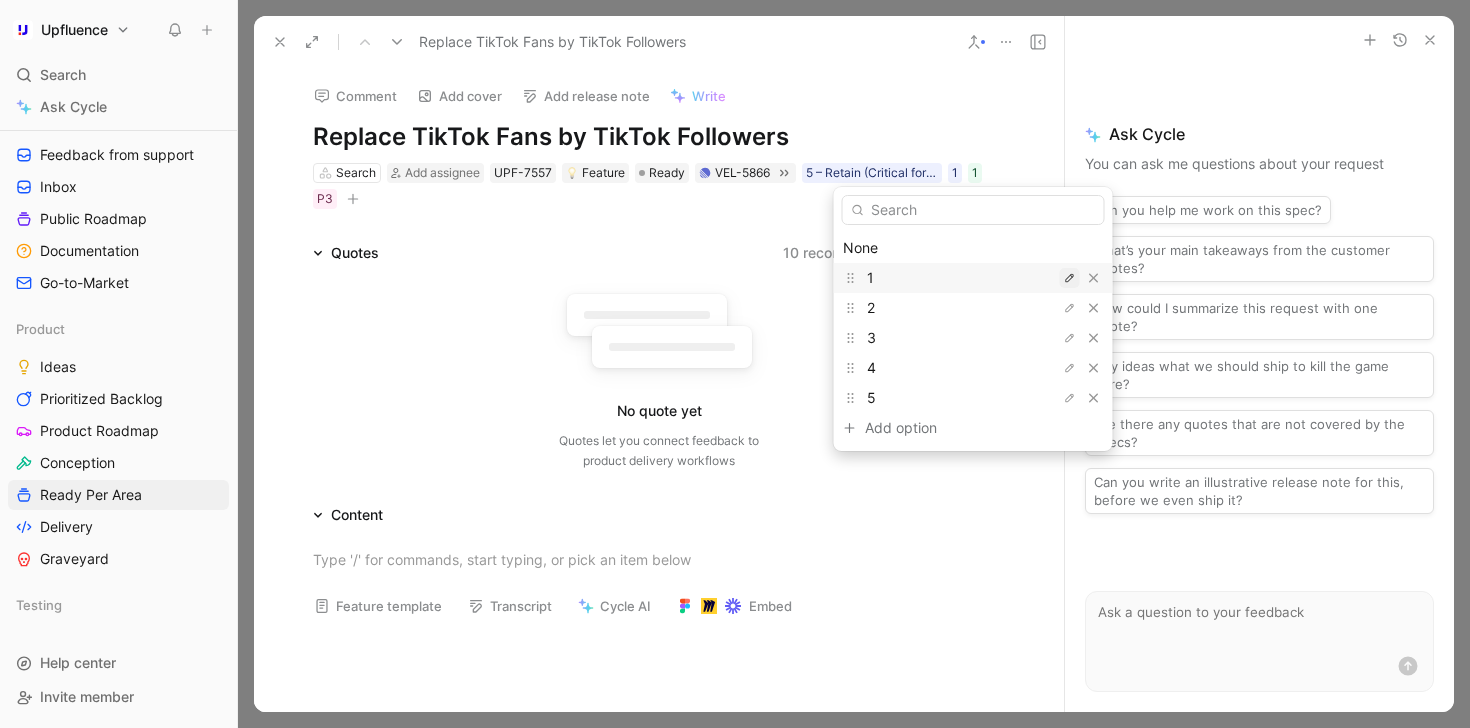 click 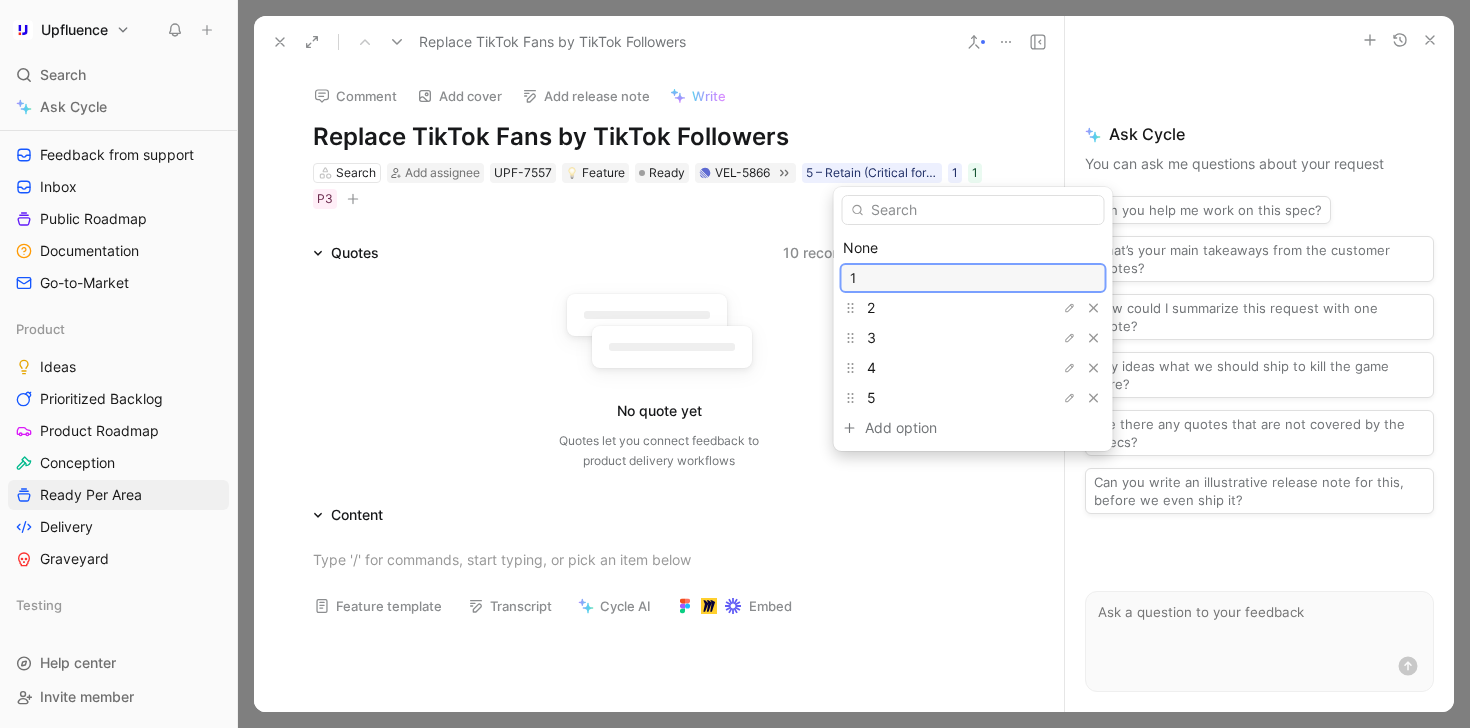 type on "1 Minimal Impact" 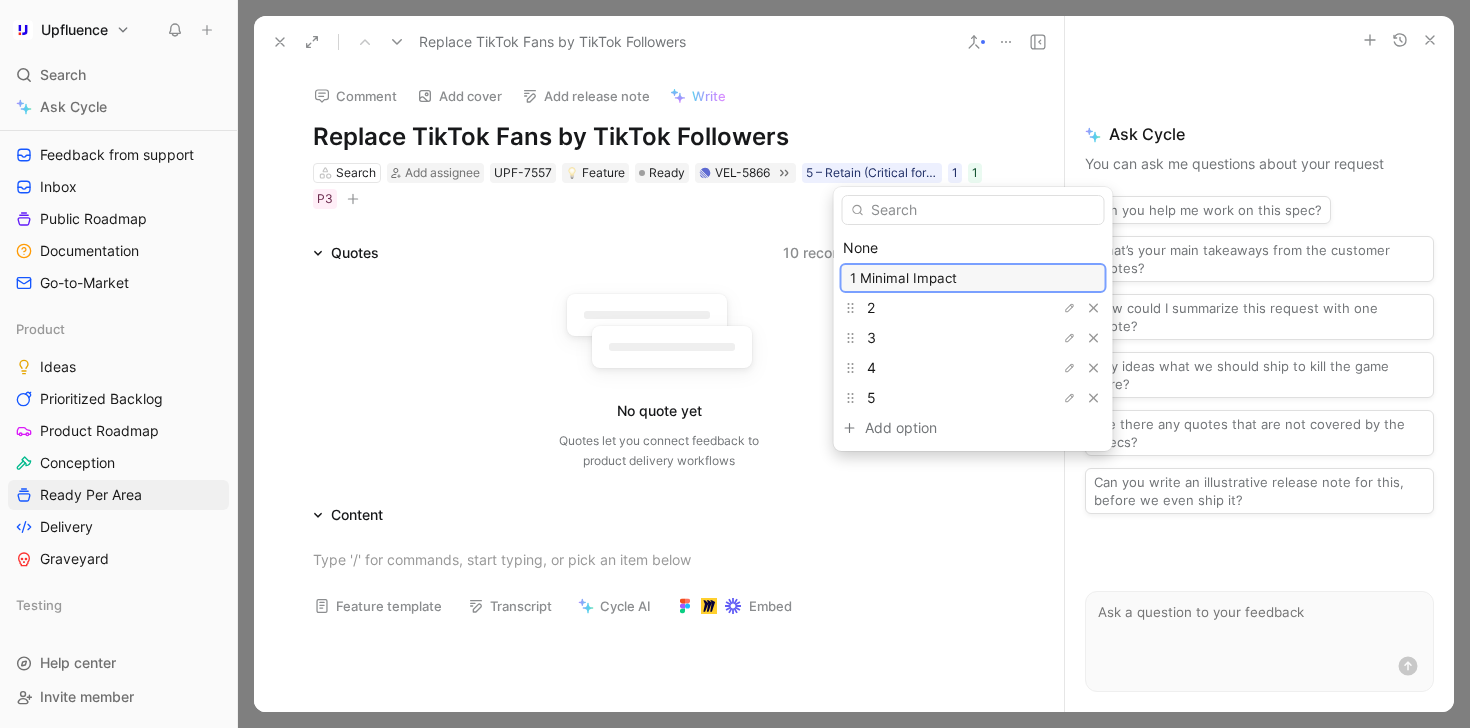 click on "1 Minimal Impact" at bounding box center (973, 278) 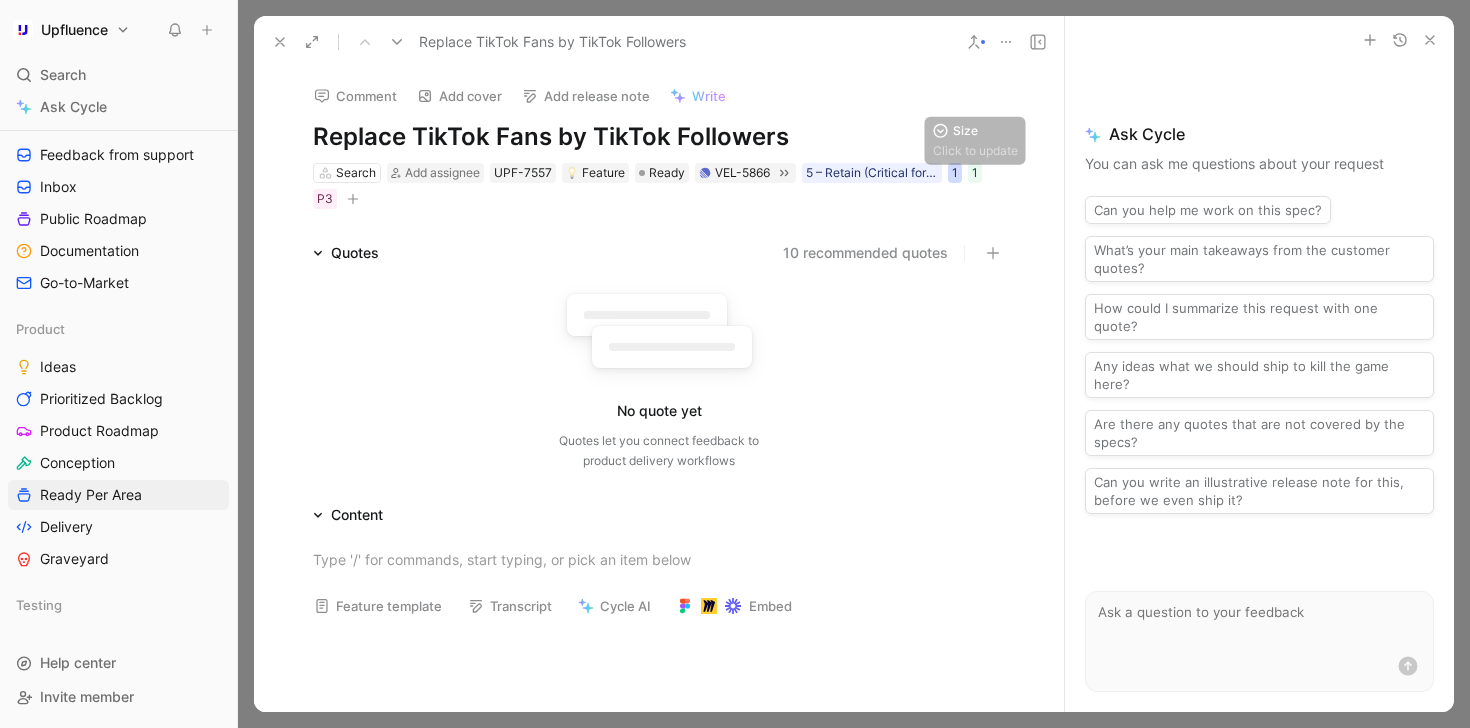 click on "1" at bounding box center (955, 173) 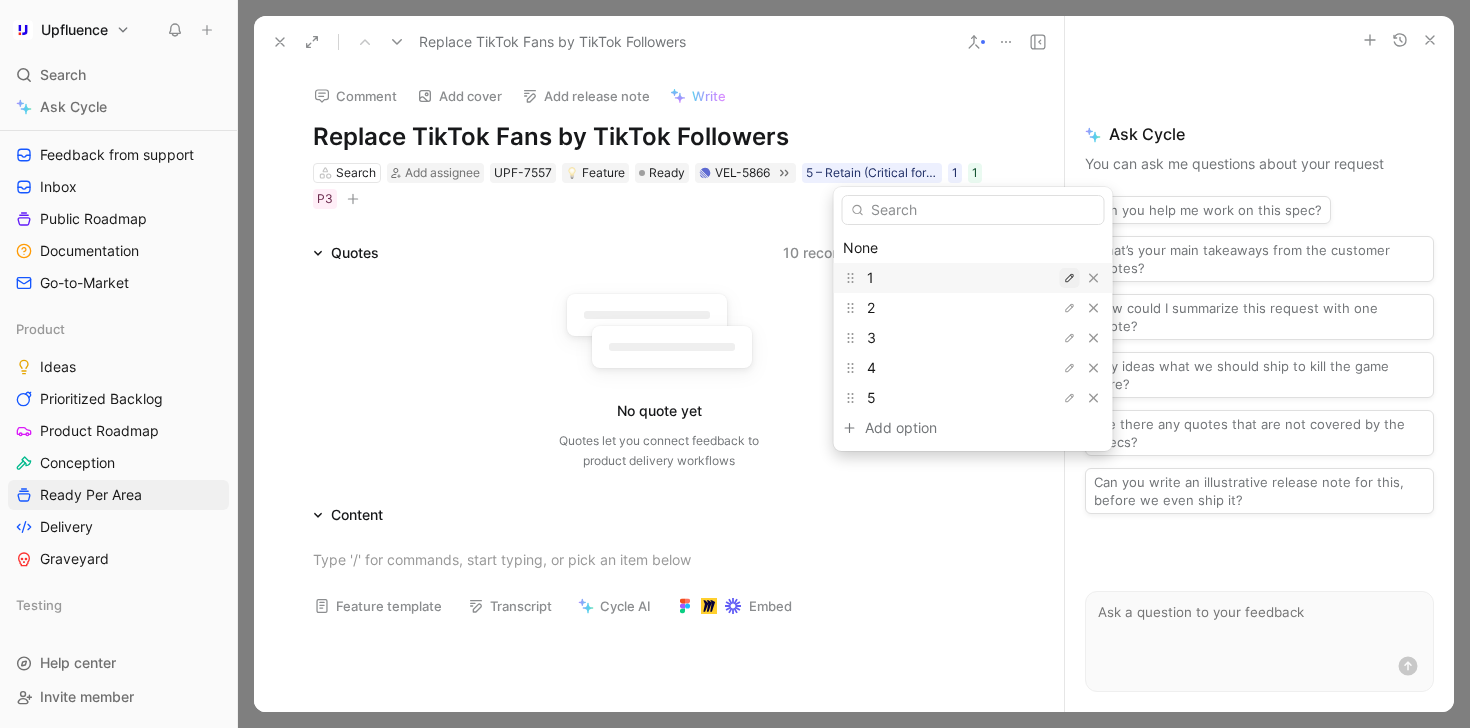 click 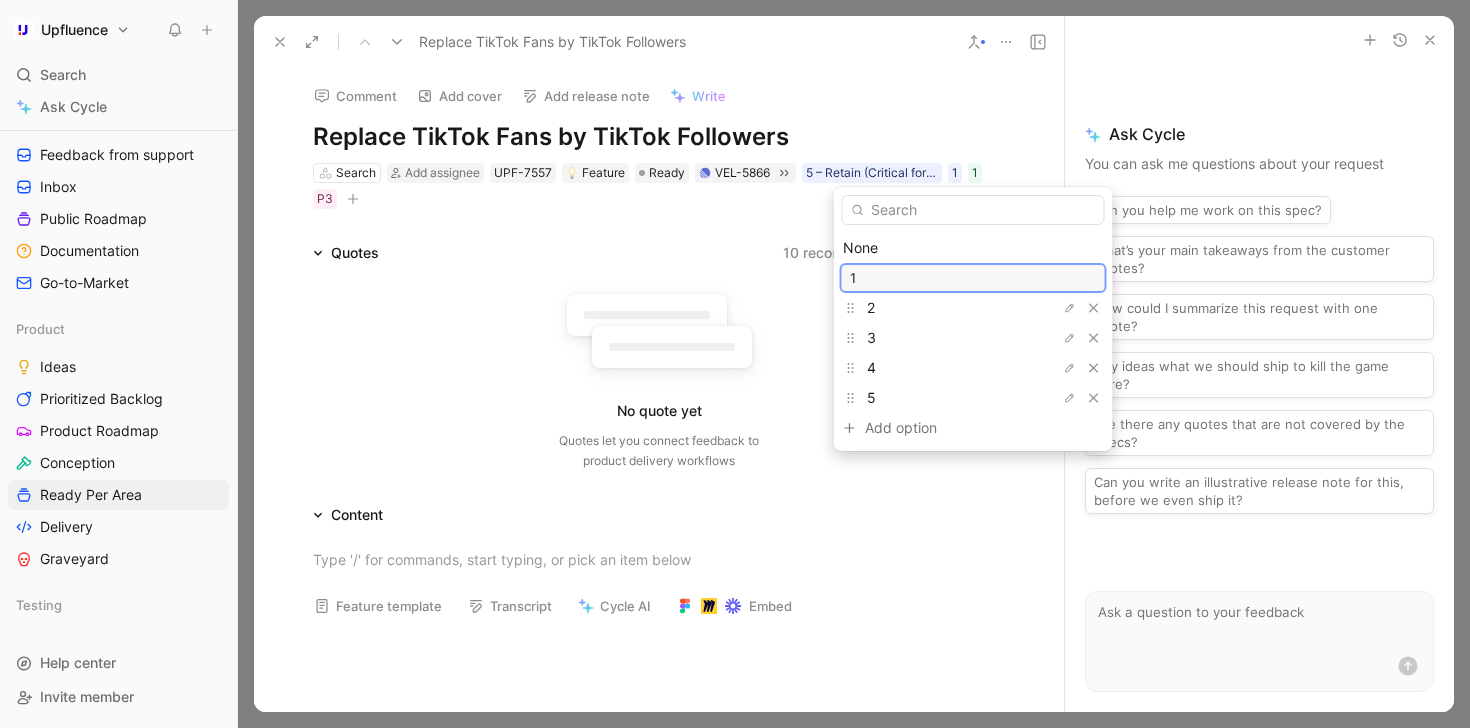 type on "1 Minimal Impact" 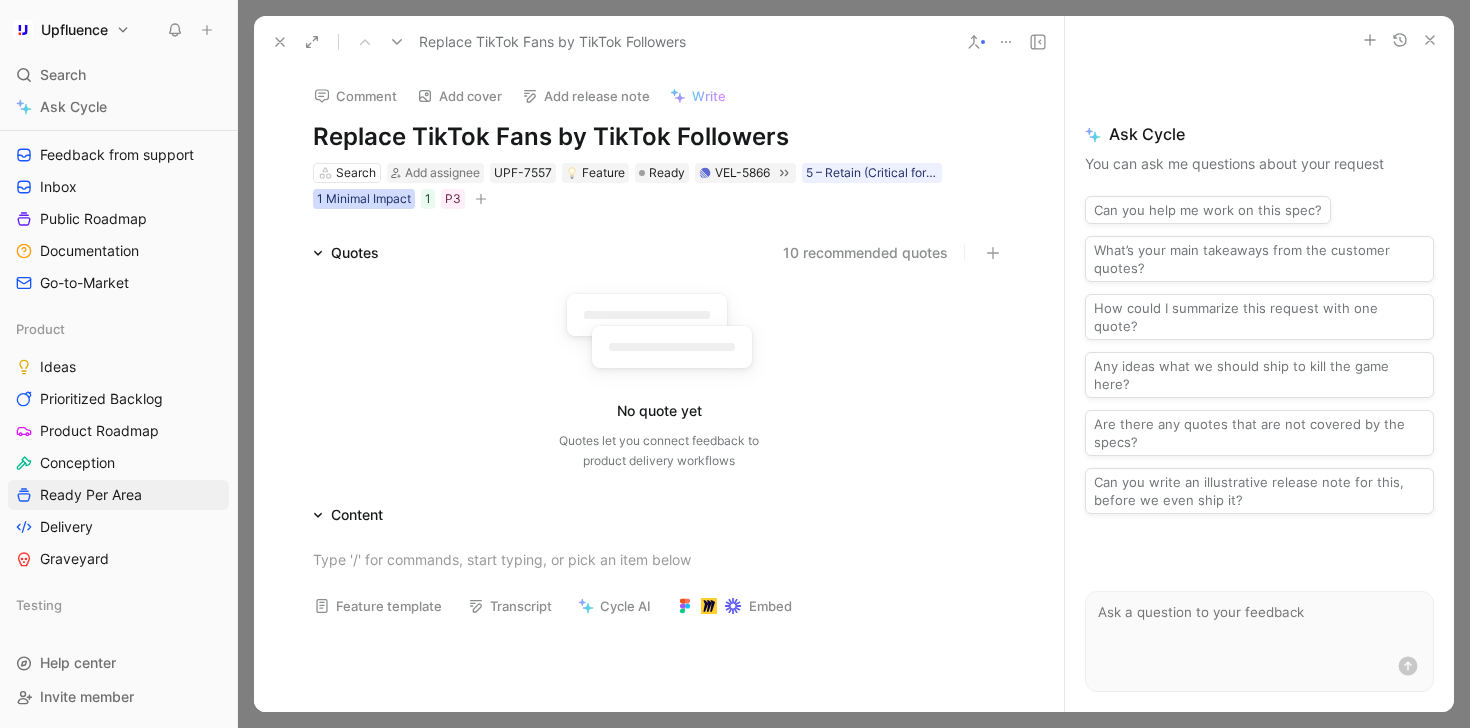 click on "1 Minimal Impact" at bounding box center (364, 199) 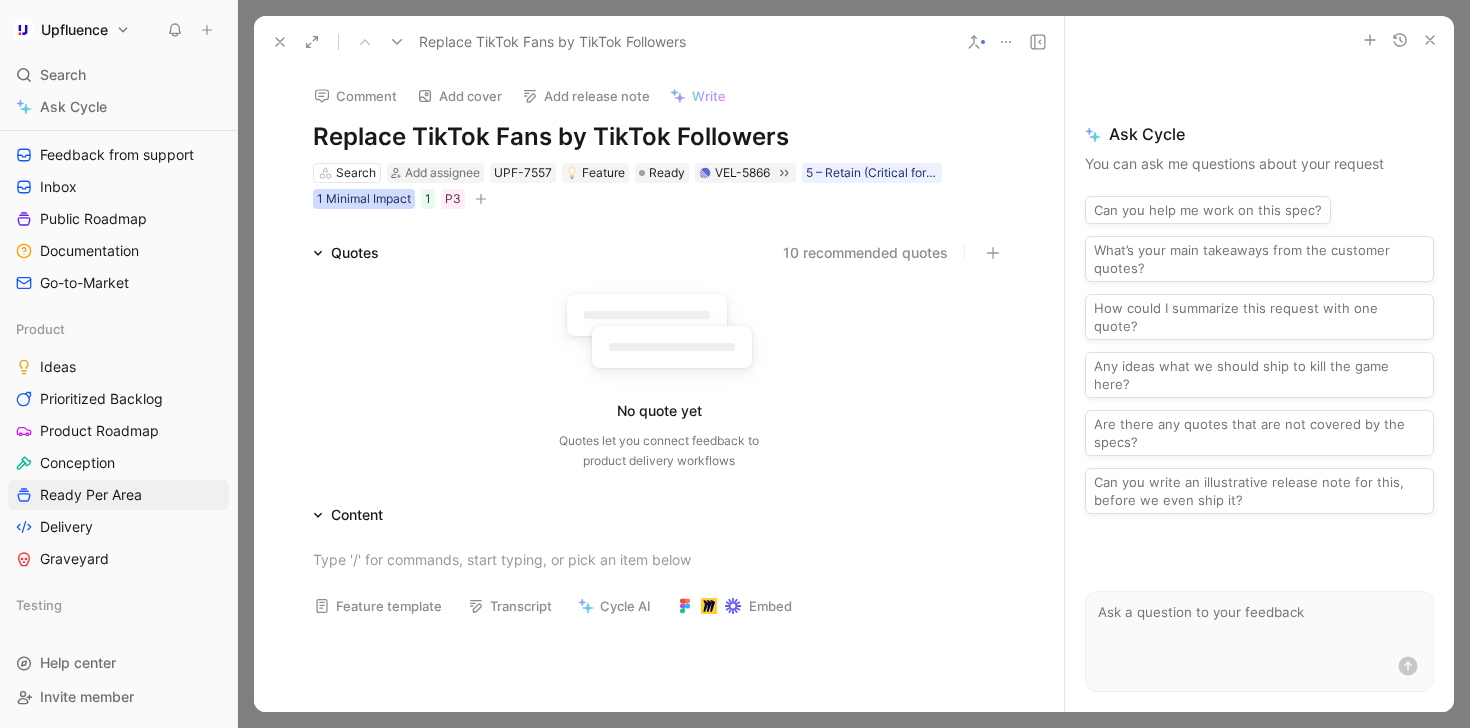 click on "1 Minimal Impact" at bounding box center (364, 199) 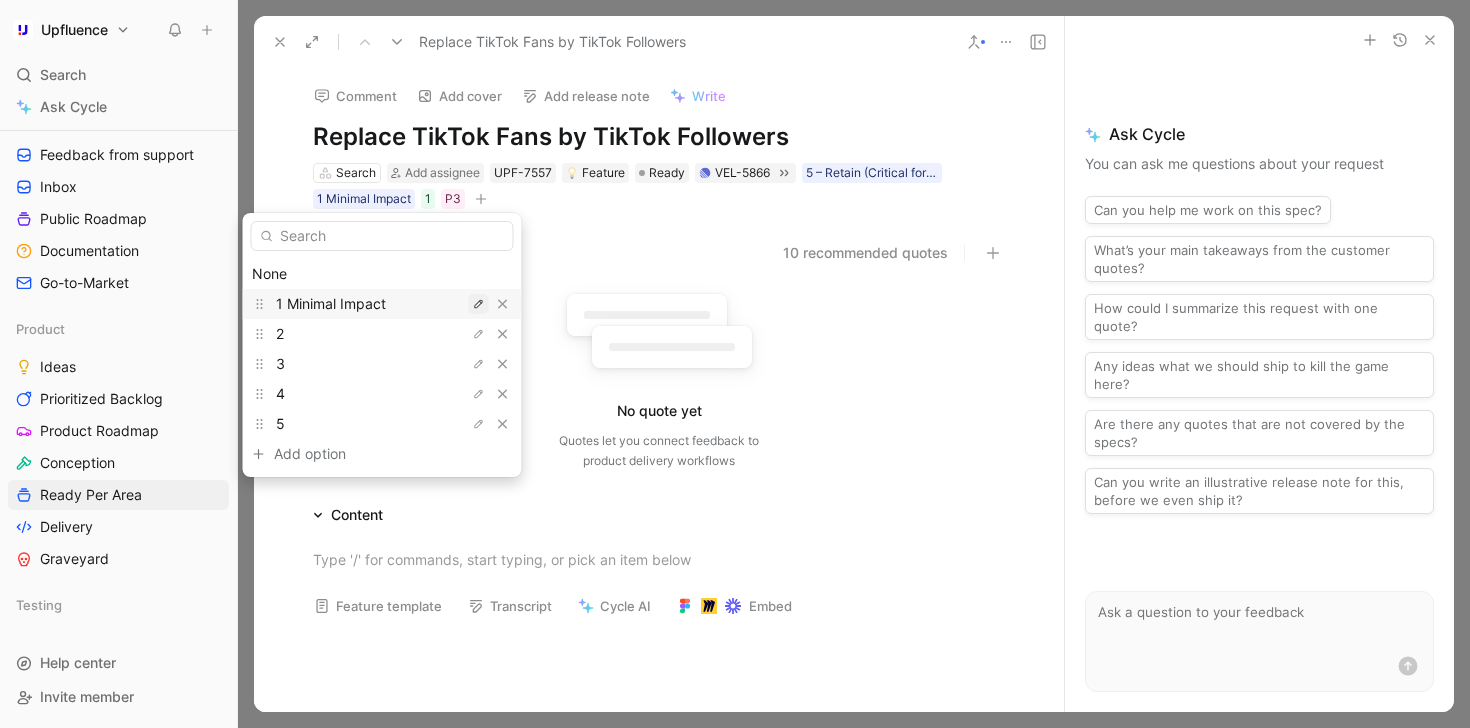 click 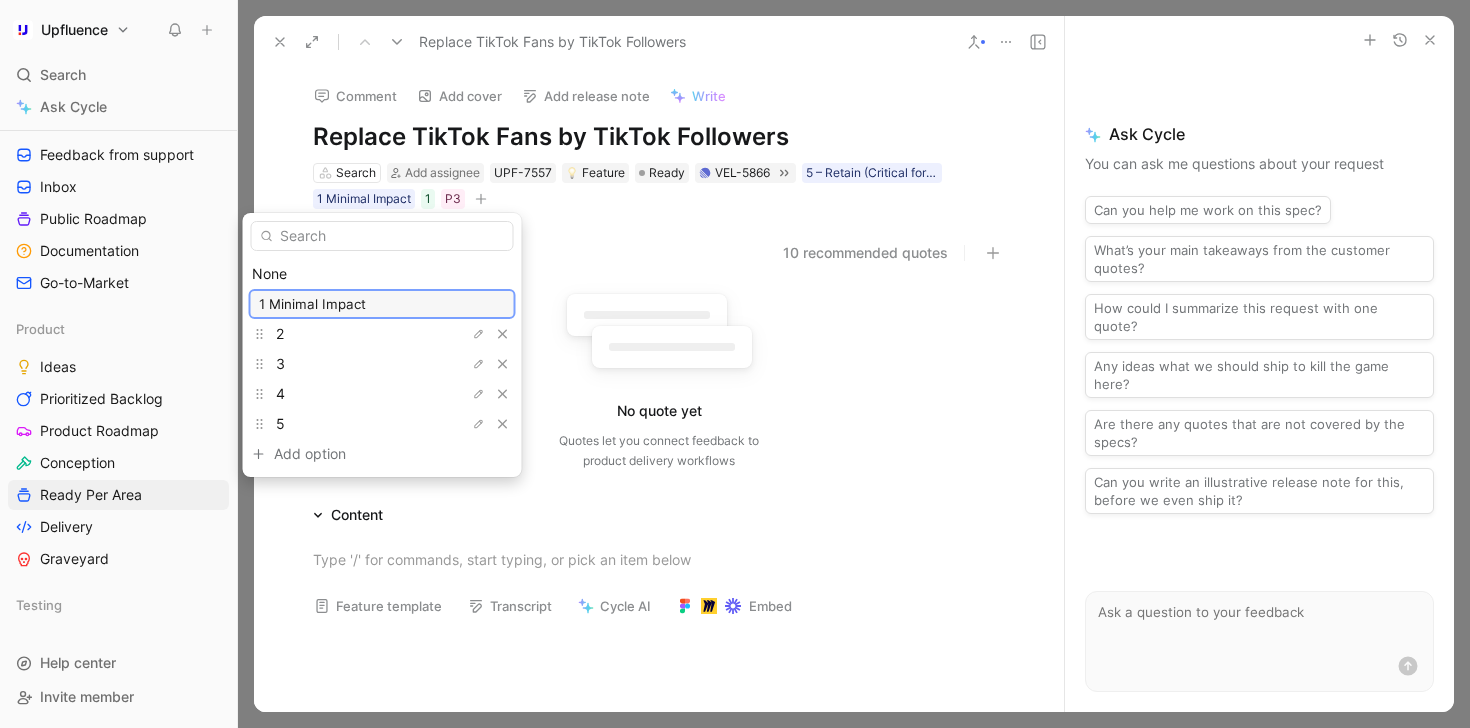 click on "1 Minimal Impact" at bounding box center (382, 304) 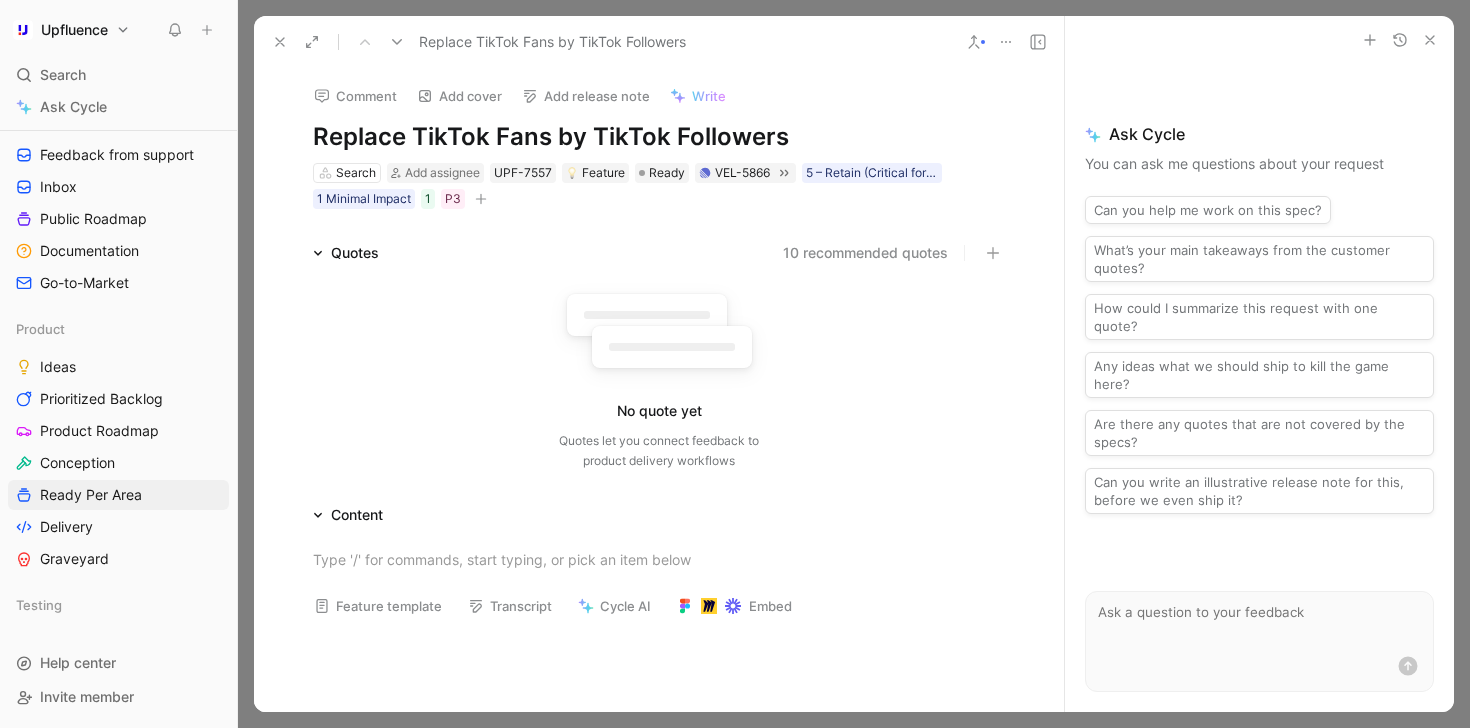 click 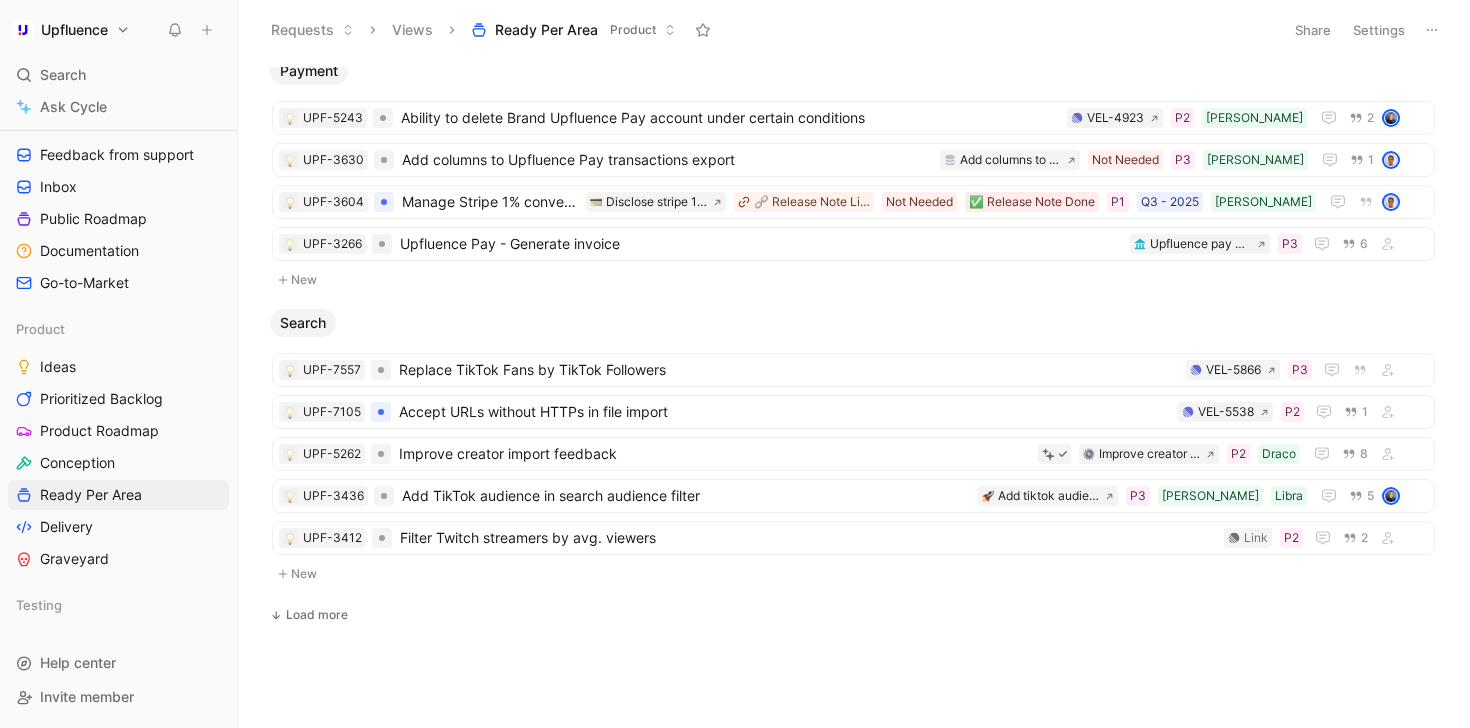 click on "Upfluence Search ⌘ K Ask Cycle Workspace Home G then H Feedback G then F Requests G then R Releases G then L Customers Product Areas Sanity check Feedbacks to process Dashboards Voice of Customer Trends Public Boards Feedback from support Inbox Public Roadmap Documentation Go-to-Market Product Ideas Prioritized Backlog Product Roadmap Conception Ready Per Area Delivery Graveyard Testing
To pick up a draggable item, press the space bar.
While dragging, use the arrow keys to move the item.
Press space again to drop the item in its new position, or press escape to cancel.
Help center Invite member Requests Views Ready Per Area Product Share Settings No Product Area New Client Portal New Creator Space New Data New E-commerce New Inbox New IRM New Live Capture UPF-6765 Improving navigation when editing Live Capture Vela P3 Improving navigation when editing live capture UPF-6661 Provide back button on Live Capture Edition page Vela Q3 - 2025 P3 PRO-250 New Other UPF-7569 DRA-3286 1" at bounding box center [735, 364] 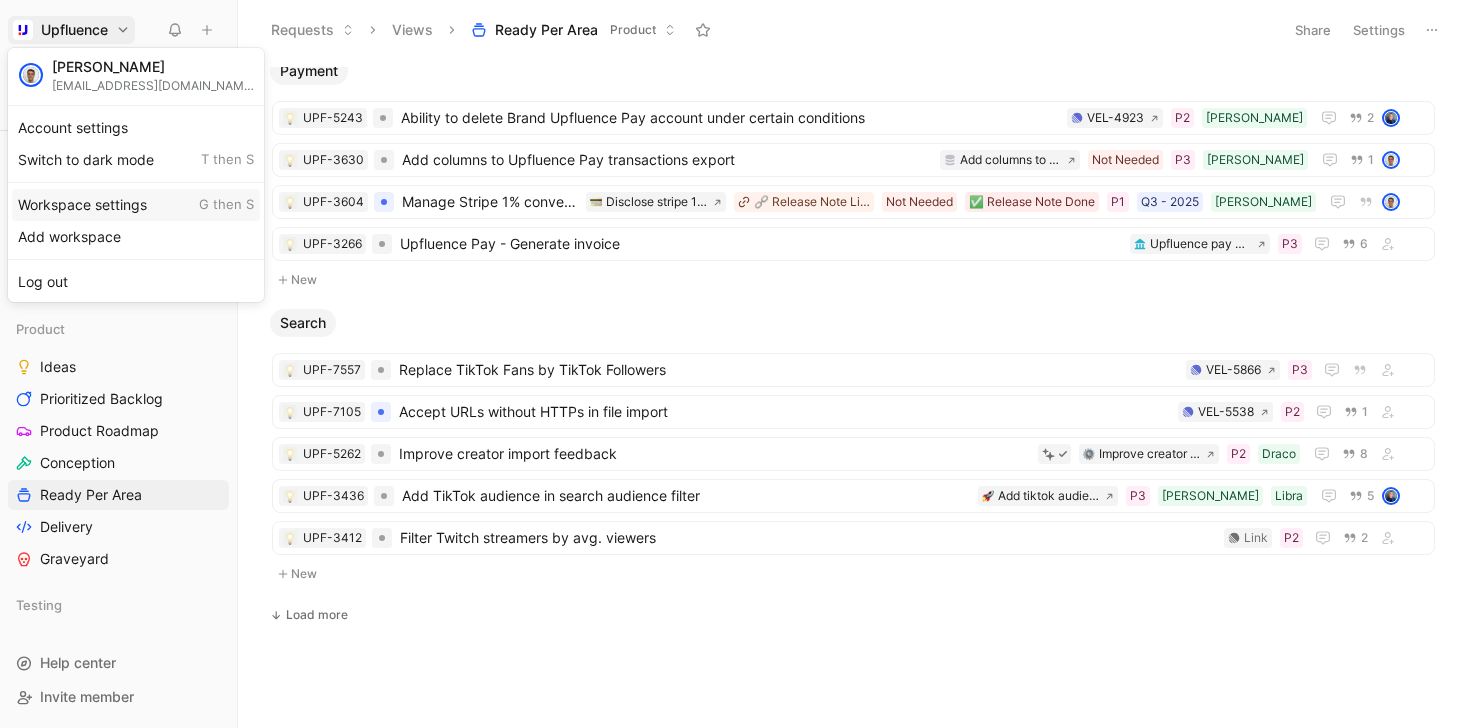 click on "Workspace settings G then S" at bounding box center [136, 205] 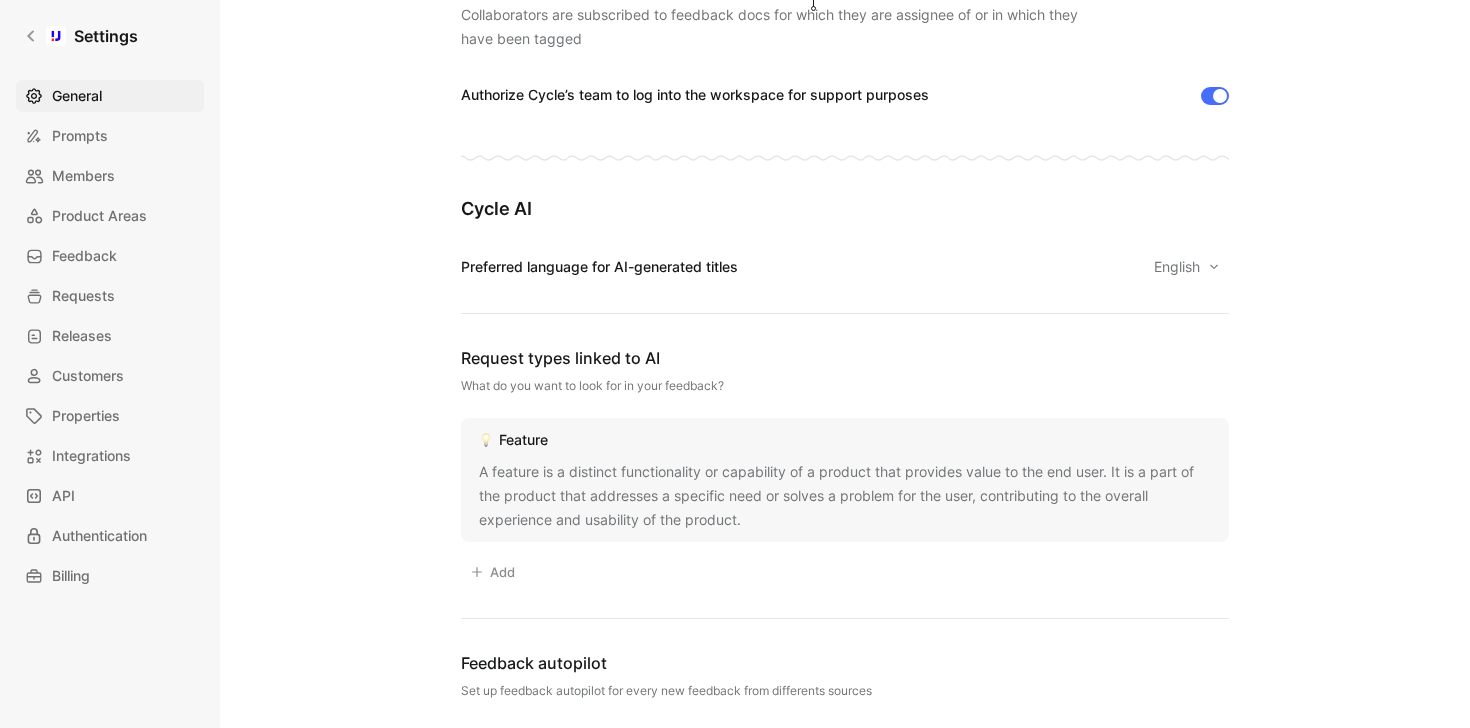 scroll, scrollTop: 2271, scrollLeft: 0, axis: vertical 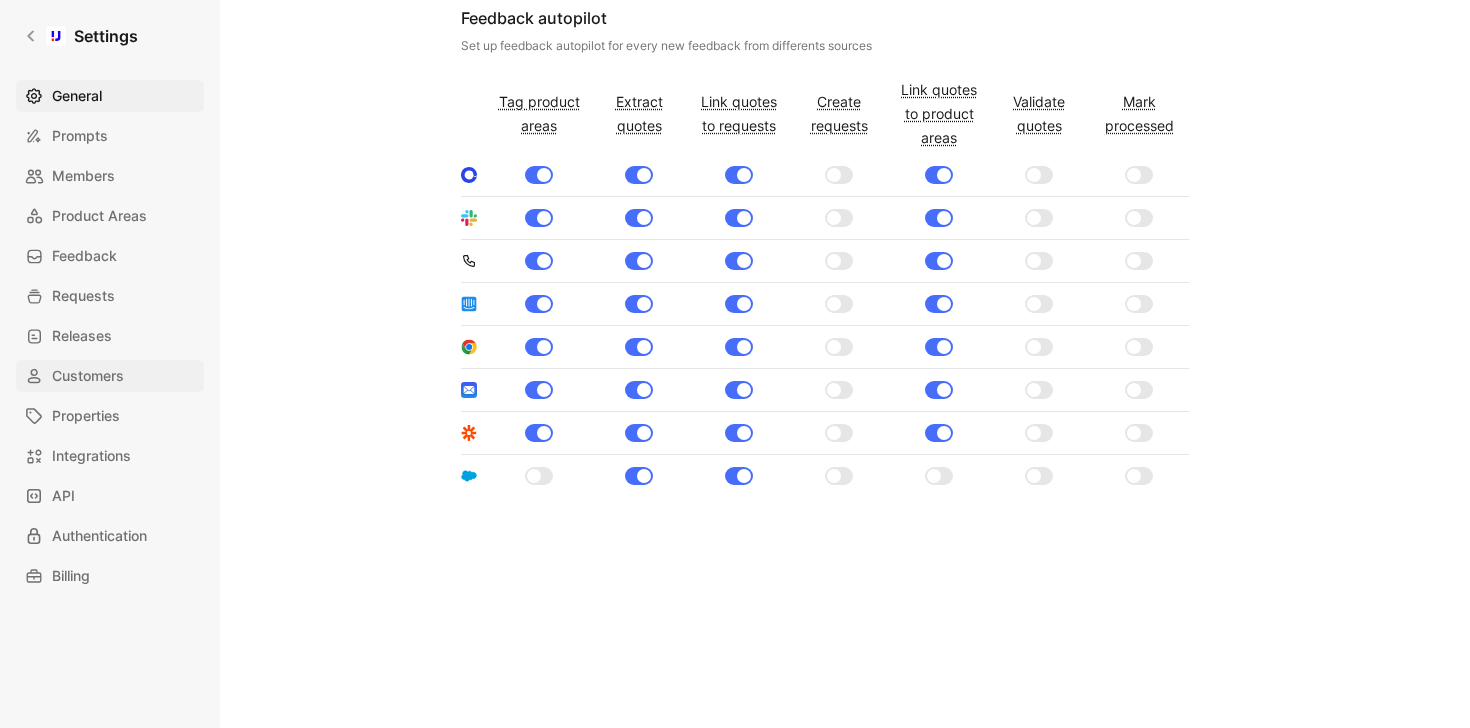 click on "Customers" at bounding box center [110, 376] 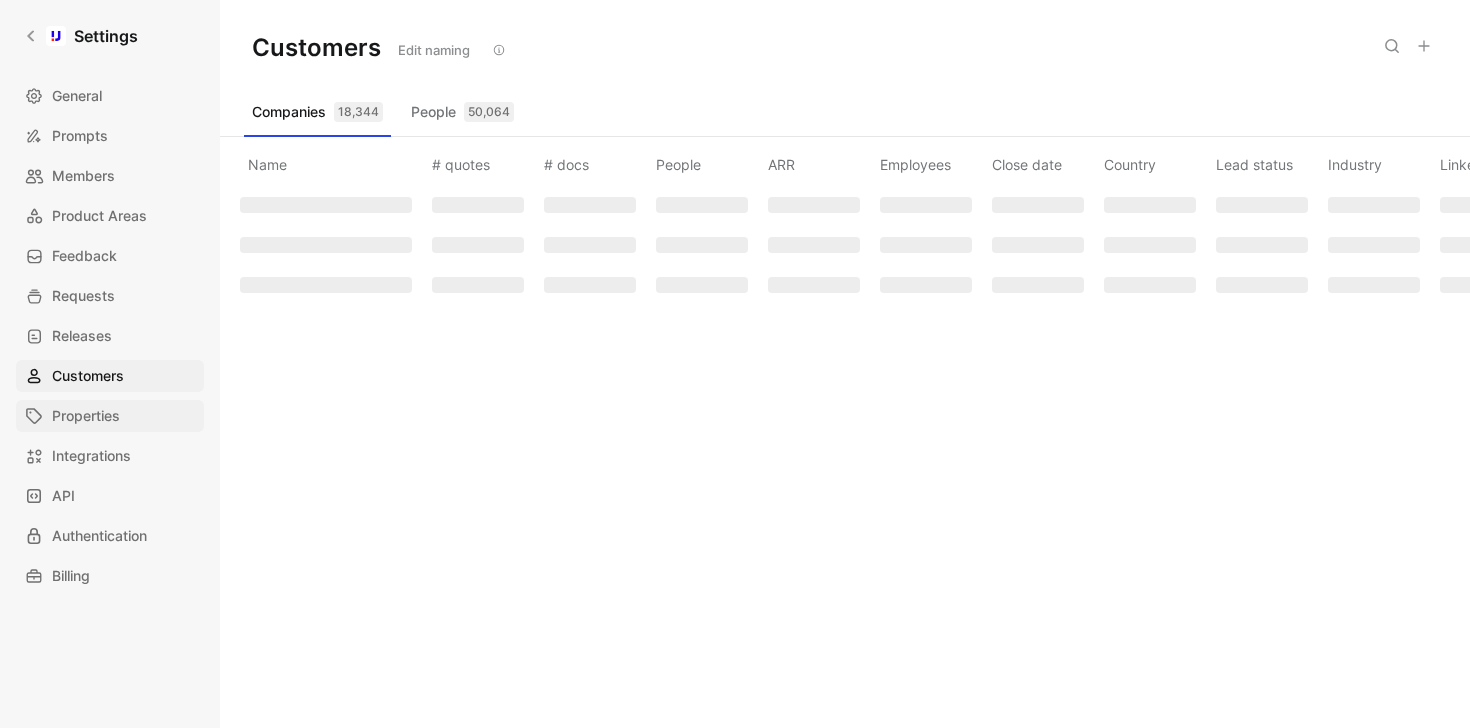 click on "Properties" at bounding box center (110, 416) 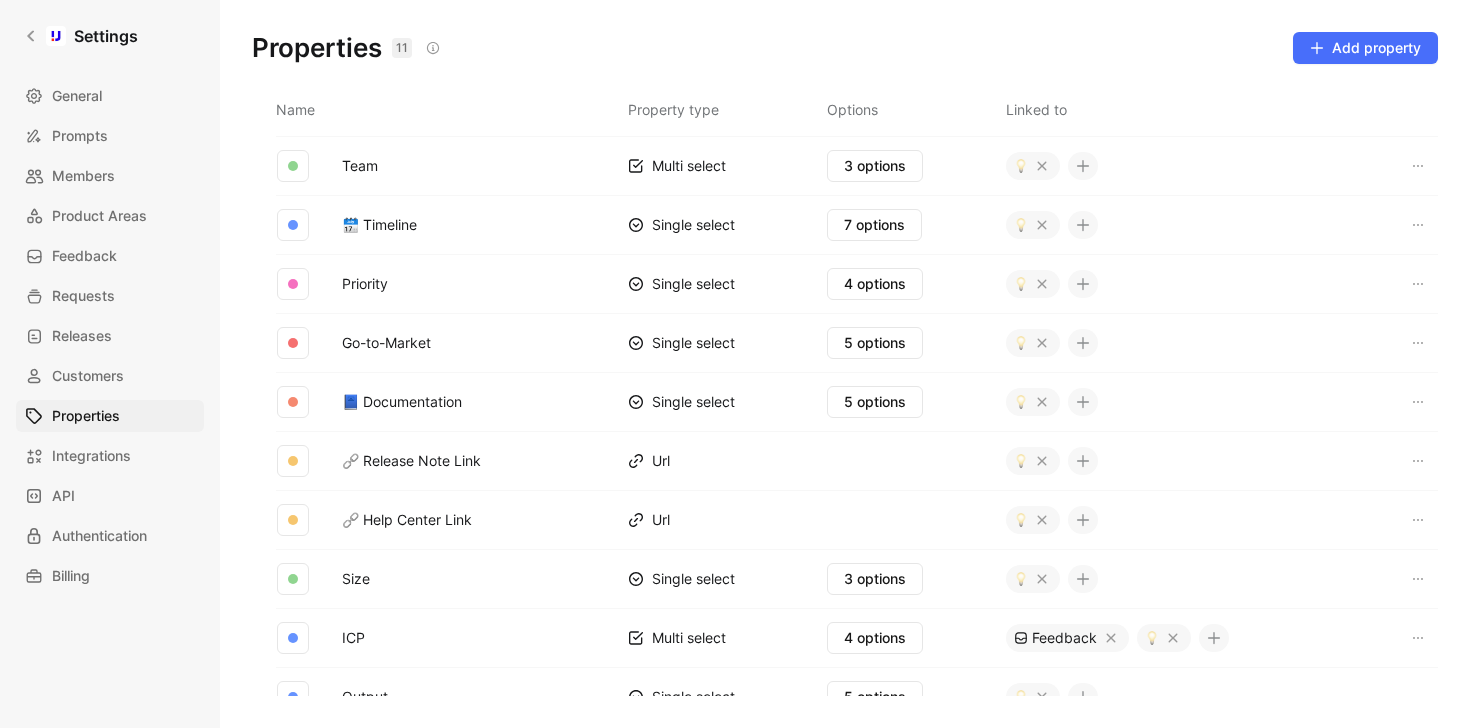 scroll, scrollTop: 307, scrollLeft: 0, axis: vertical 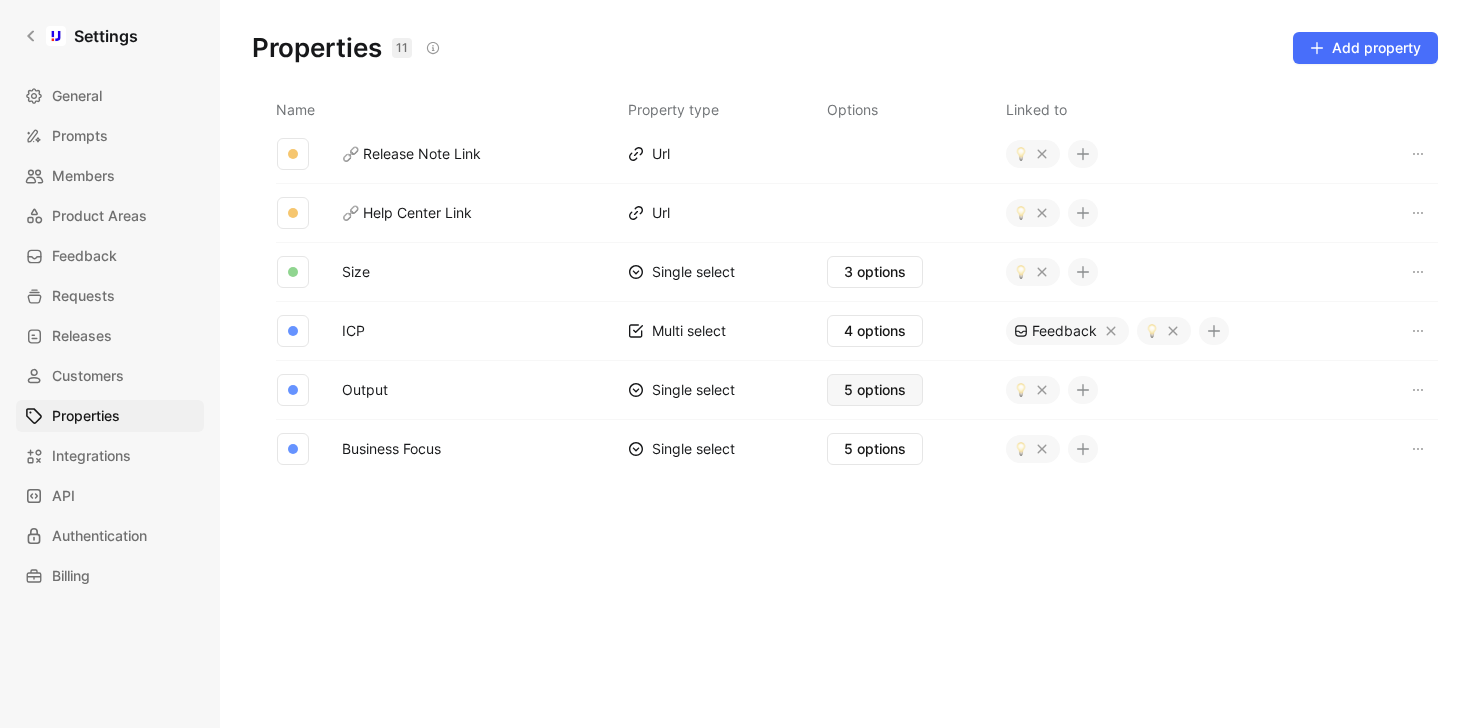 click on "5 options" at bounding box center [875, 390] 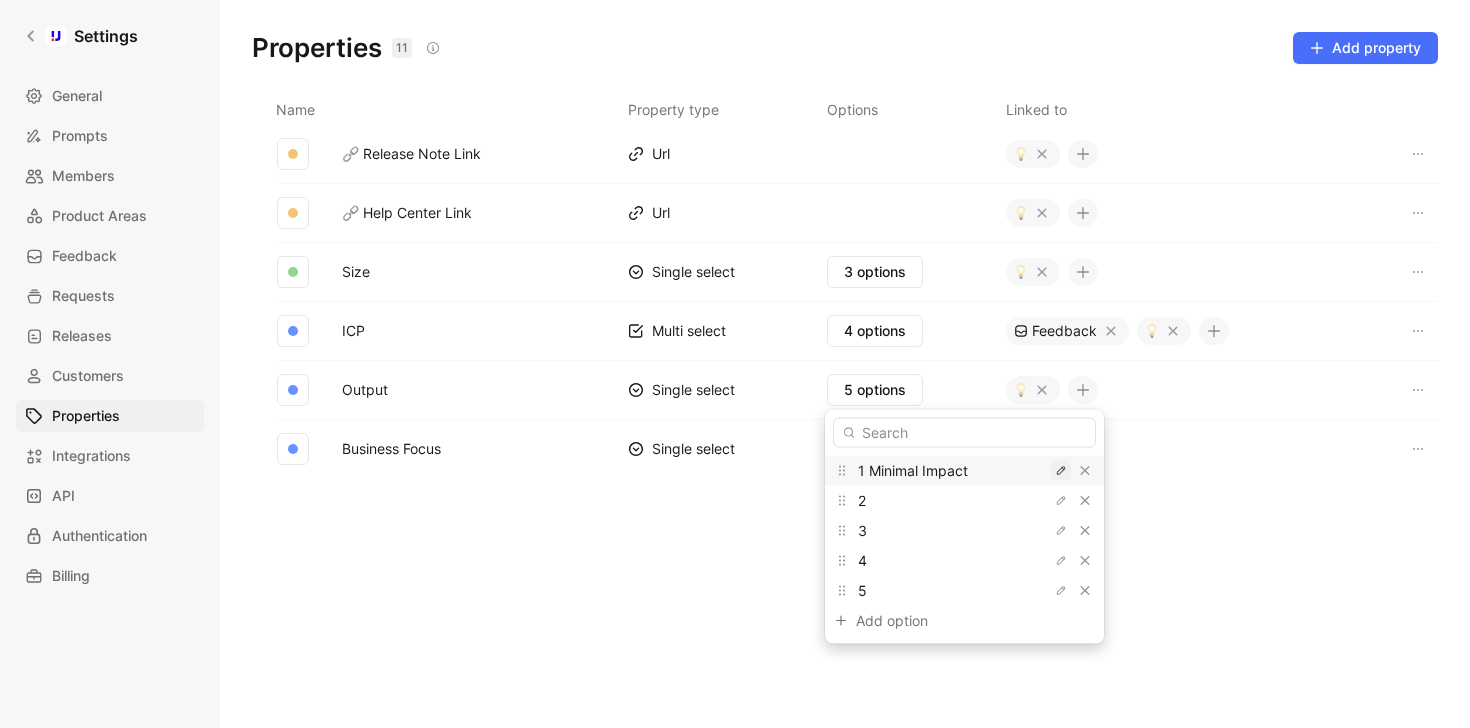 click 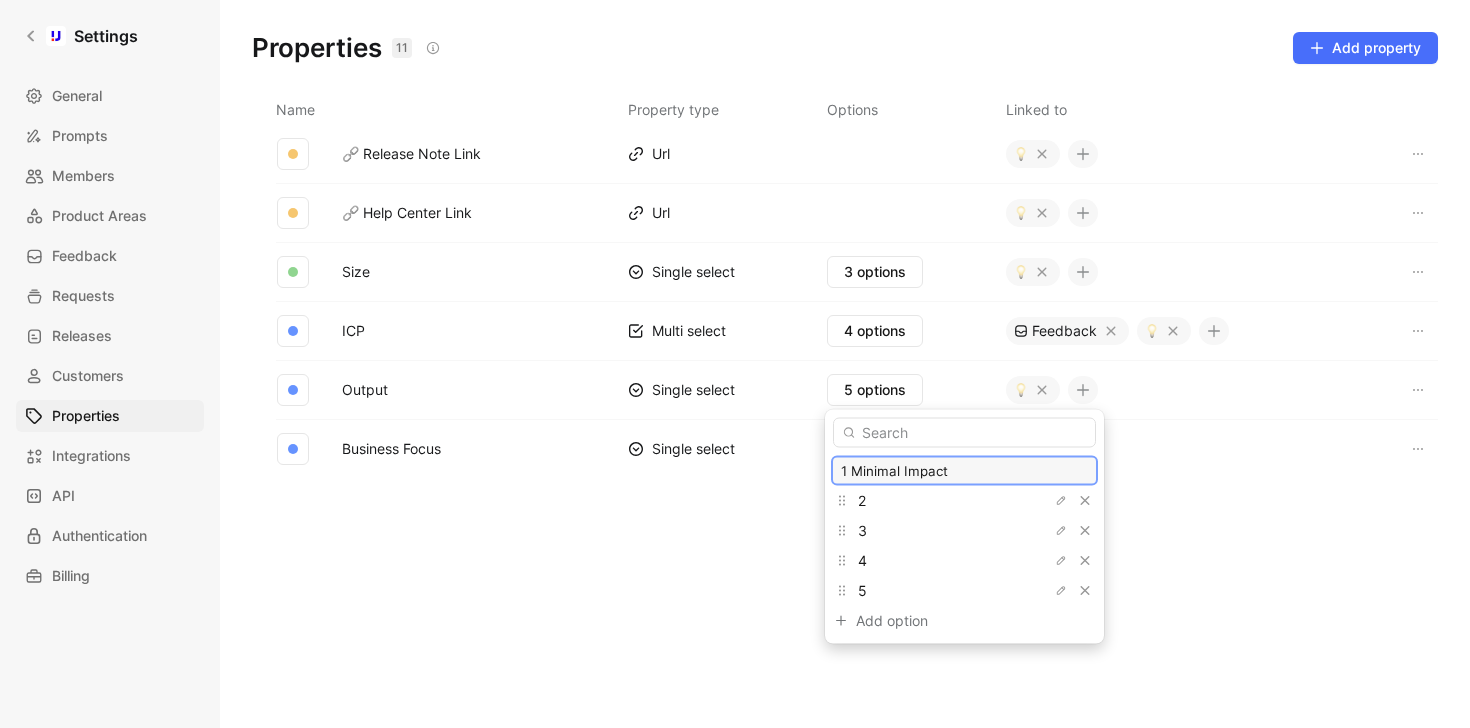 click on "1 Minimal Impact" at bounding box center [964, 471] 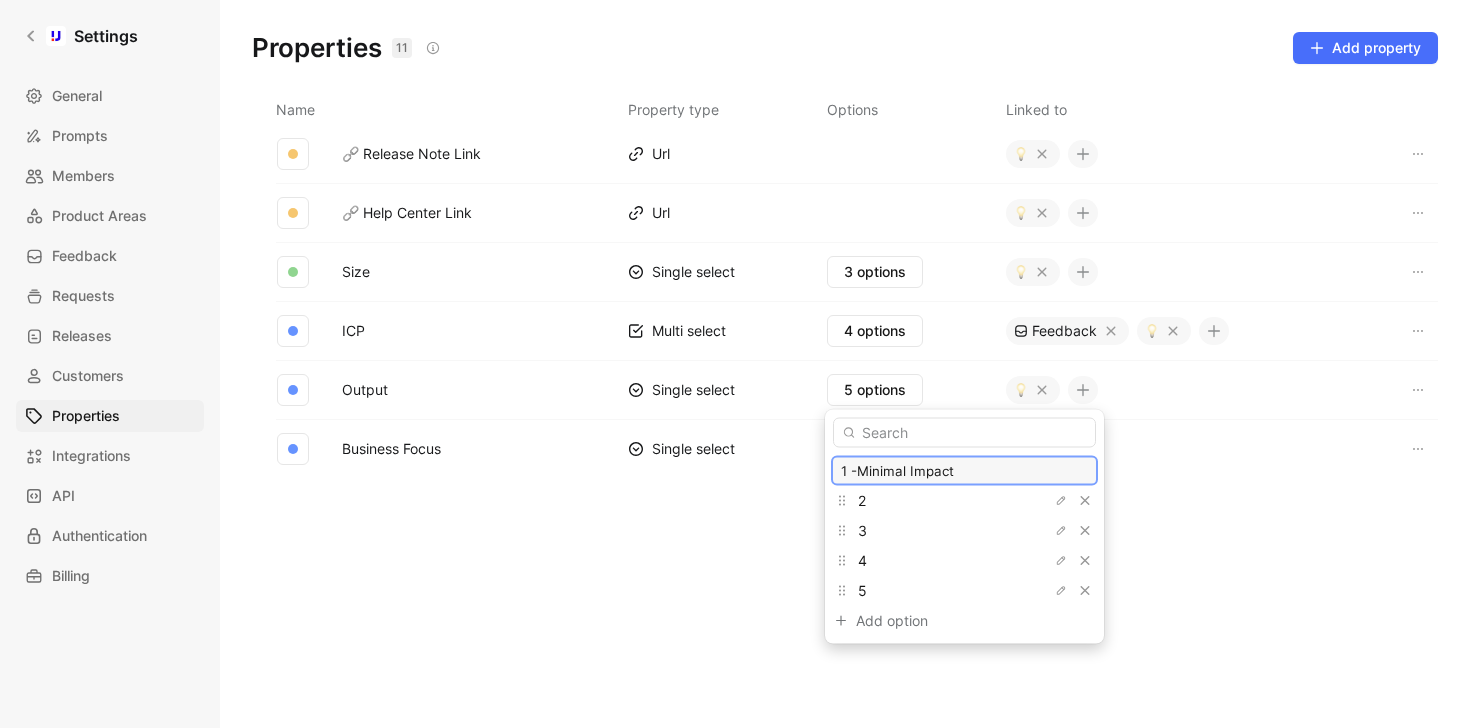 type on "1 - Minimal Impact" 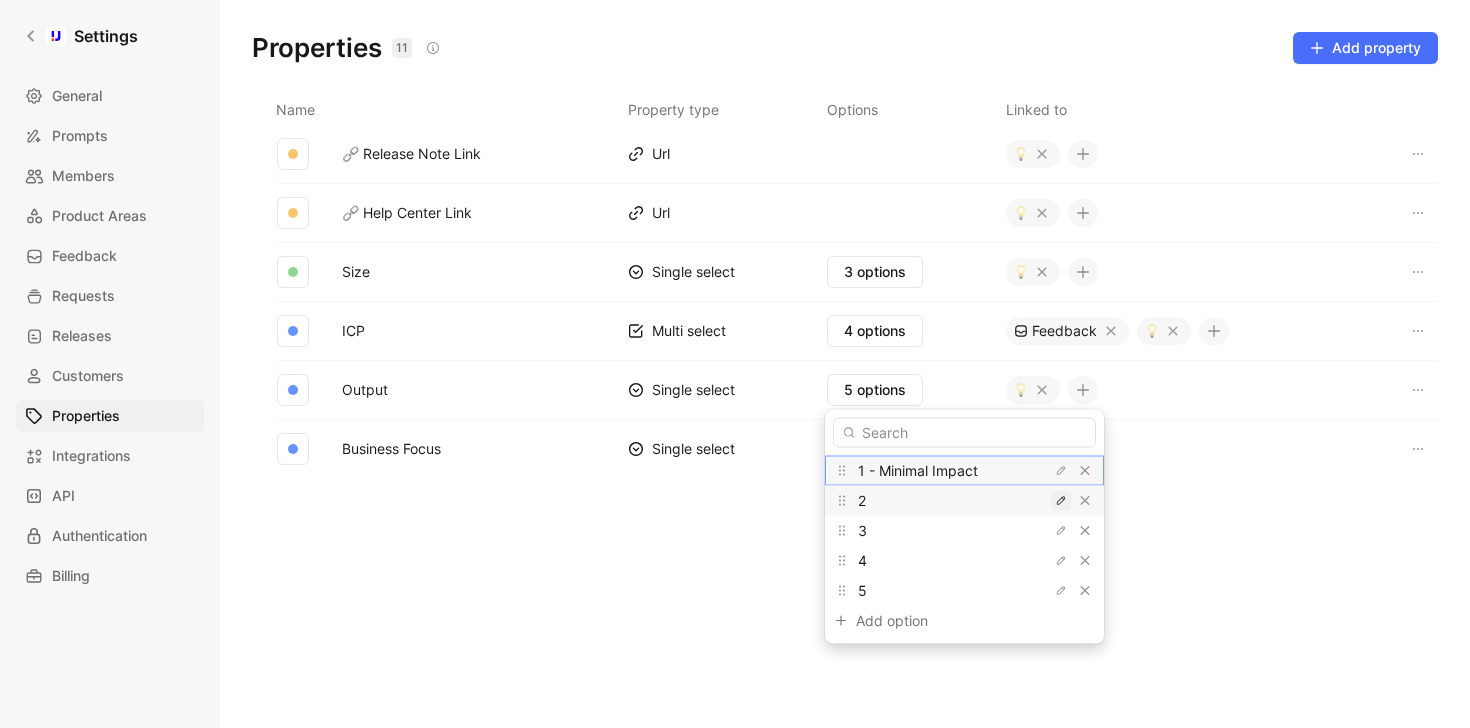 click 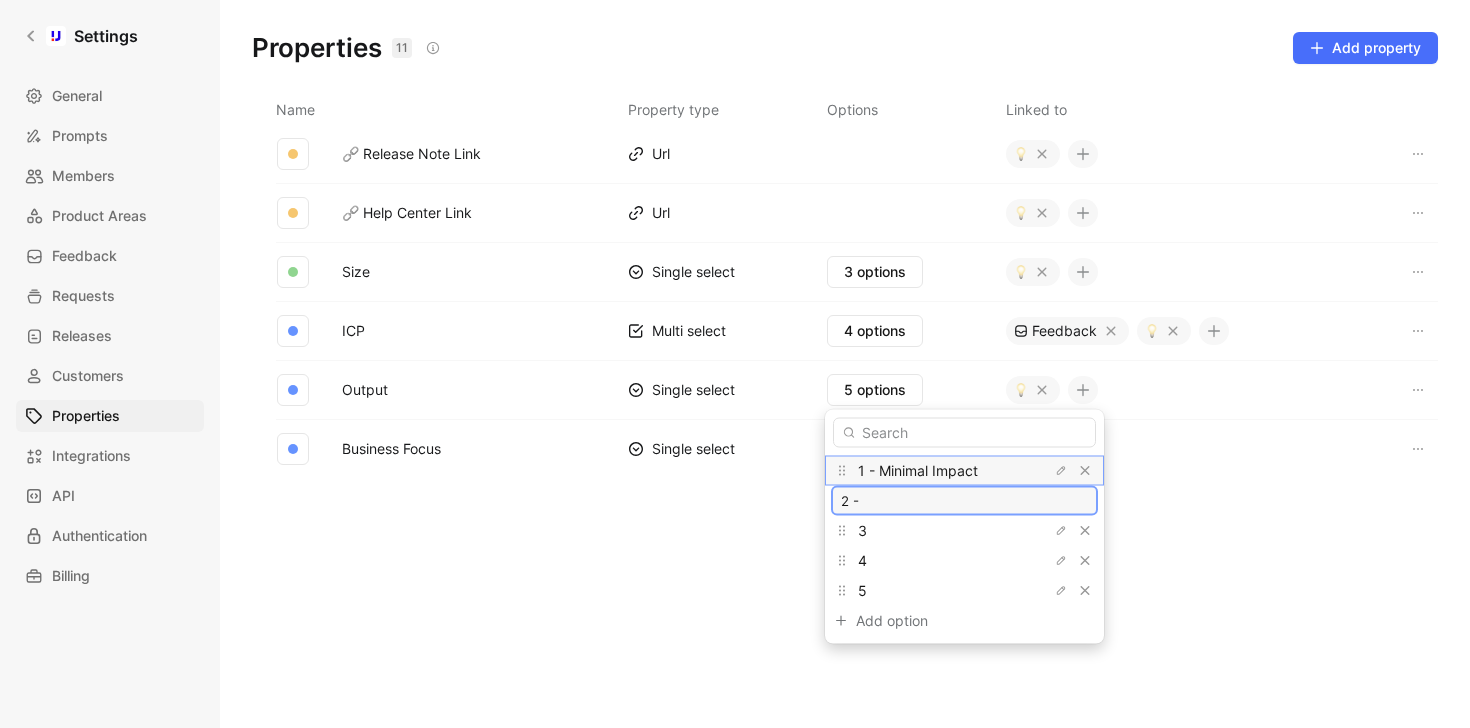 type on "2 - Low Impact" 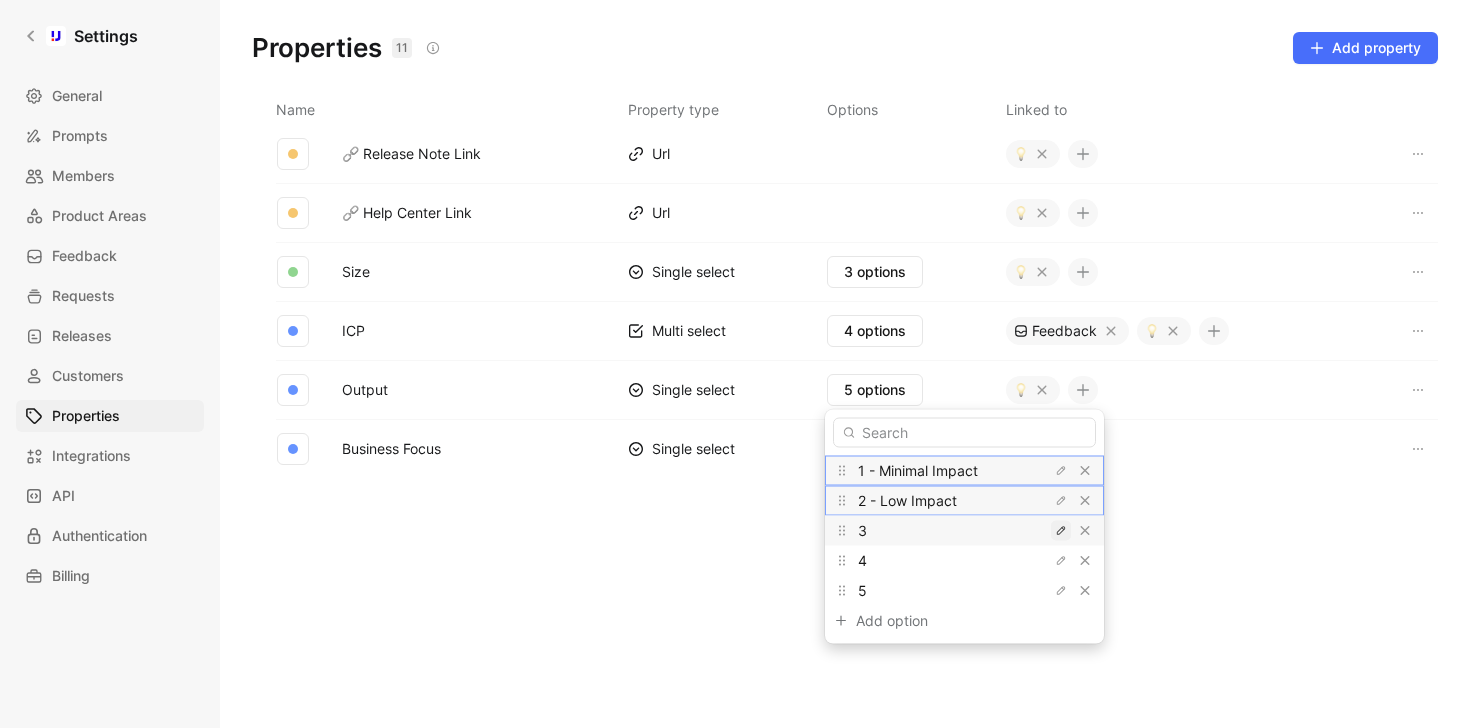 click 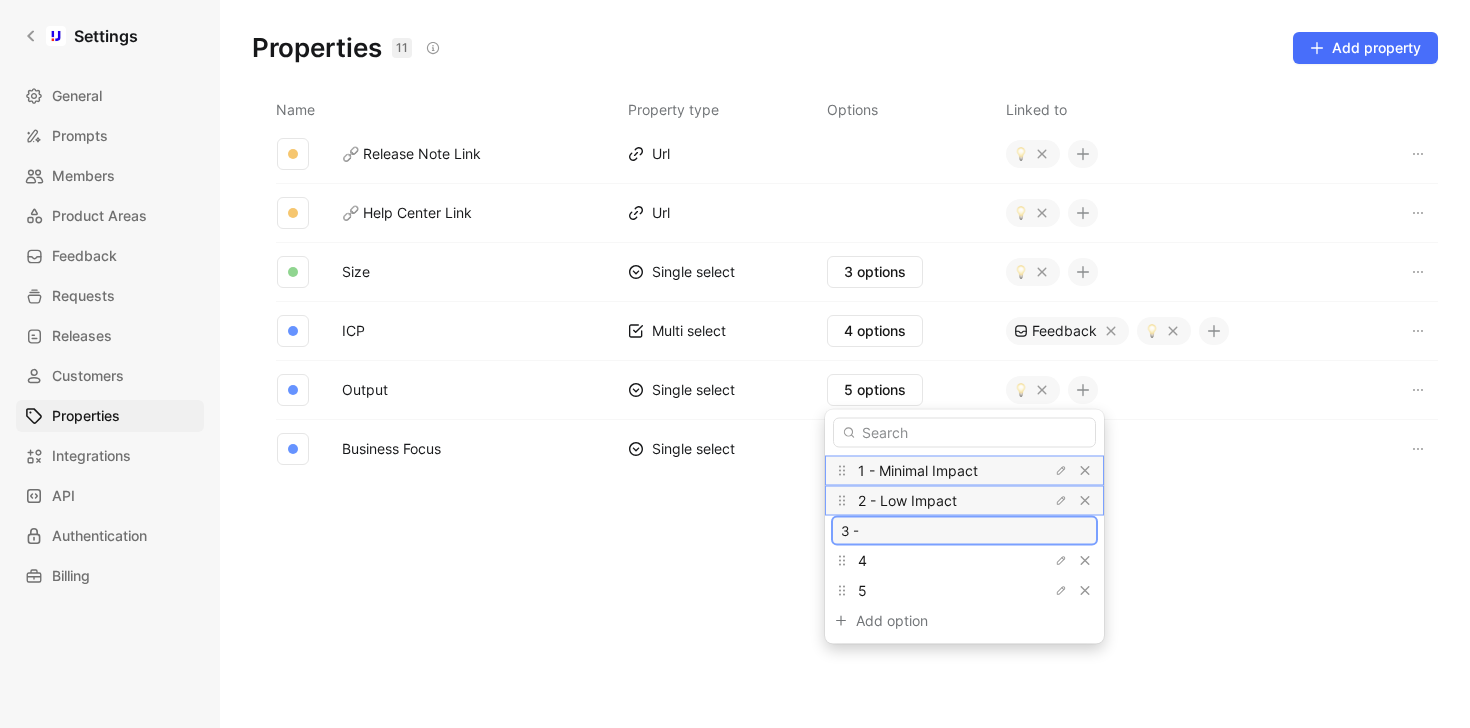 type on "3 - Moderate Impact" 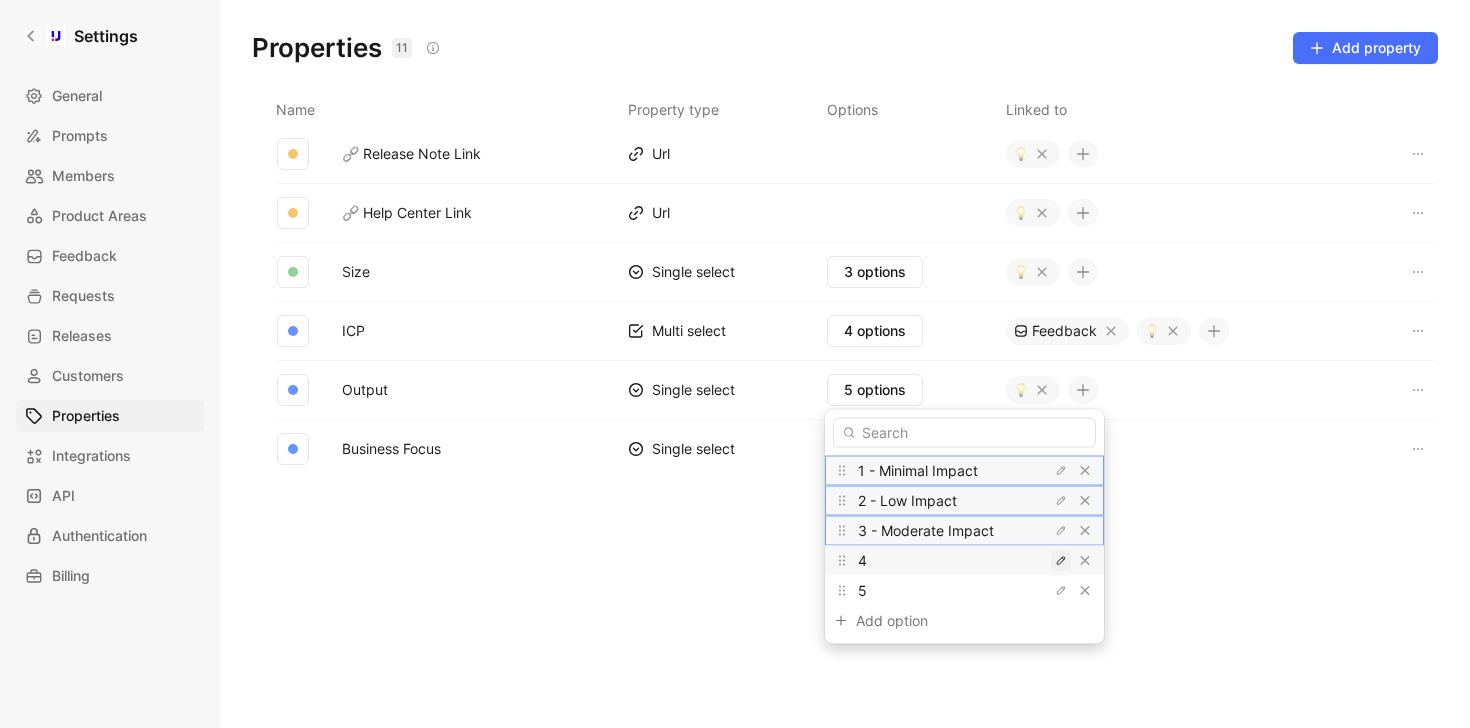 click 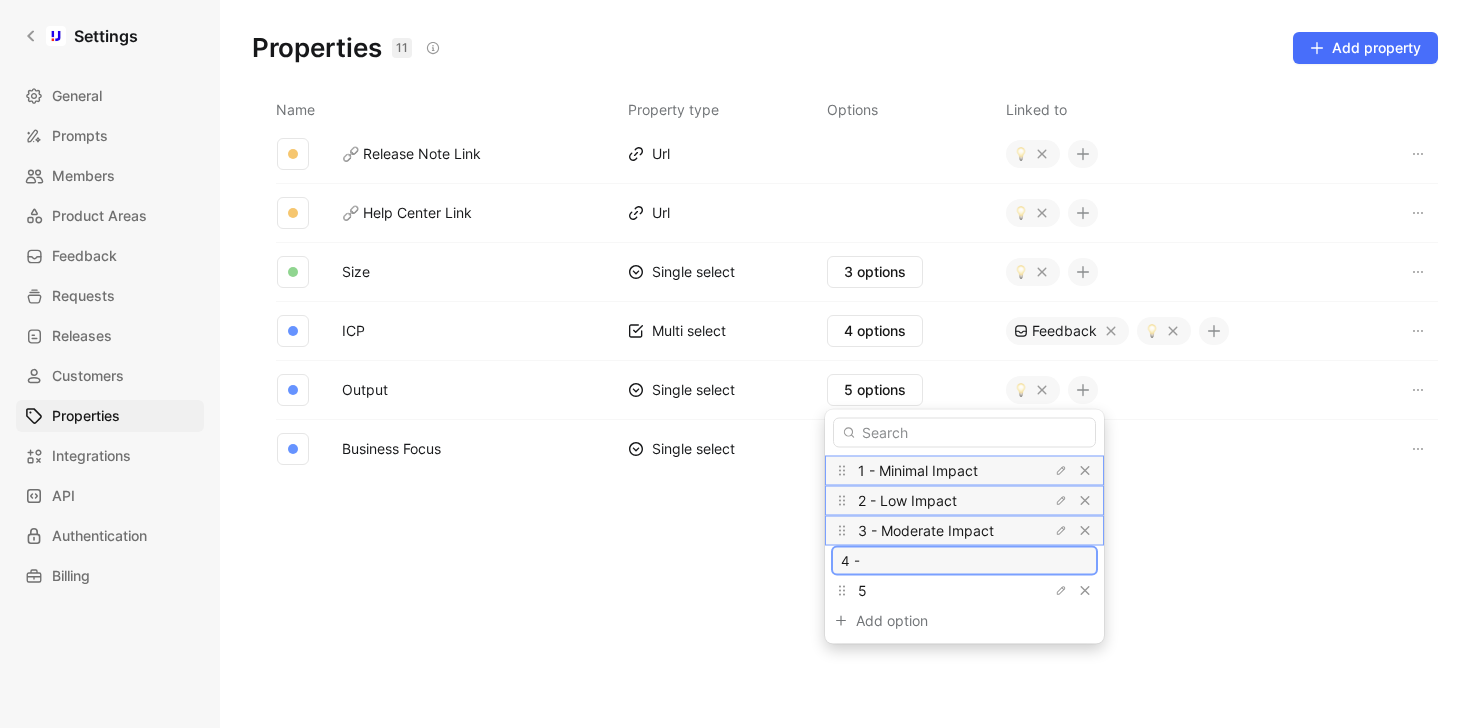 type on "4 - High Impact" 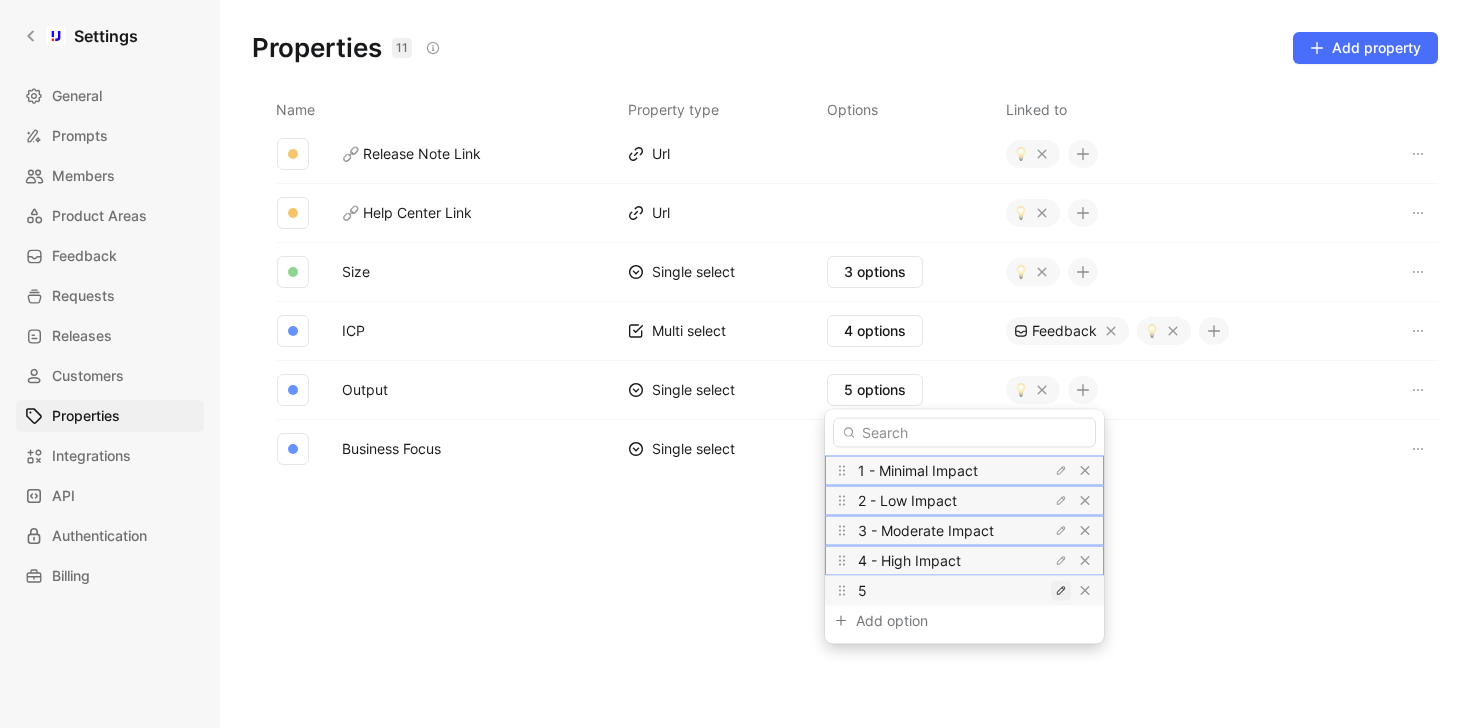 click 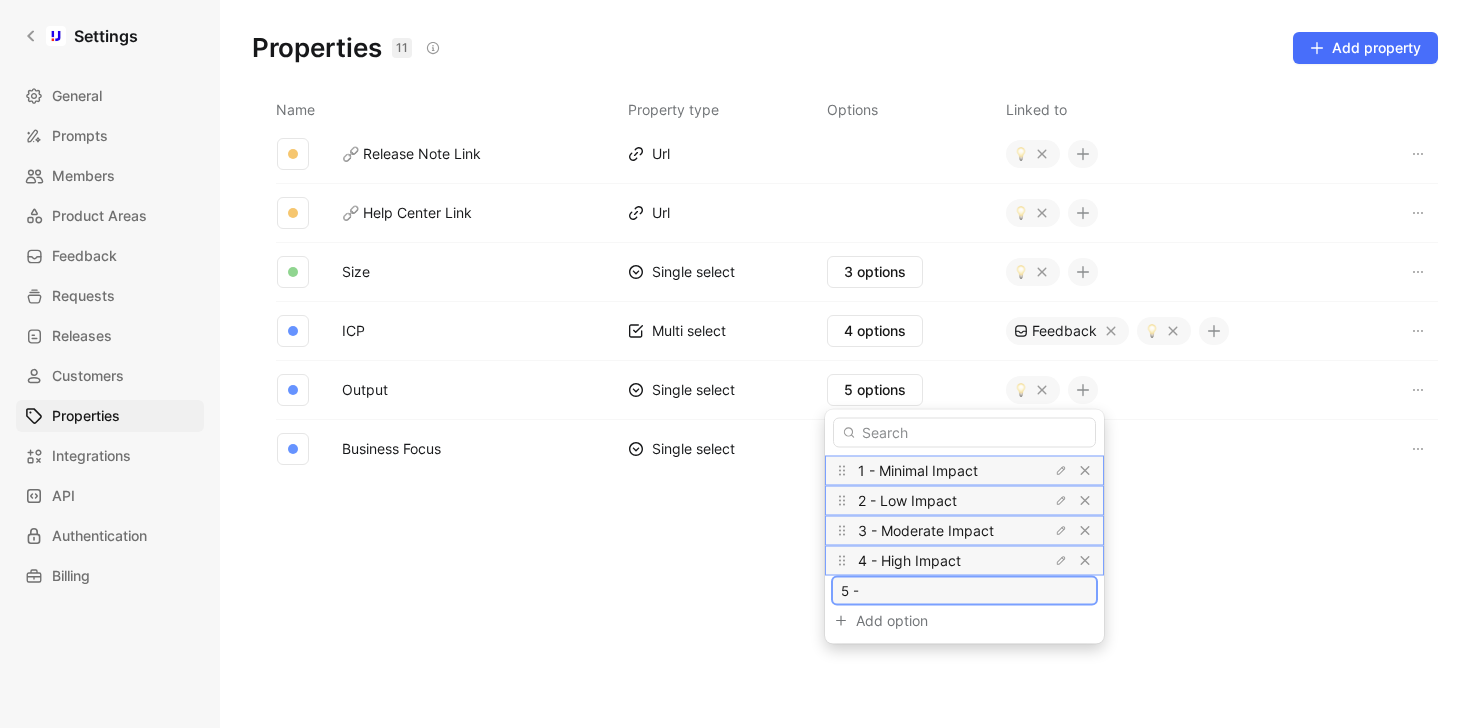 type on "5 - Critical" 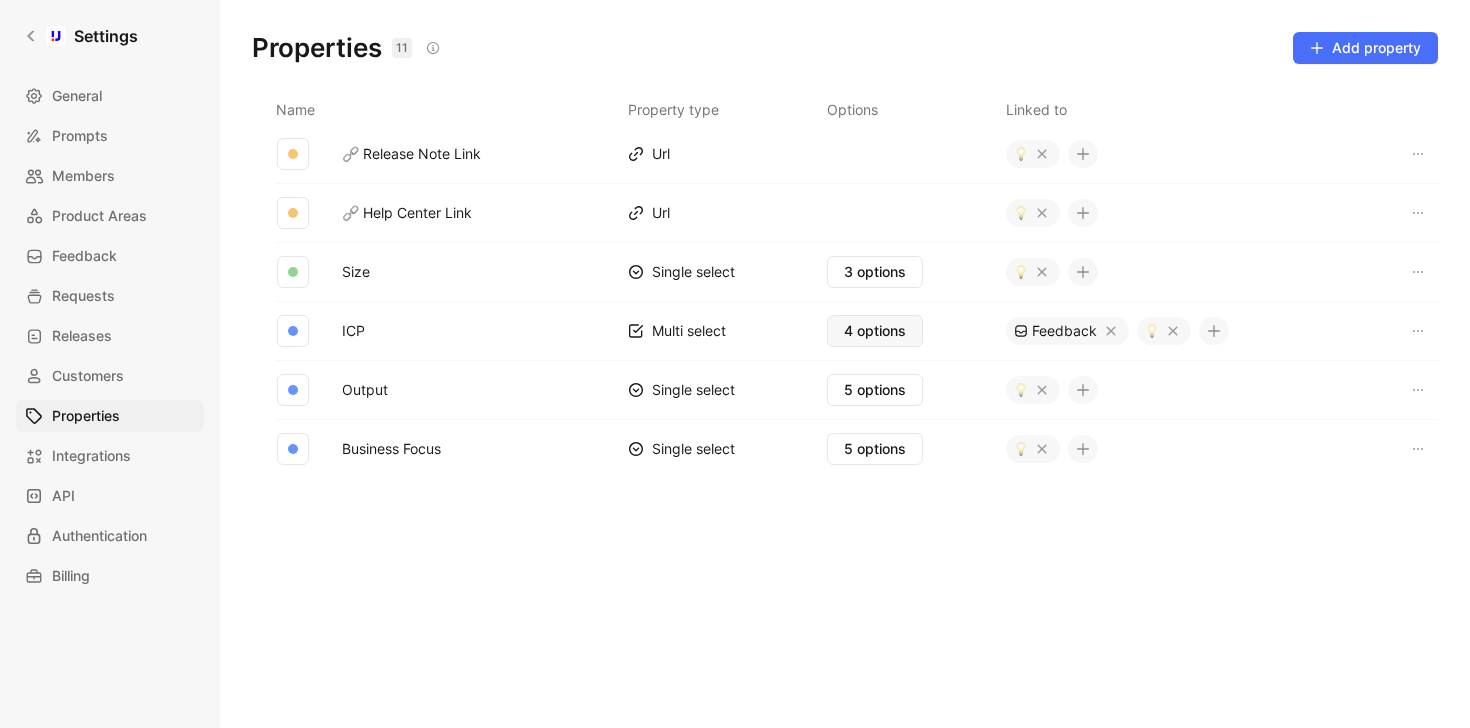 click on "4 options" at bounding box center [875, 331] 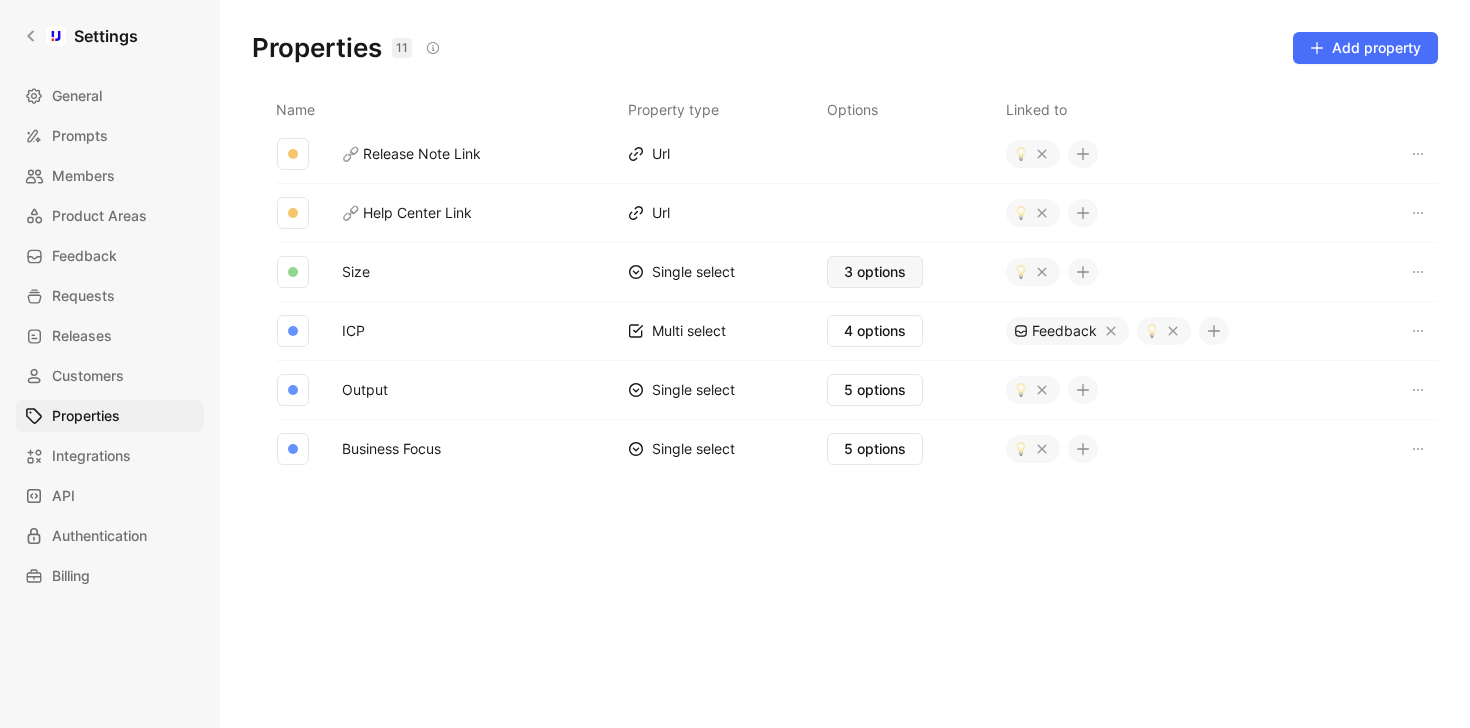 click on "3 options" at bounding box center [875, 272] 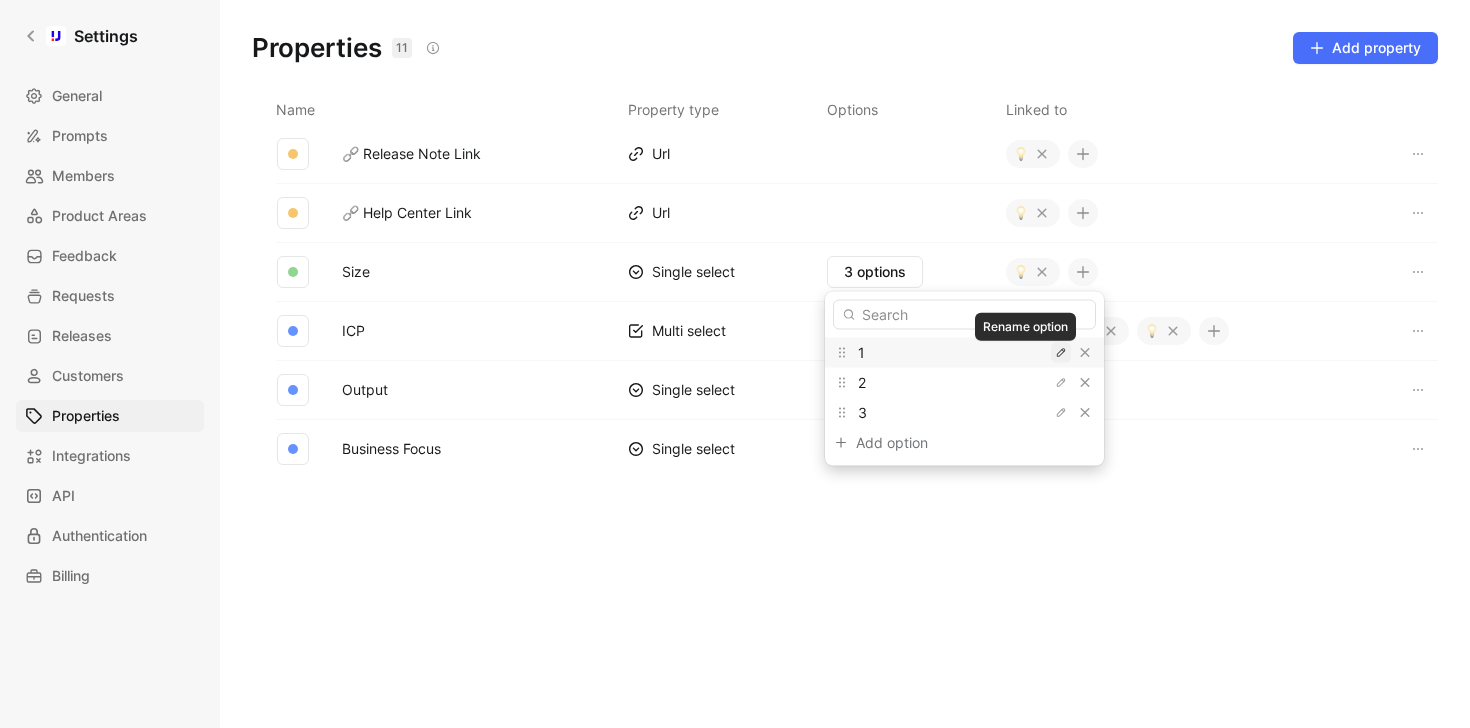 click 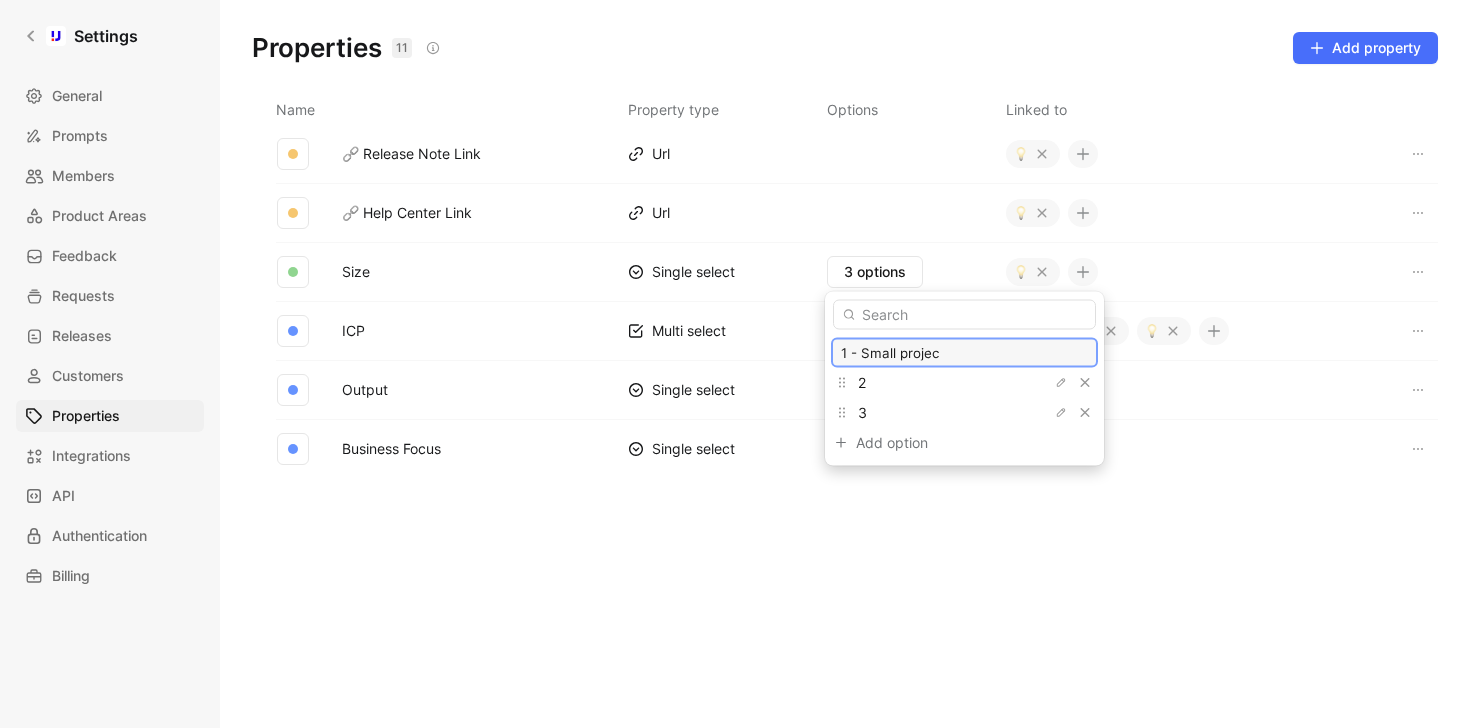 type on "1 - Small project" 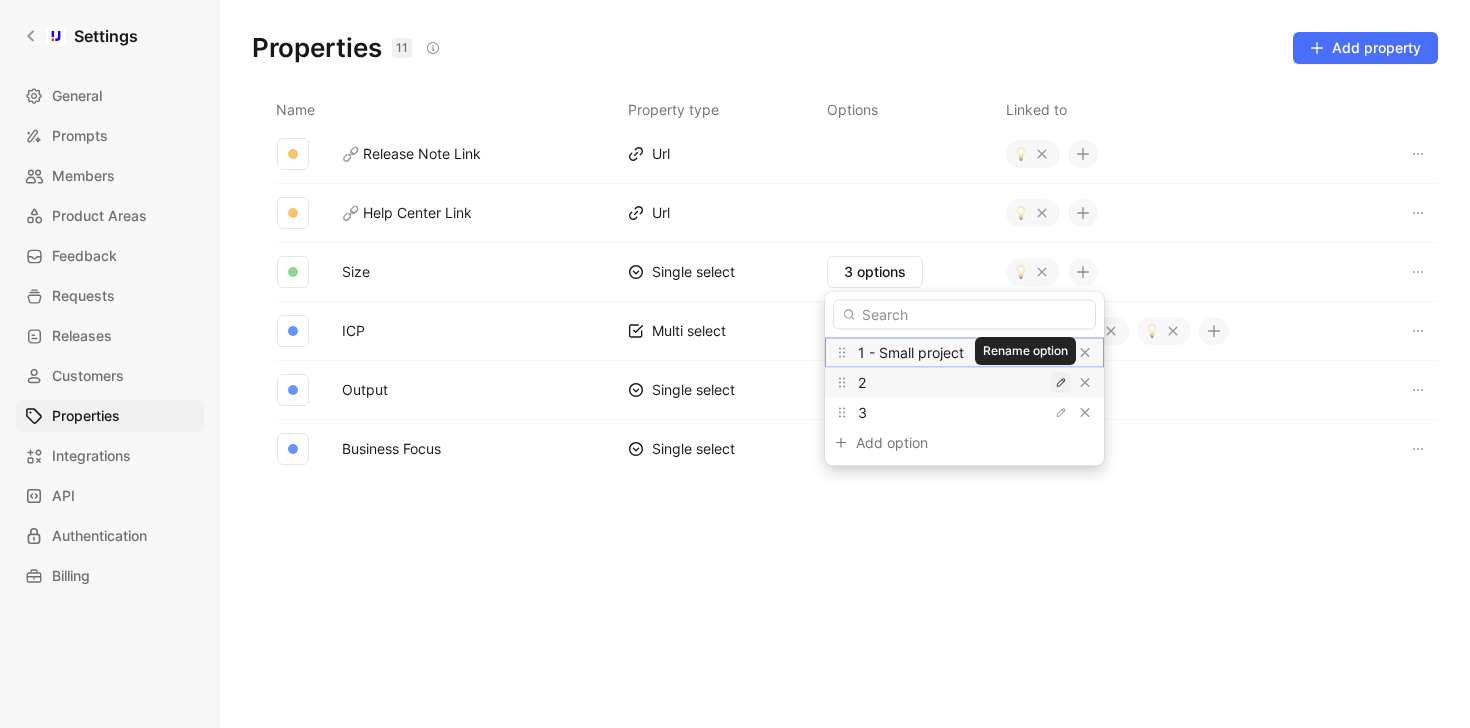 click 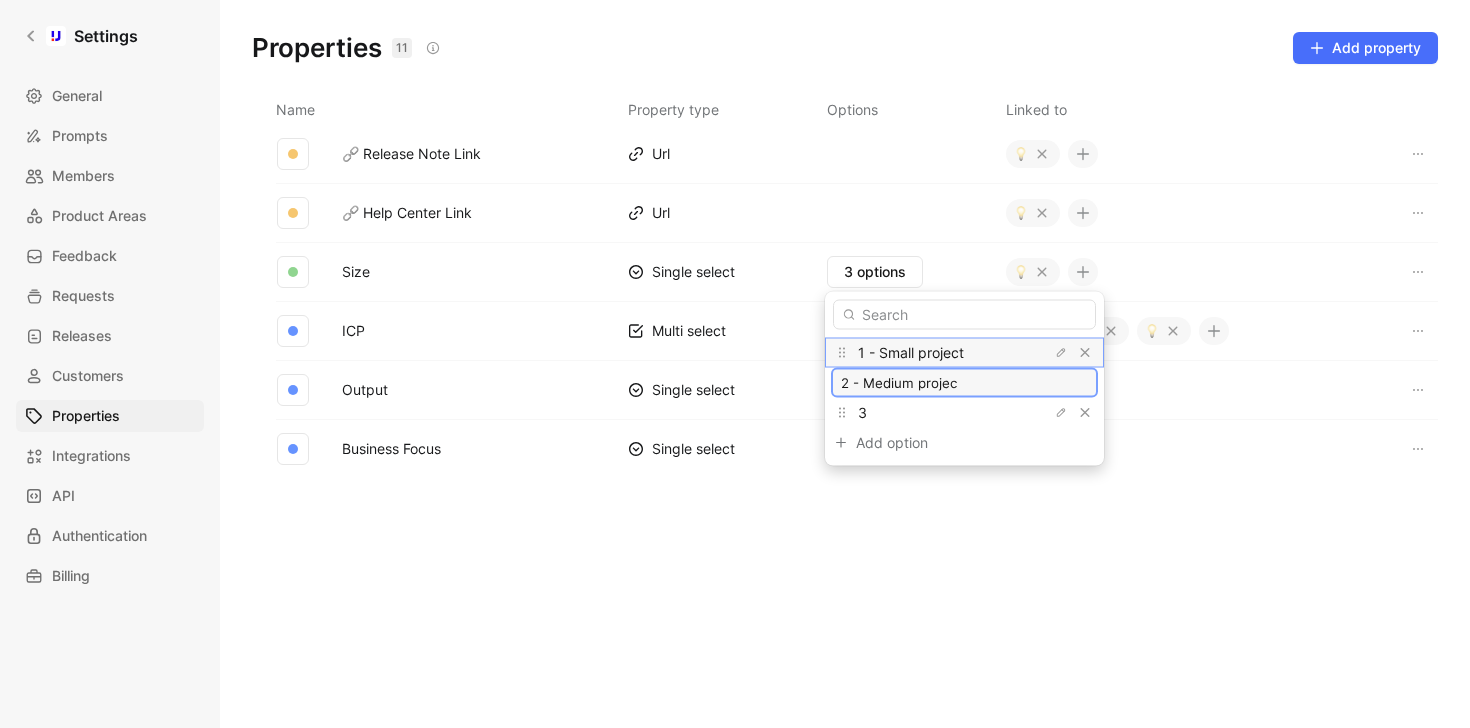 type on "2 - Medium project" 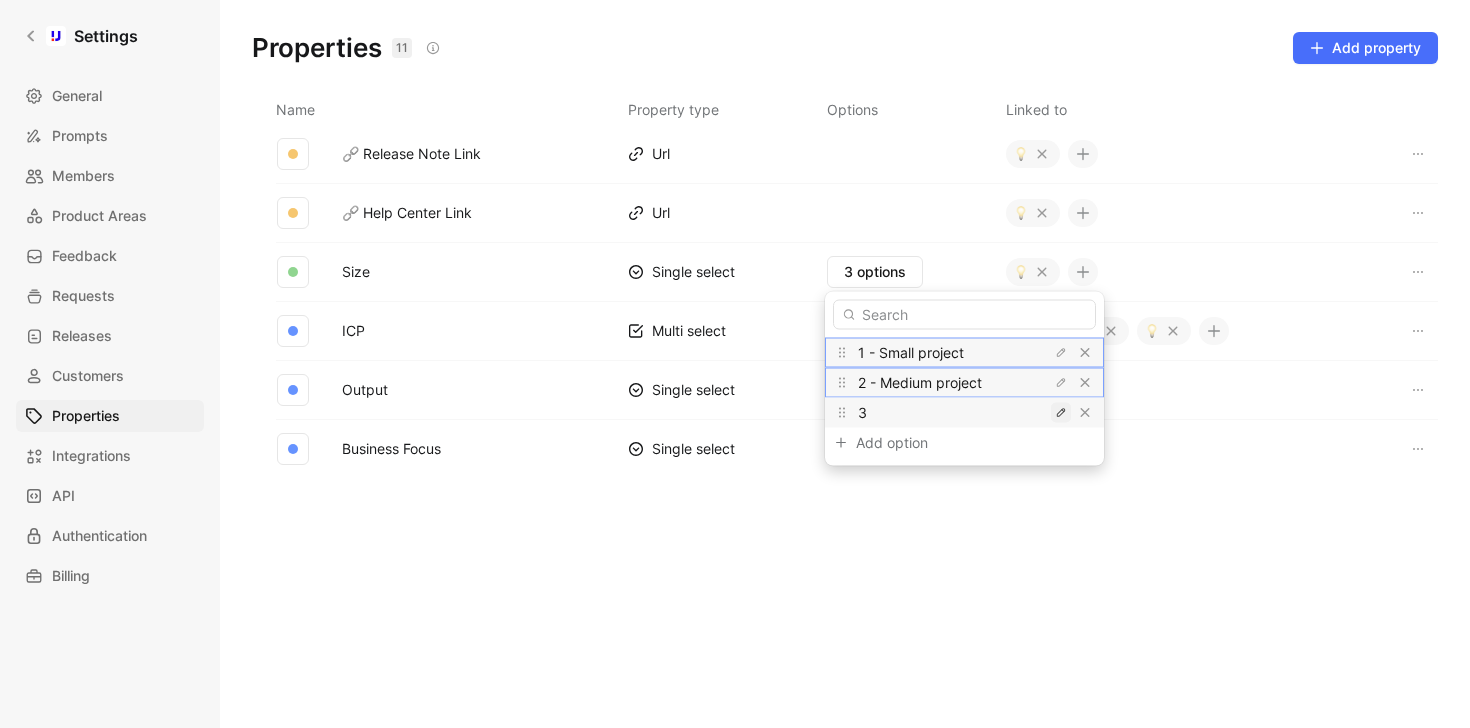 click 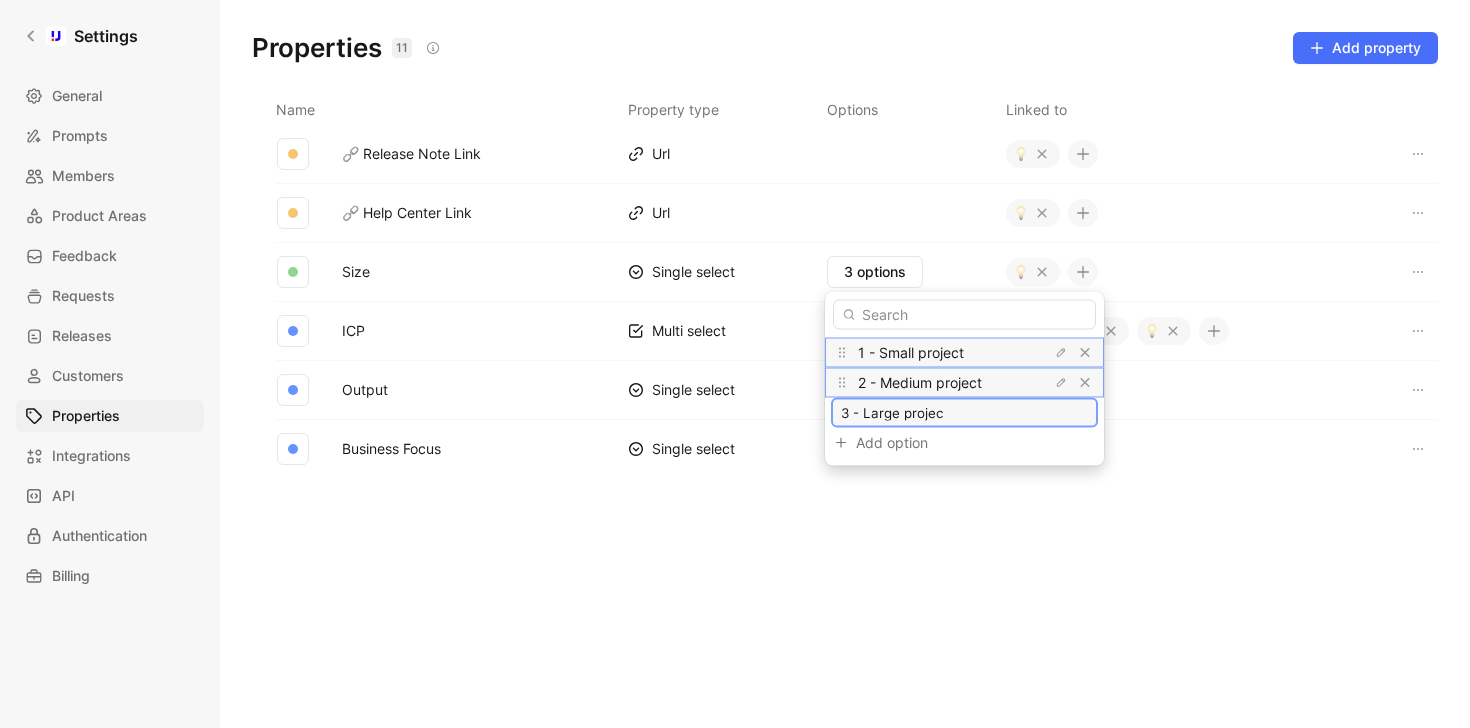 type on "3 - Large project" 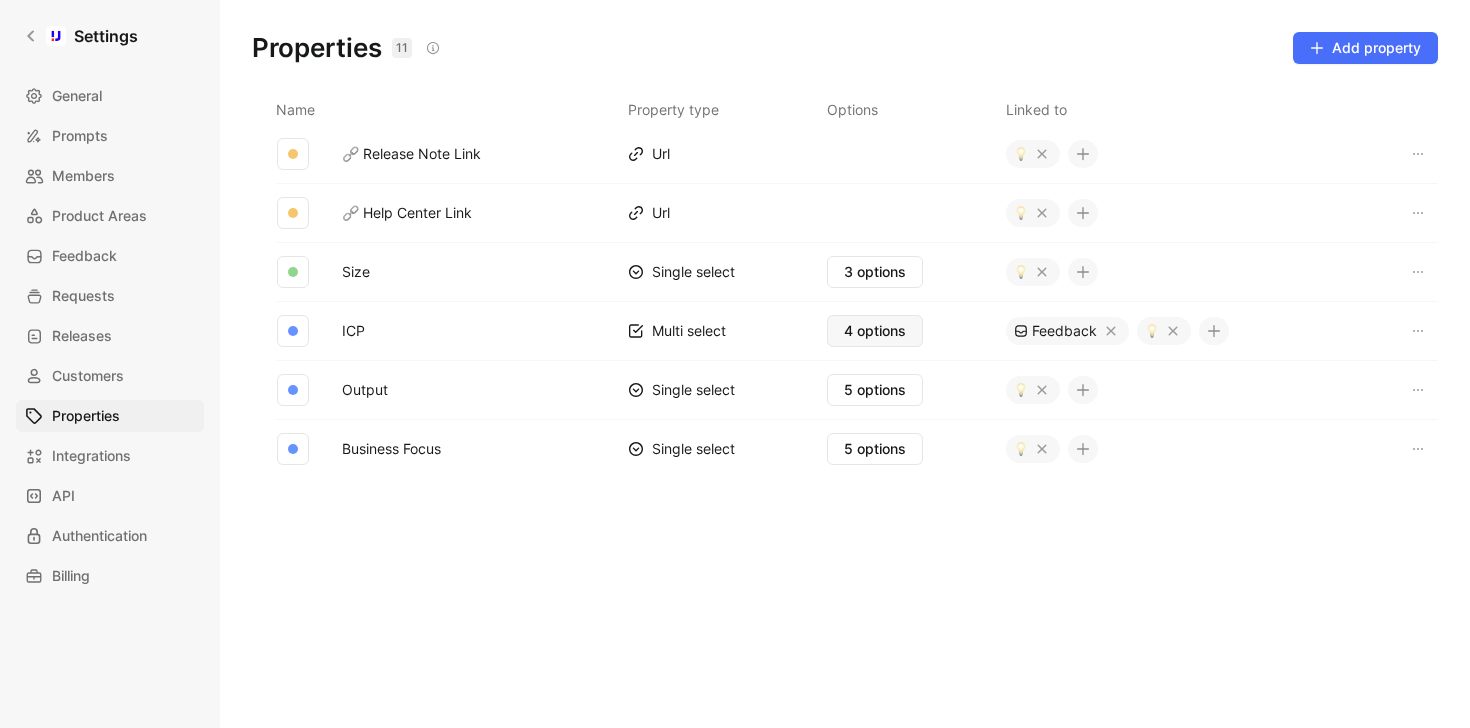 click on "4 options" at bounding box center [875, 331] 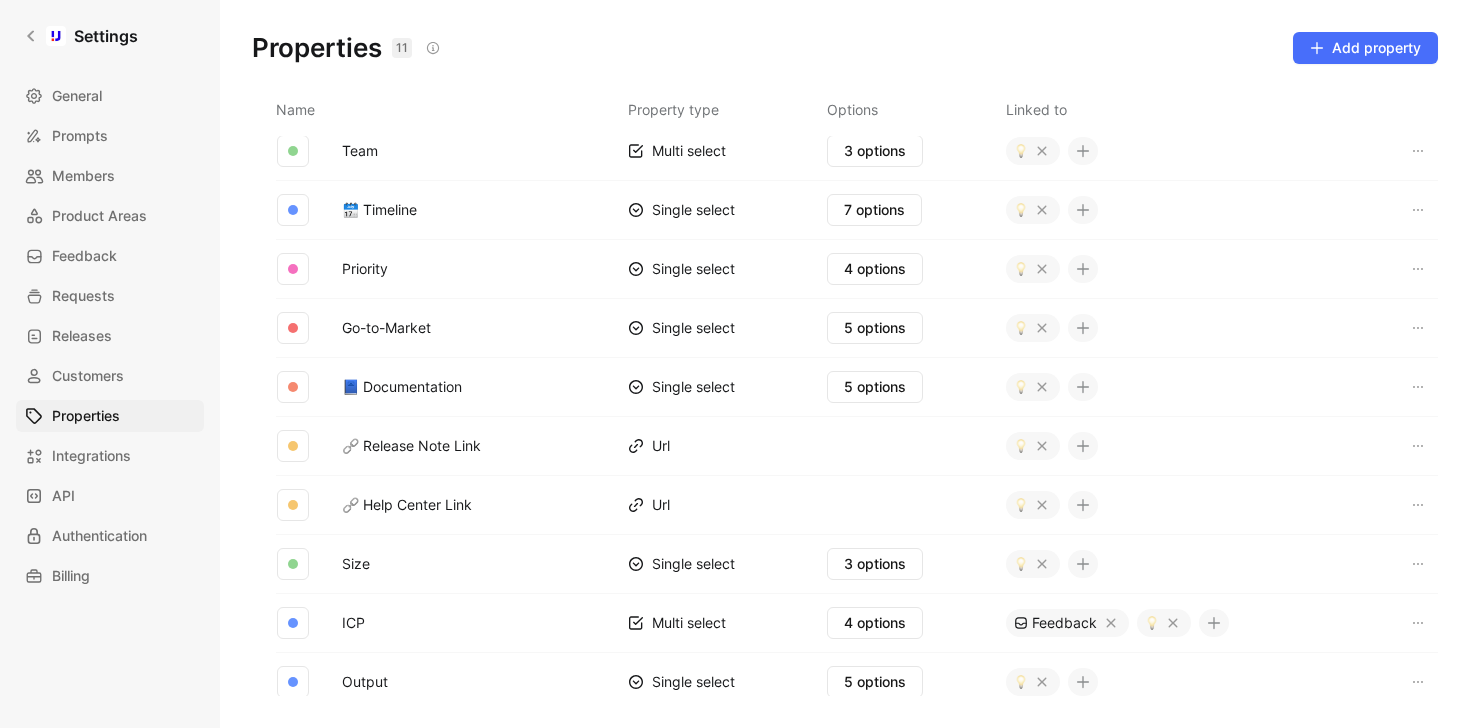 scroll, scrollTop: 14, scrollLeft: 0, axis: vertical 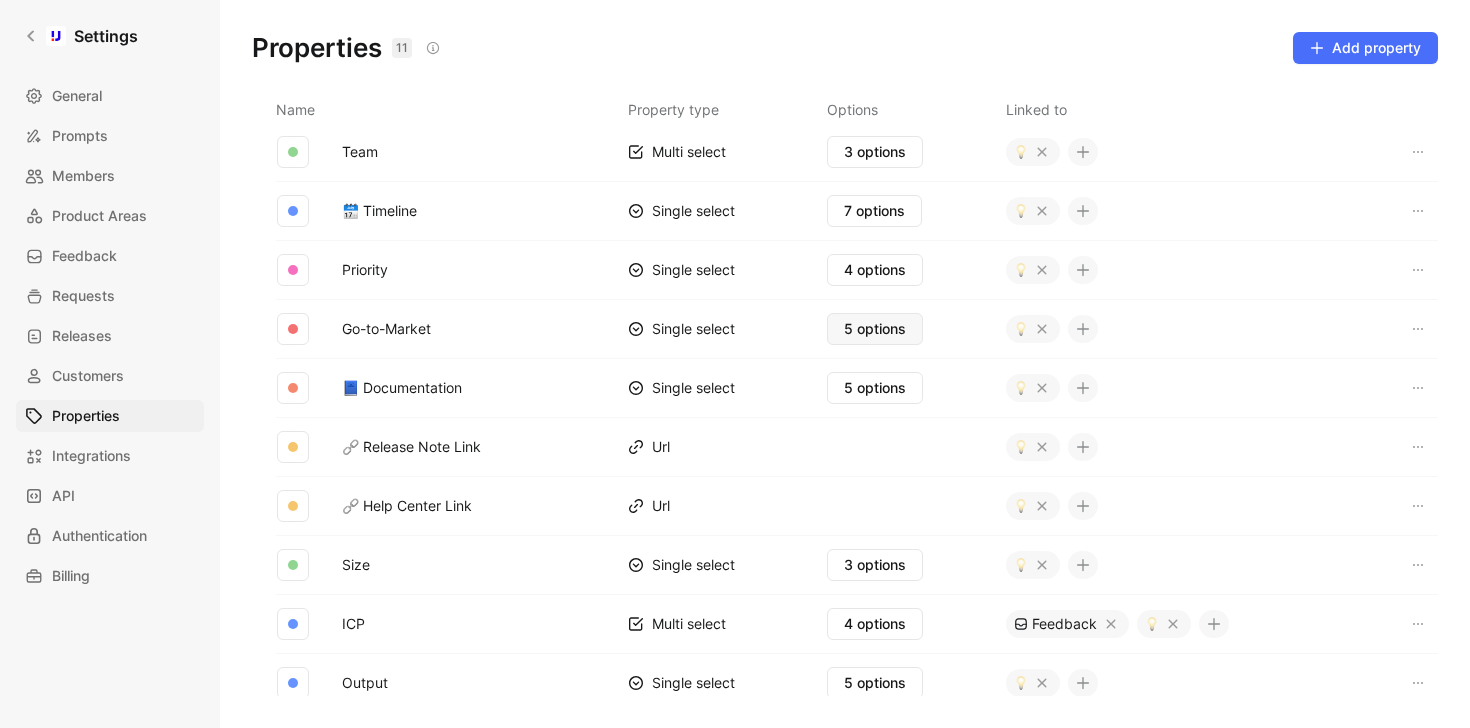 click on "5 options" at bounding box center (875, 329) 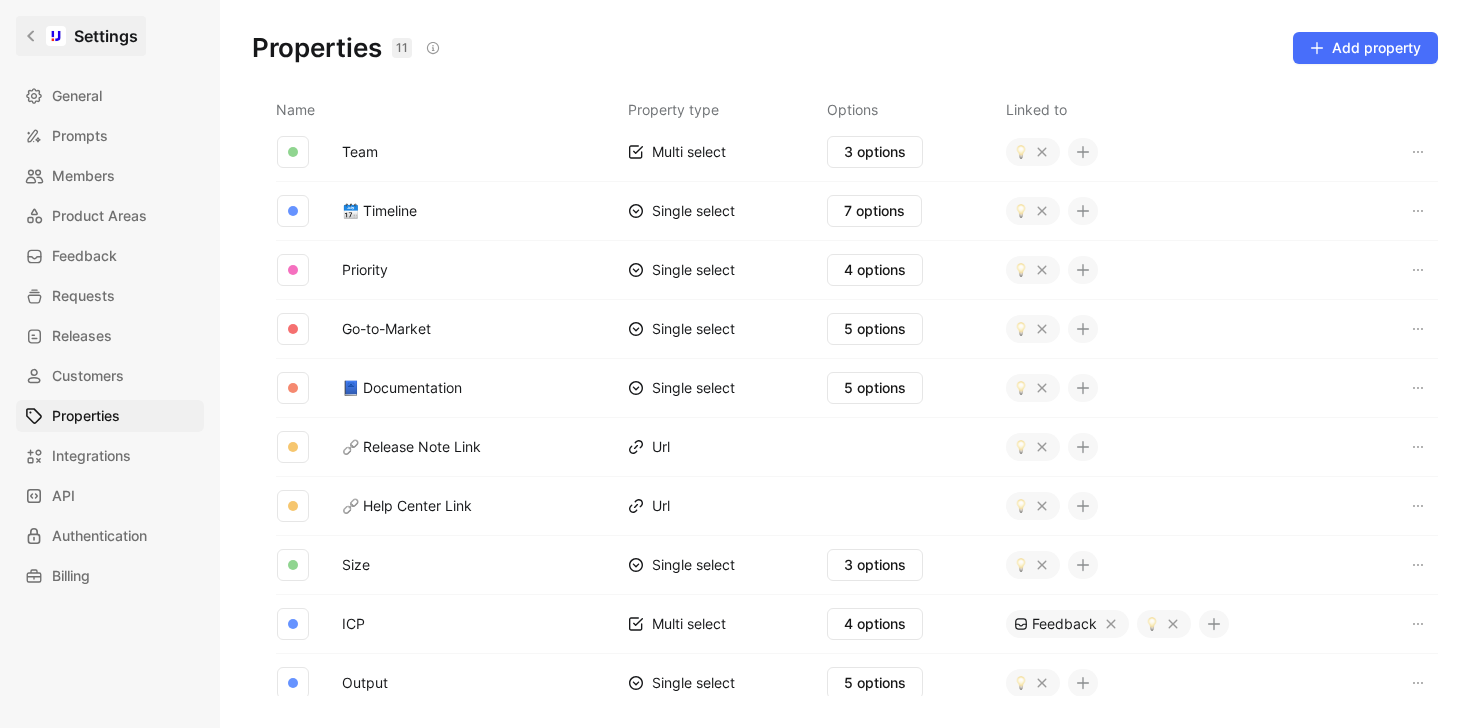 click on "Settings" at bounding box center (81, 36) 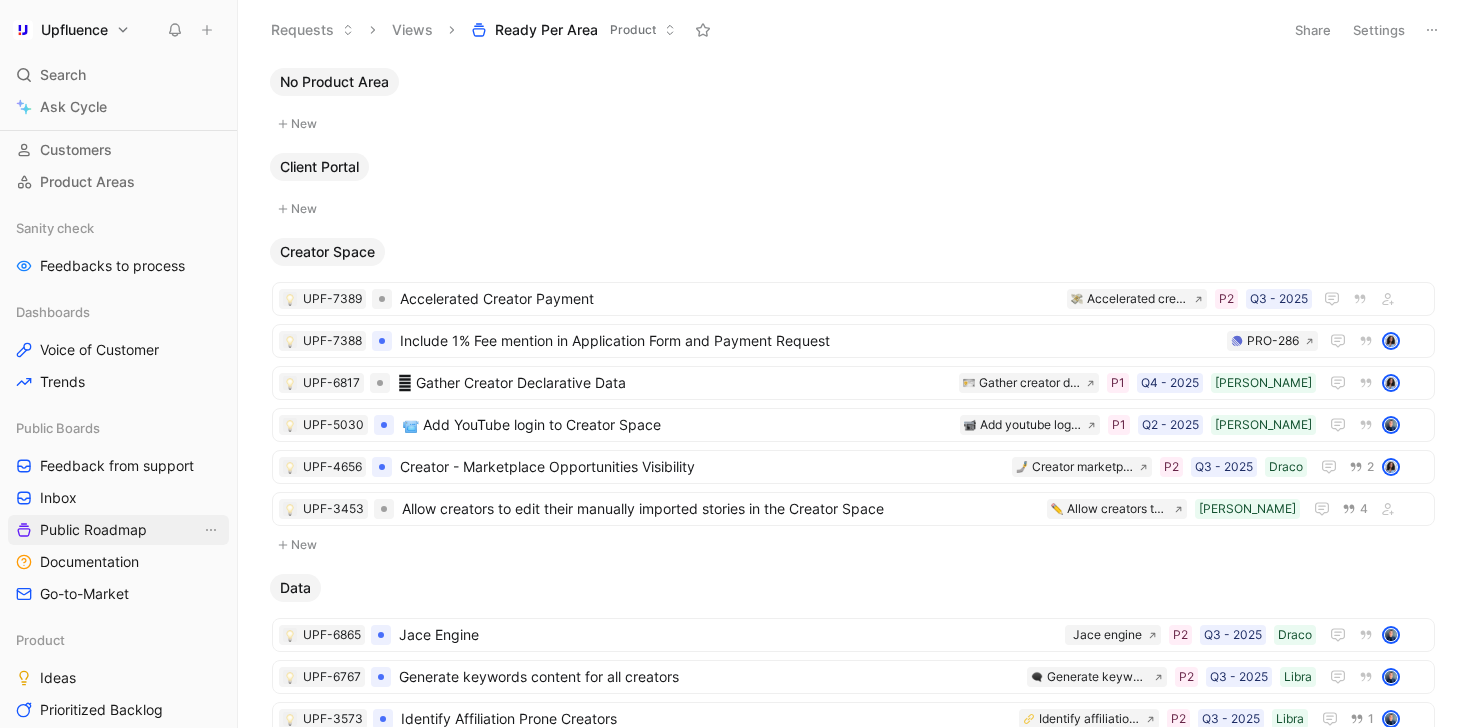 scroll, scrollTop: 187, scrollLeft: 0, axis: vertical 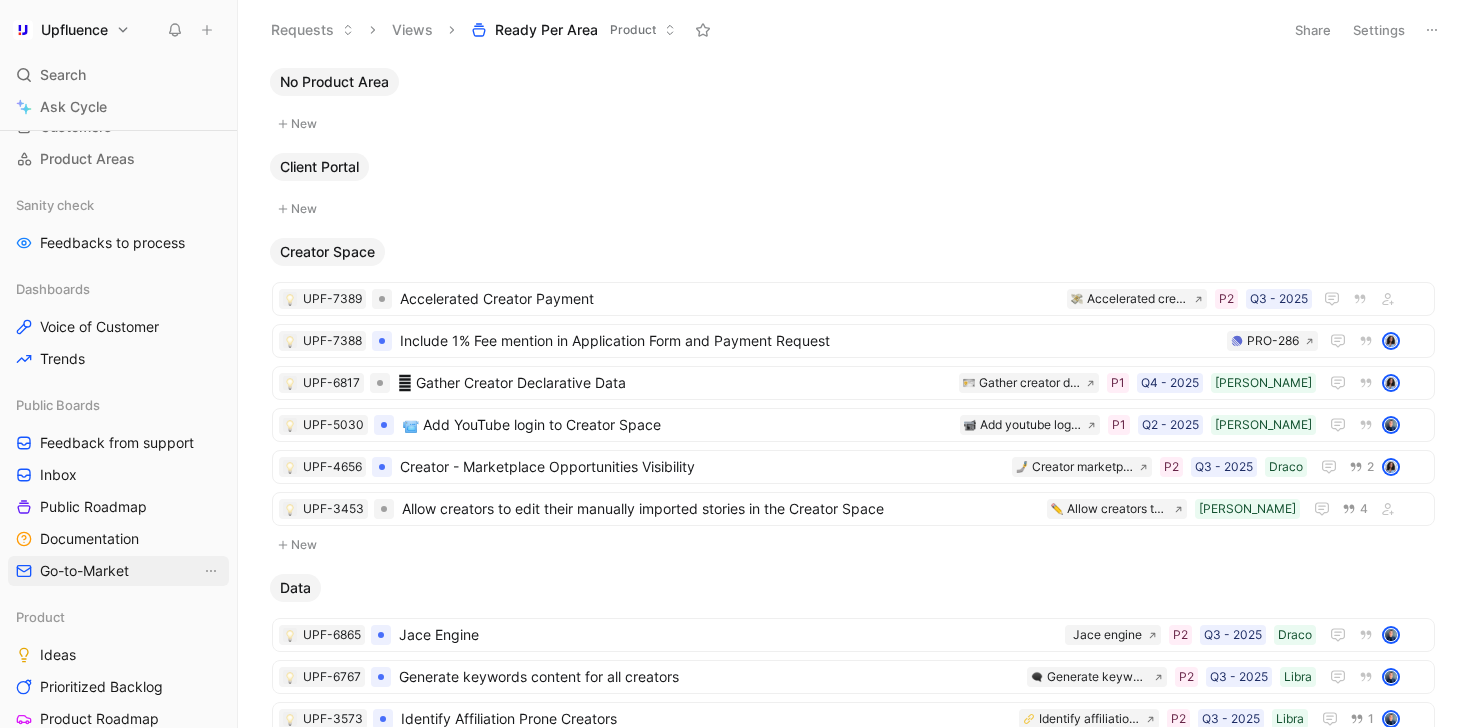 click on "Go-to-Market" at bounding box center (84, 571) 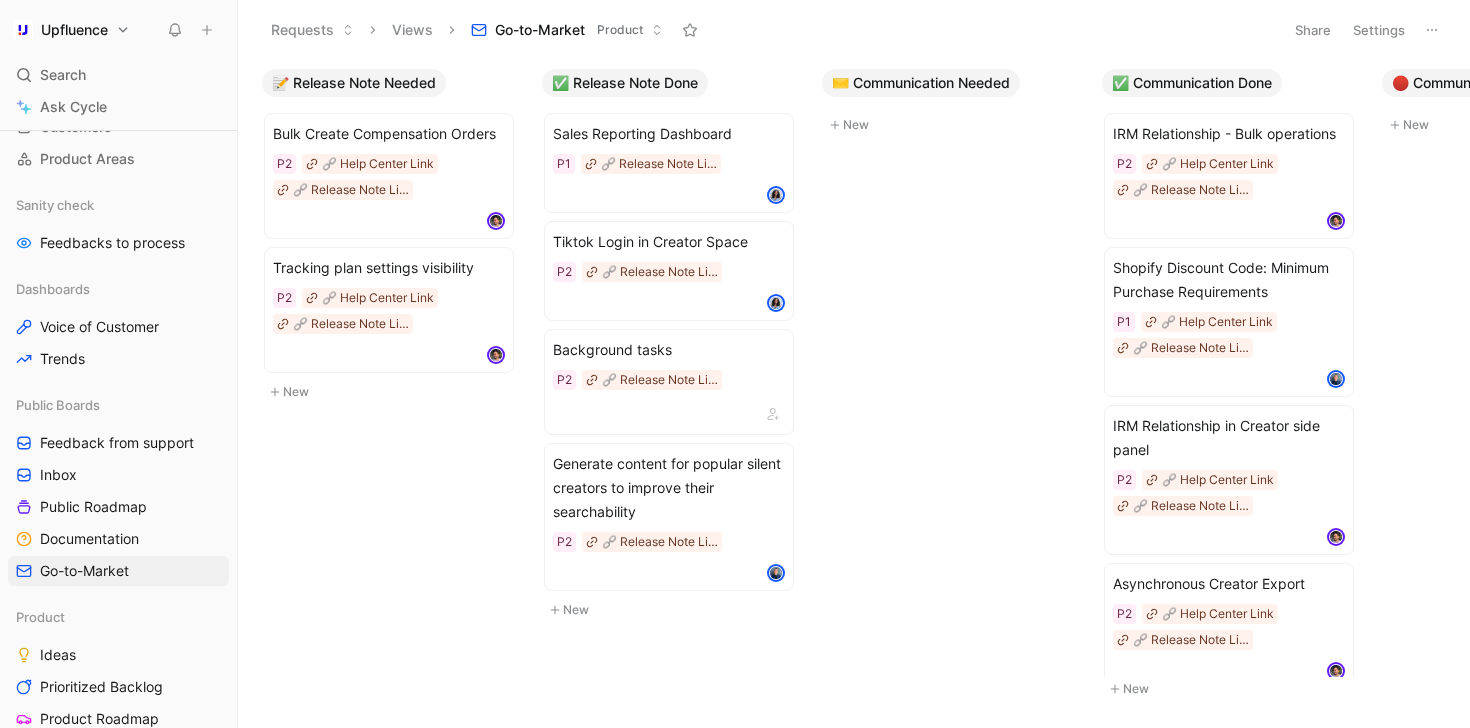drag, startPoint x: 675, startPoint y: 350, endPoint x: 969, endPoint y: 250, distance: 310.54147 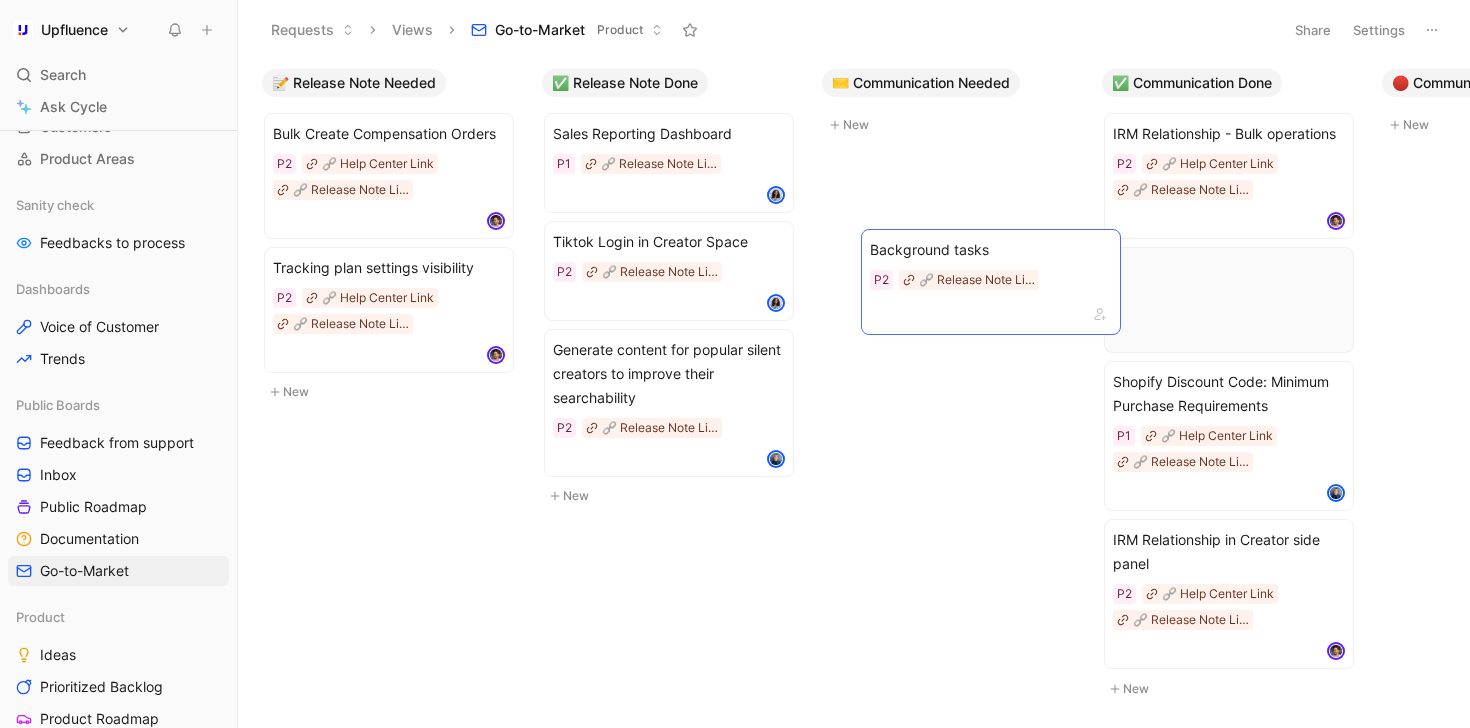 scroll, scrollTop: 0, scrollLeft: 96, axis: horizontal 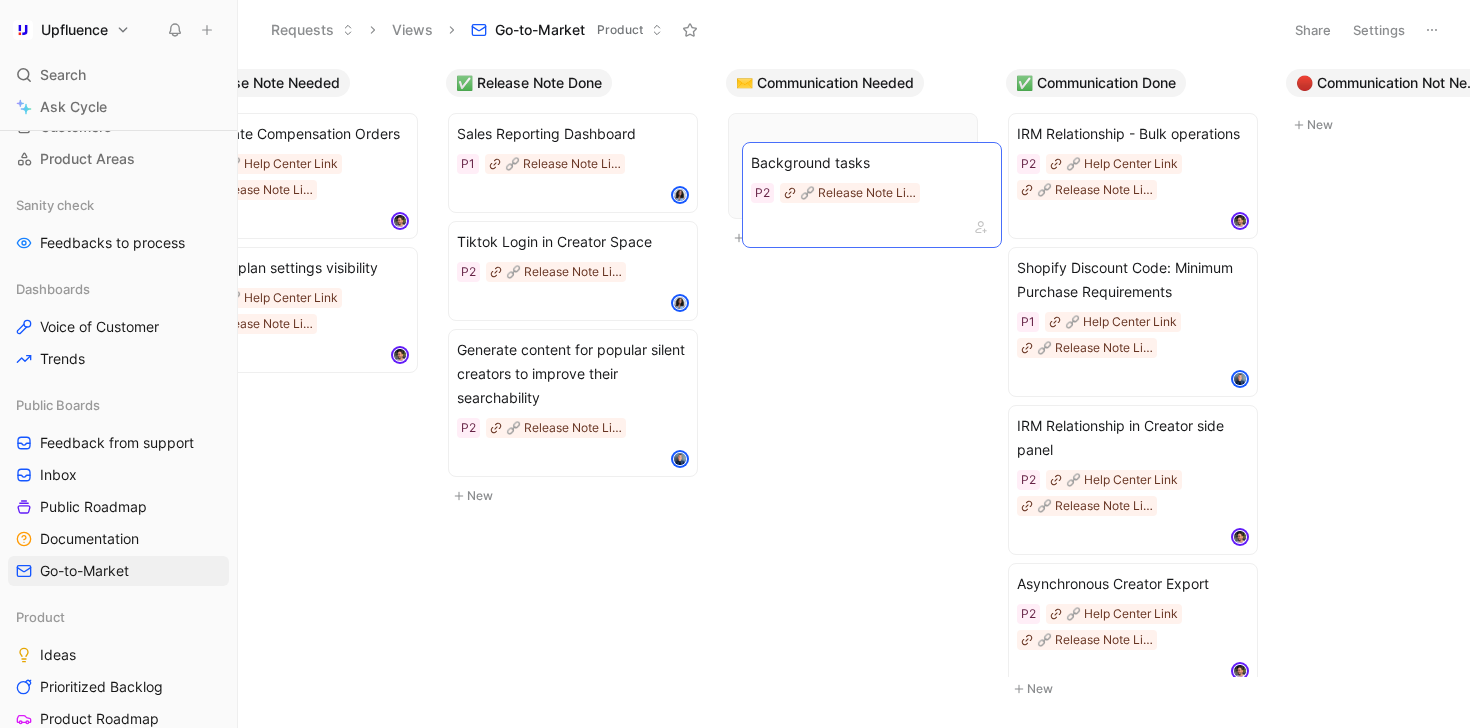 drag, startPoint x: 662, startPoint y: 347, endPoint x: 847, endPoint y: 155, distance: 266.6252 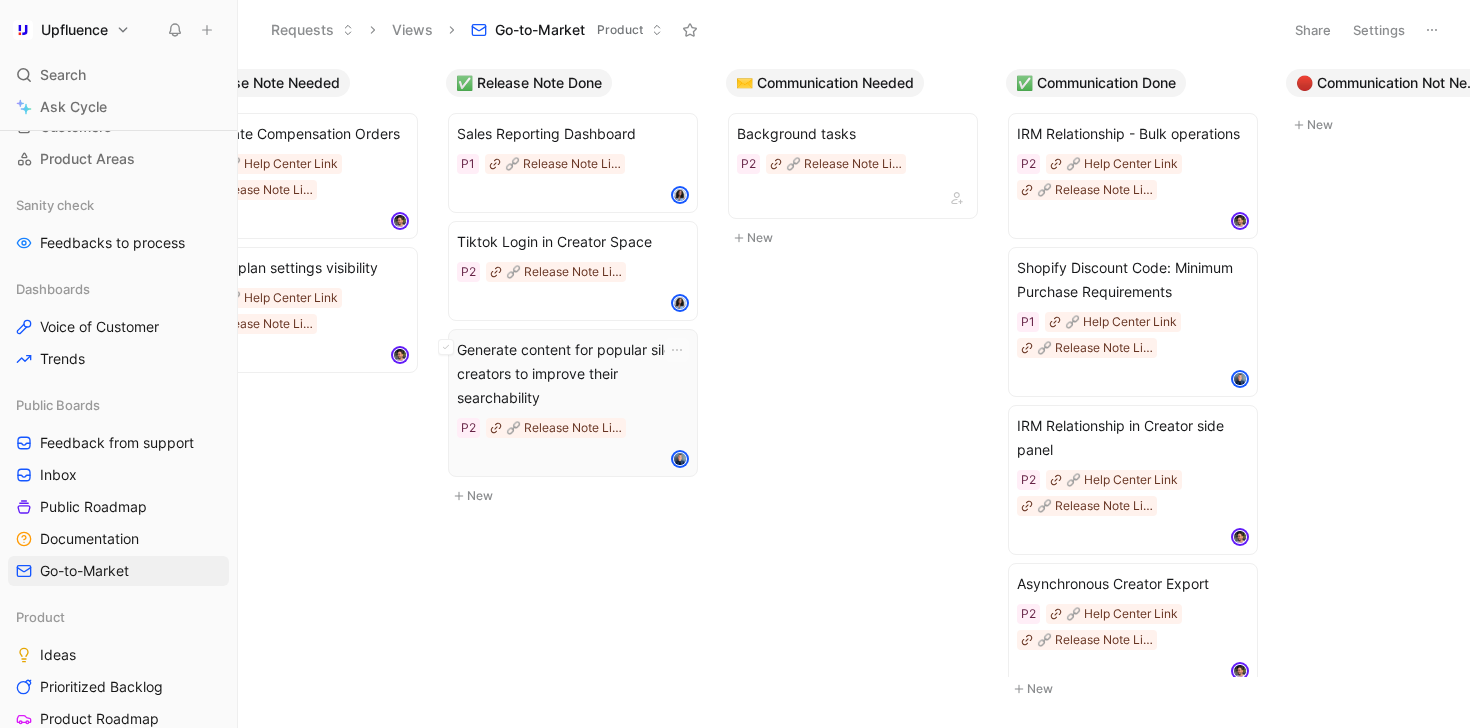 scroll, scrollTop: 0, scrollLeft: 0, axis: both 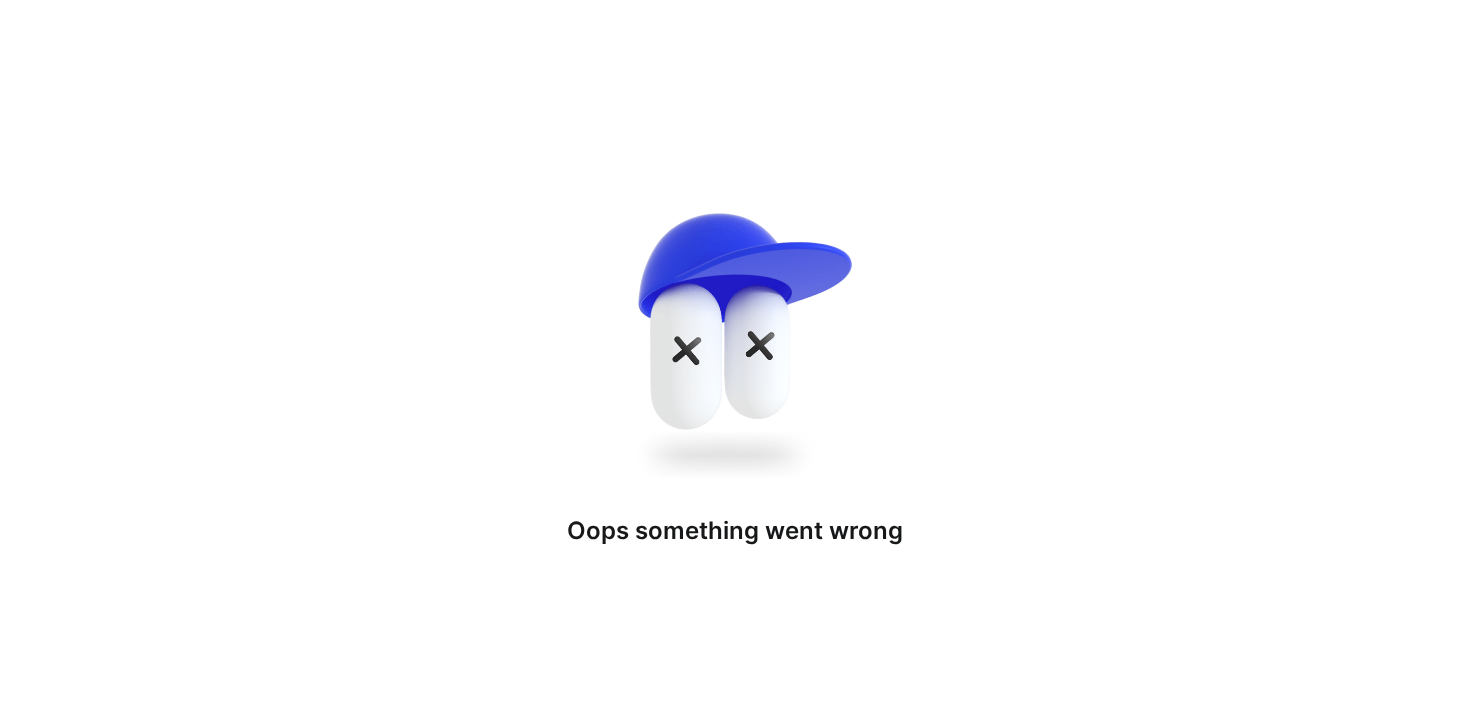 drag, startPoint x: 697, startPoint y: 148, endPoint x: 948, endPoint y: 238, distance: 266.6477 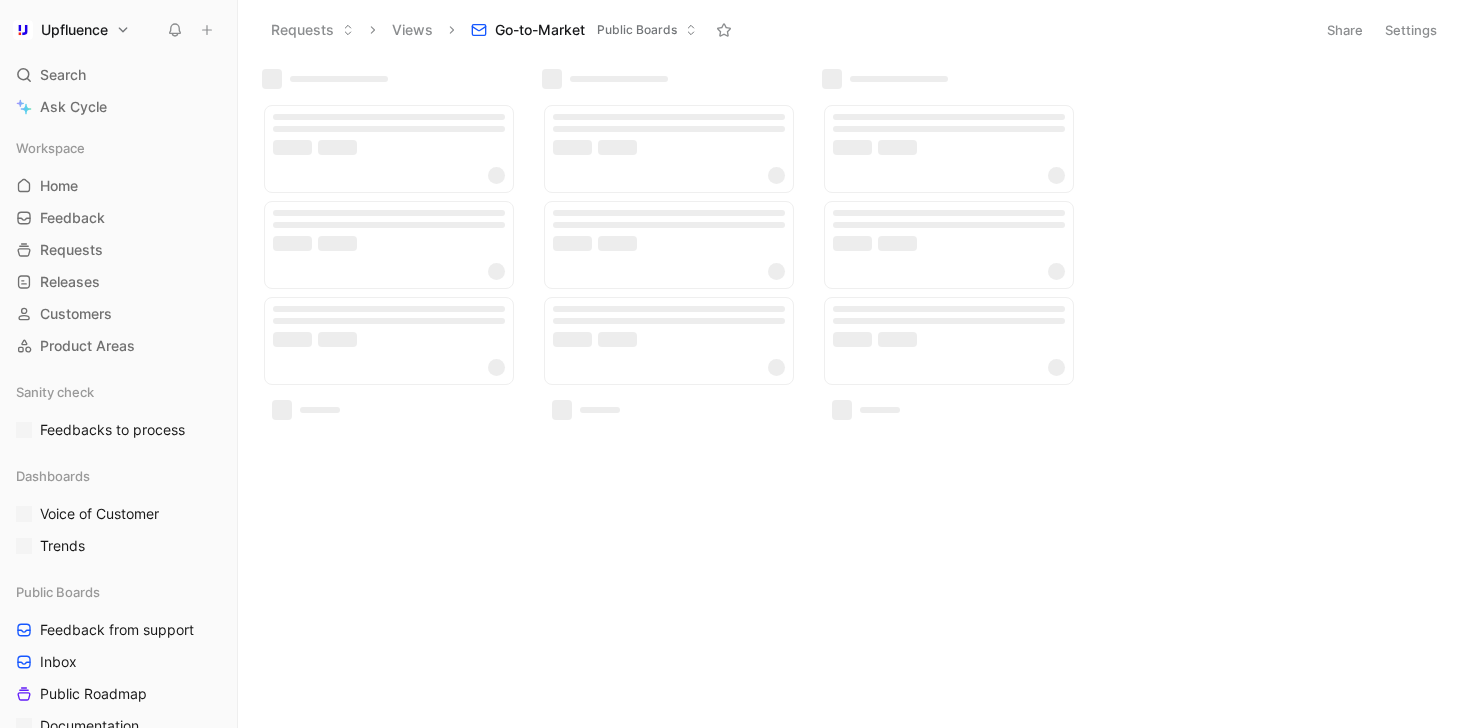 scroll, scrollTop: 0, scrollLeft: 0, axis: both 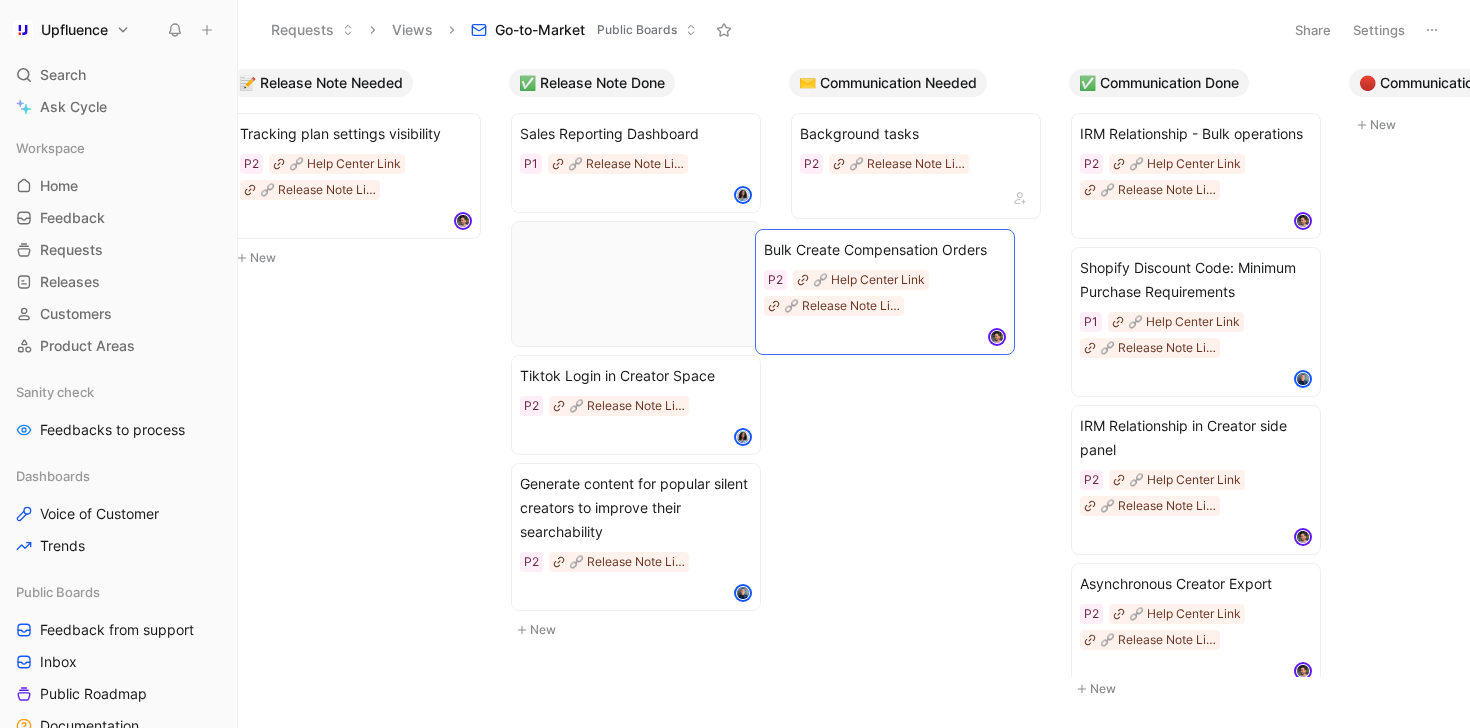 drag, startPoint x: 730, startPoint y: 352, endPoint x: 960, endPoint y: 246, distance: 253.25087 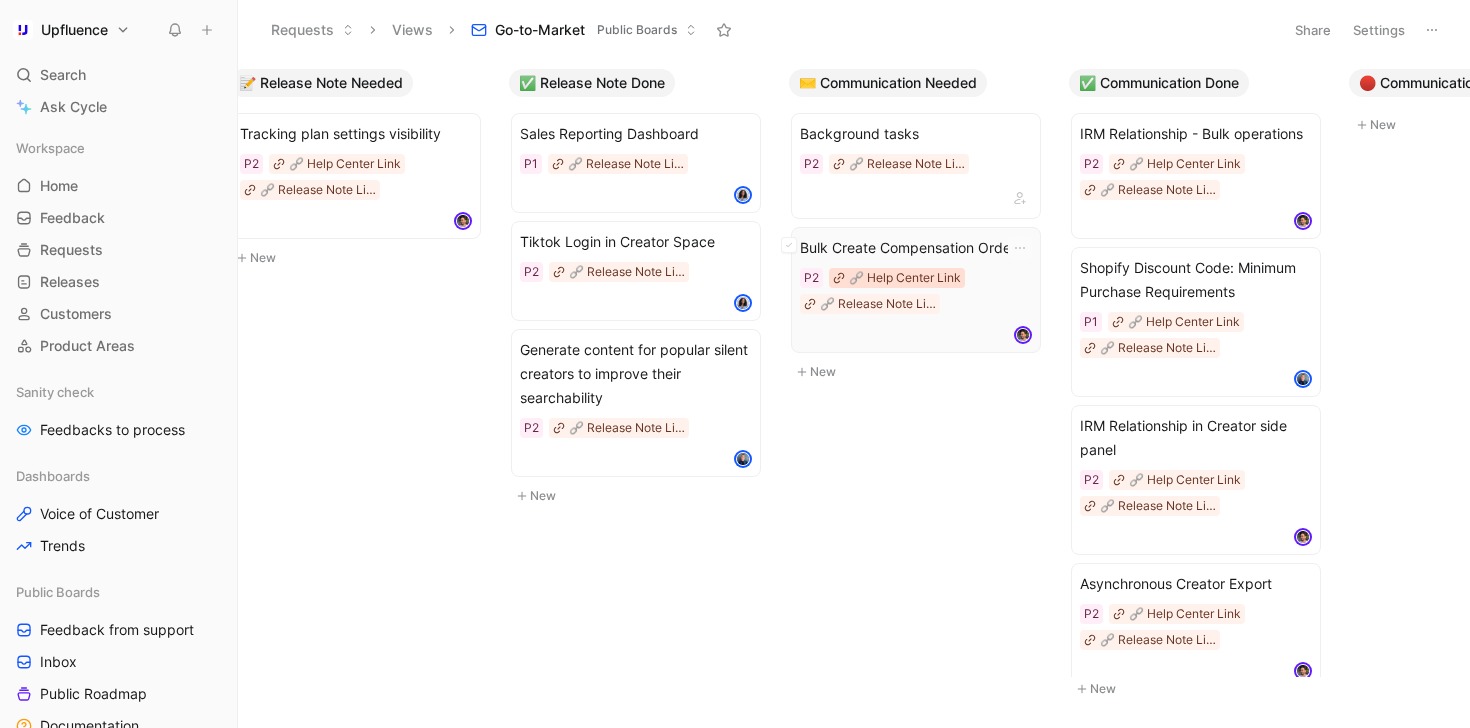 click on "🔗 Help Center Link" at bounding box center [905, 278] 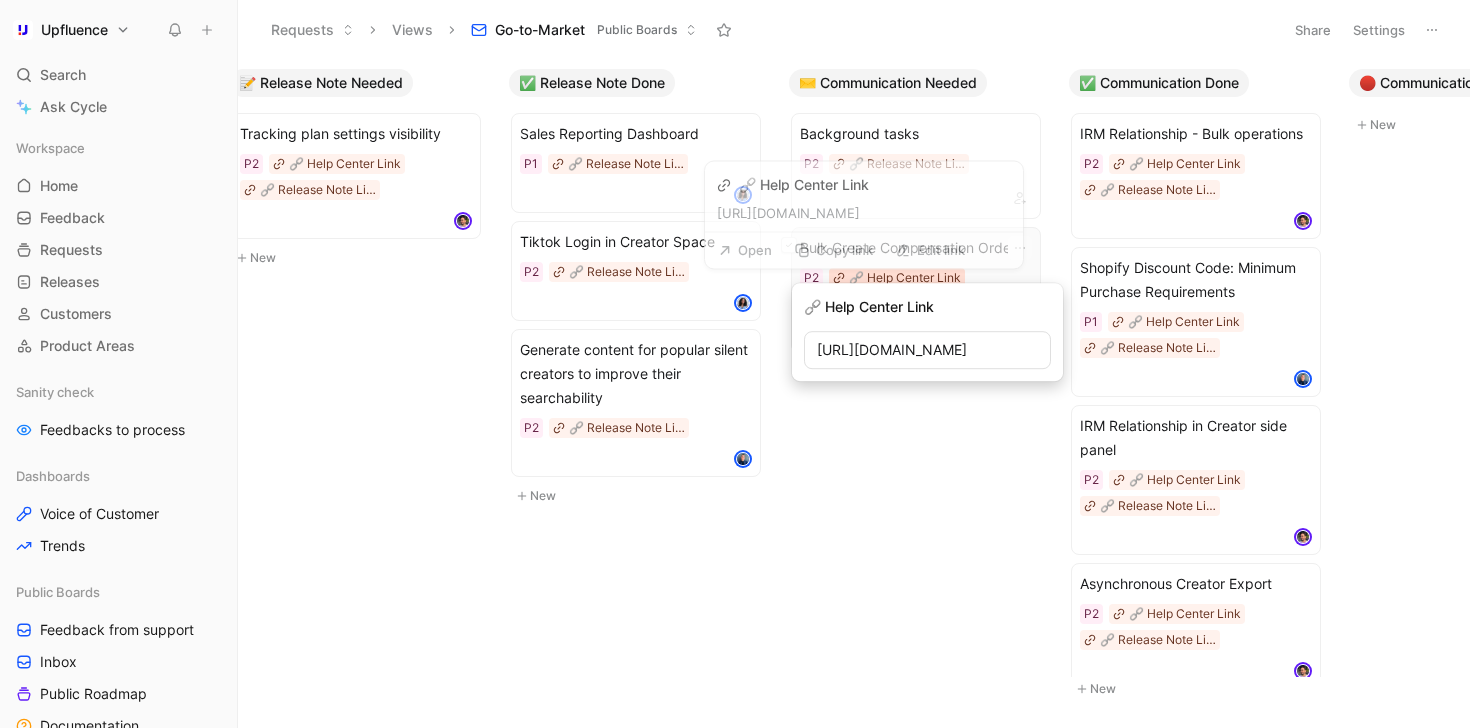 scroll, scrollTop: 0, scrollLeft: 619, axis: horizontal 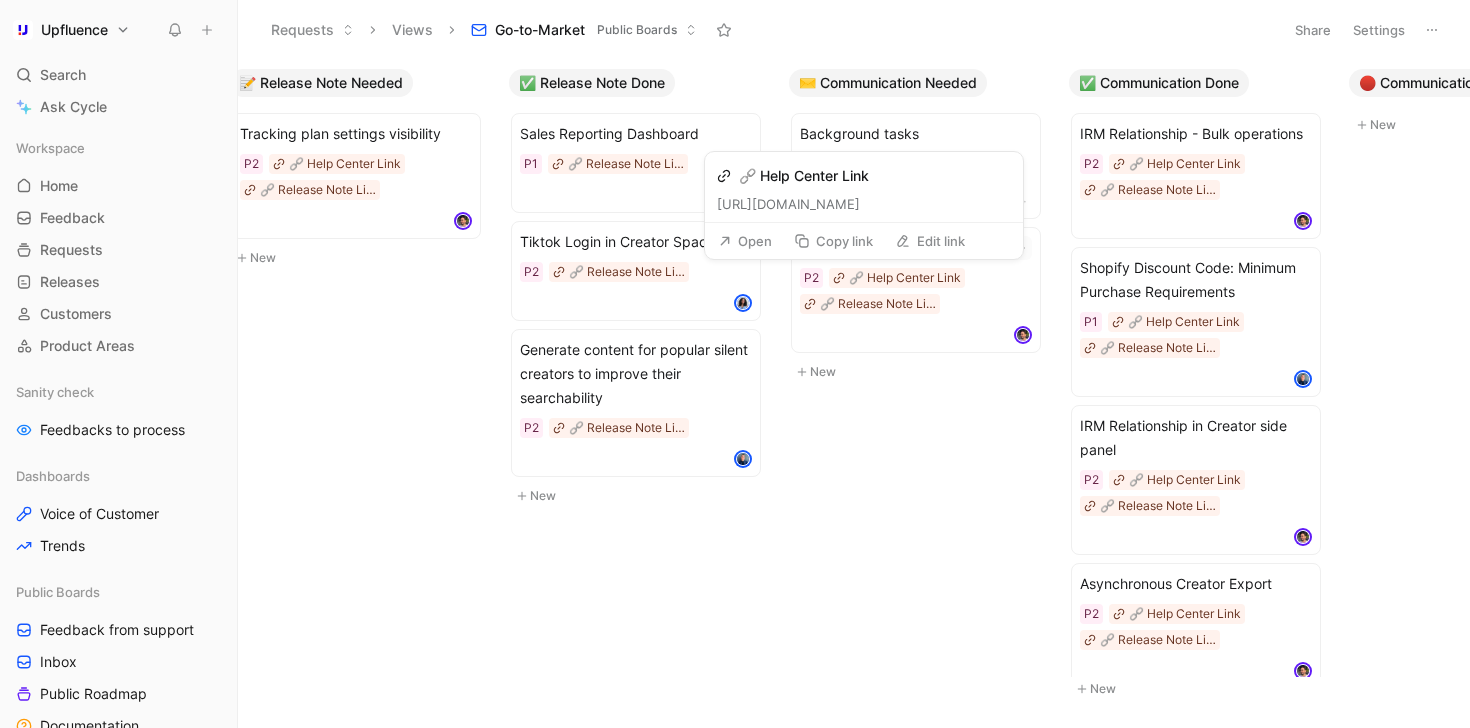 click on "Open" at bounding box center (745, 241) 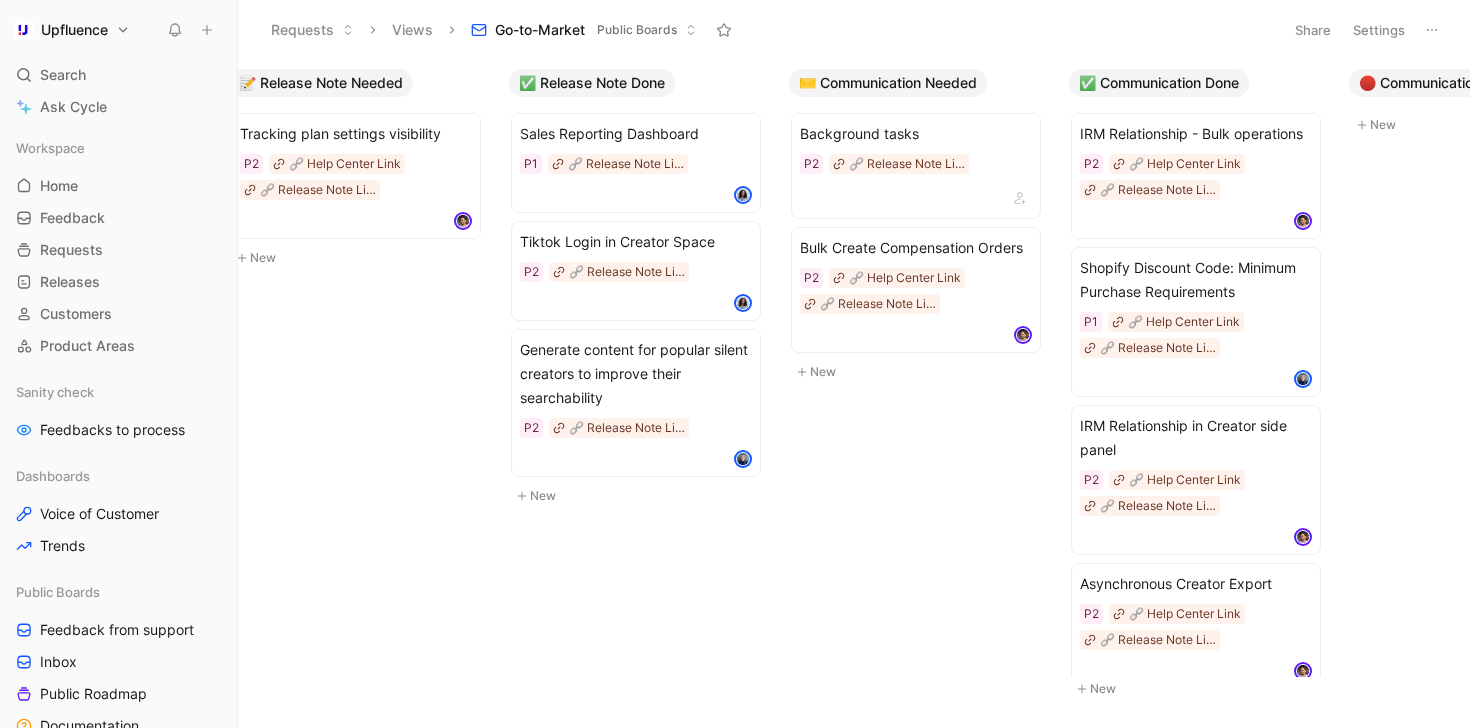 scroll, scrollTop: 0, scrollLeft: 0, axis: both 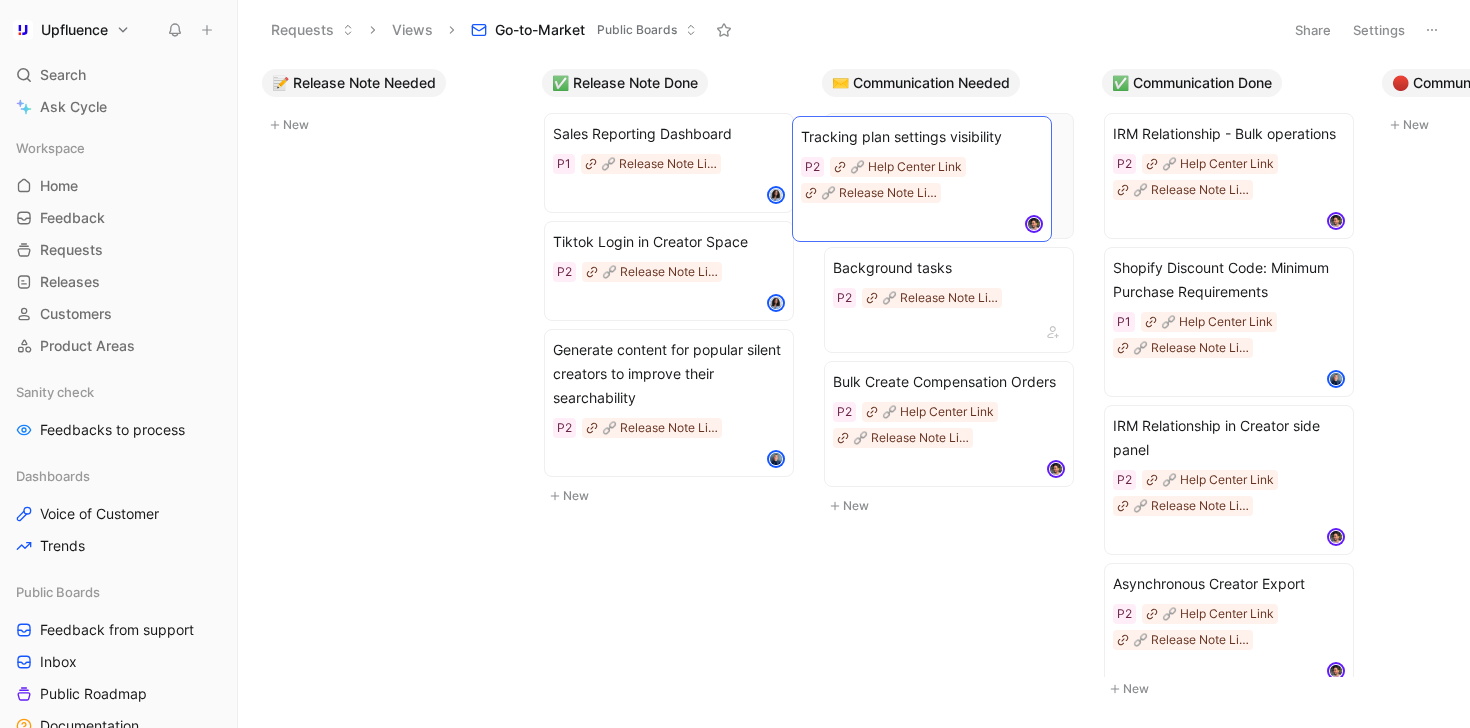 drag, startPoint x: 448, startPoint y: 141, endPoint x: 976, endPoint y: 144, distance: 528.00854 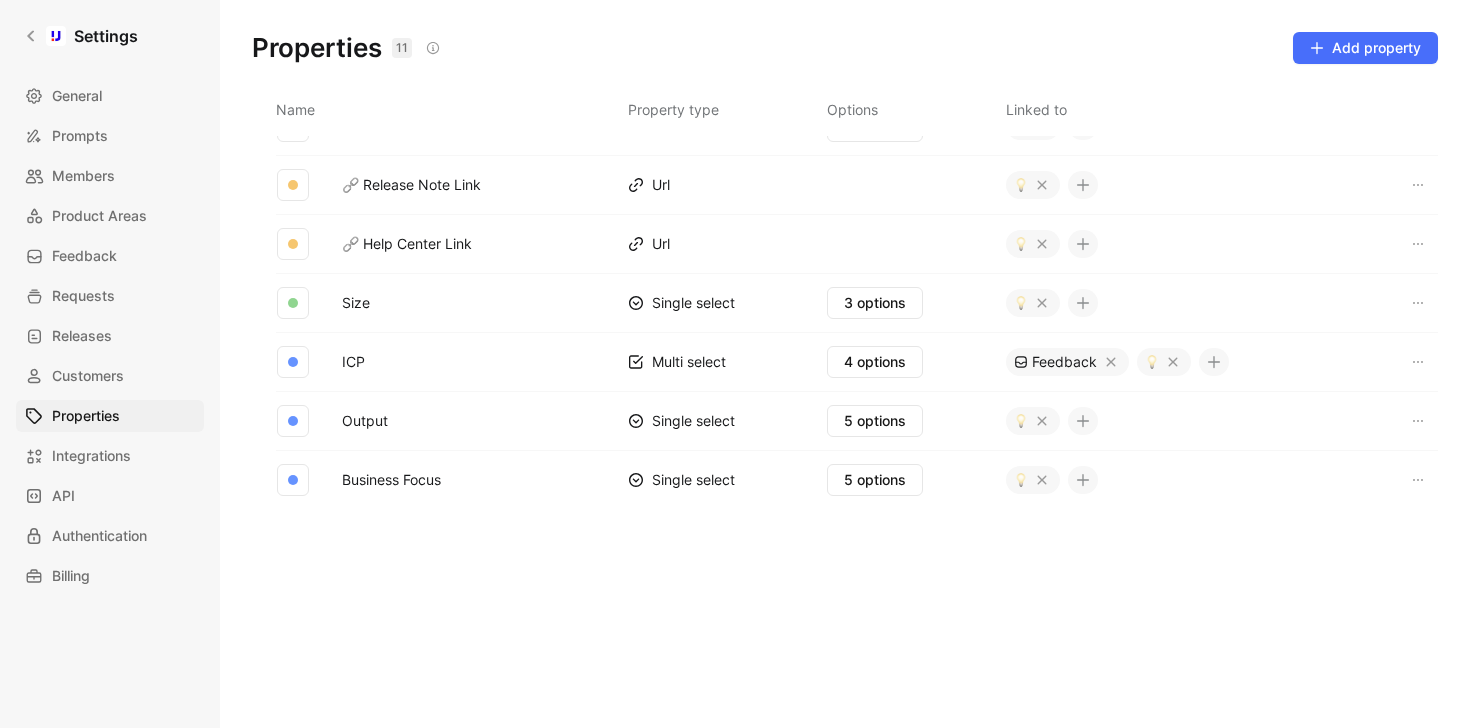 scroll, scrollTop: 275, scrollLeft: 0, axis: vertical 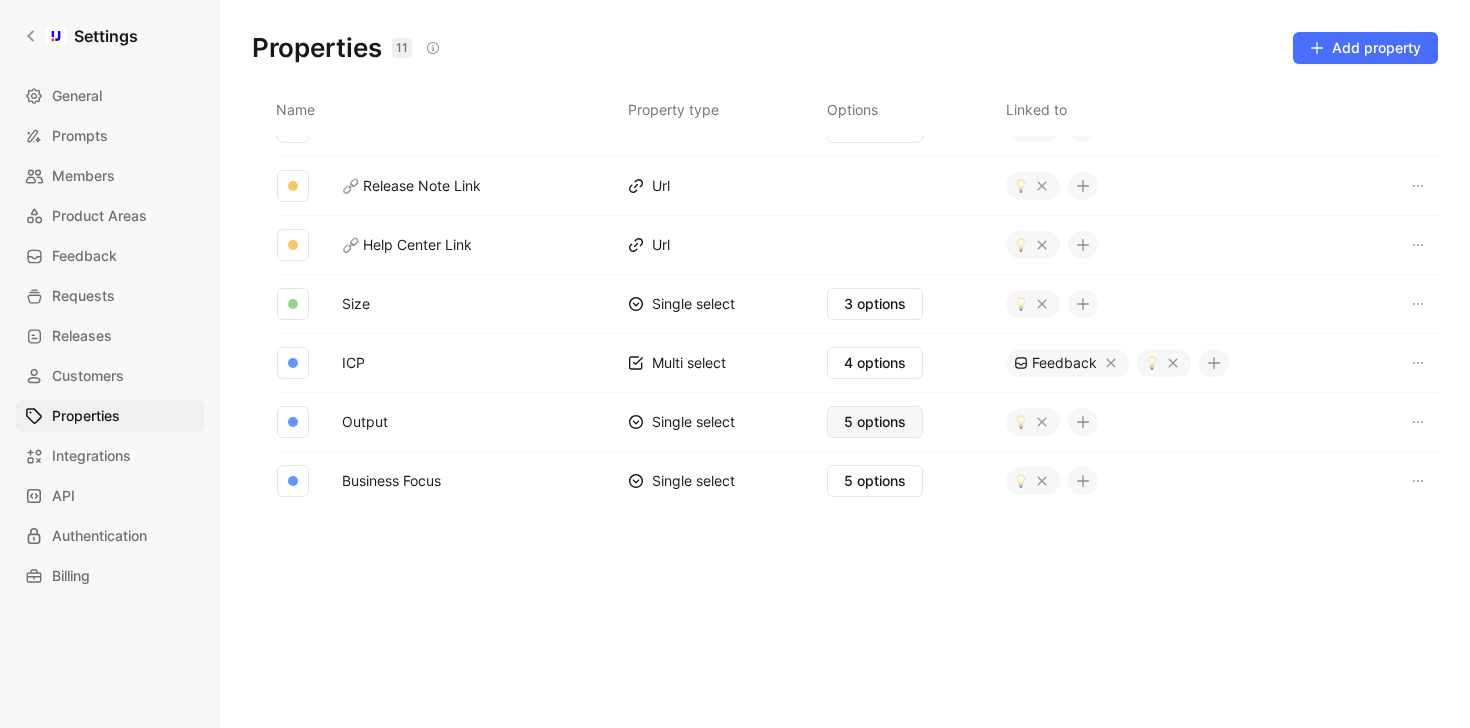 click on "5 options" at bounding box center (875, 422) 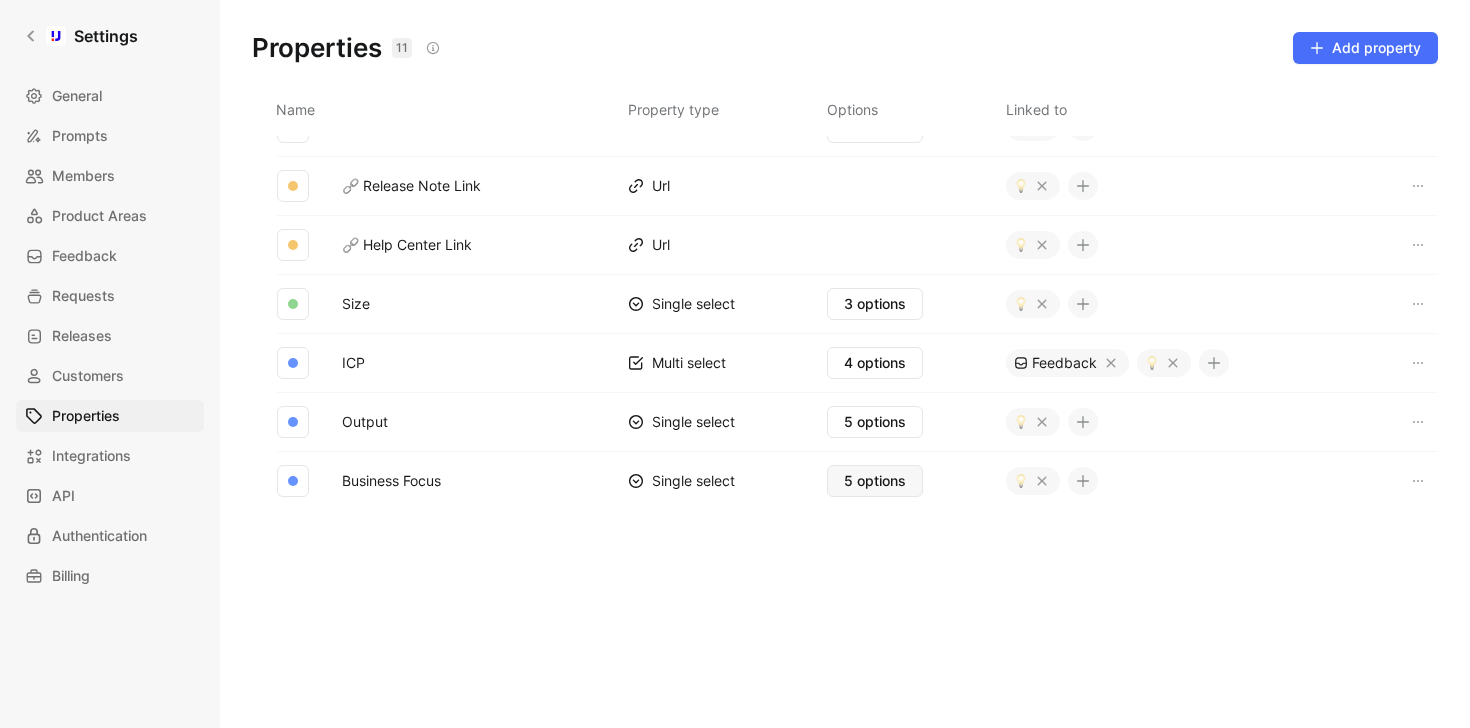 click on "5 options" at bounding box center (875, 481) 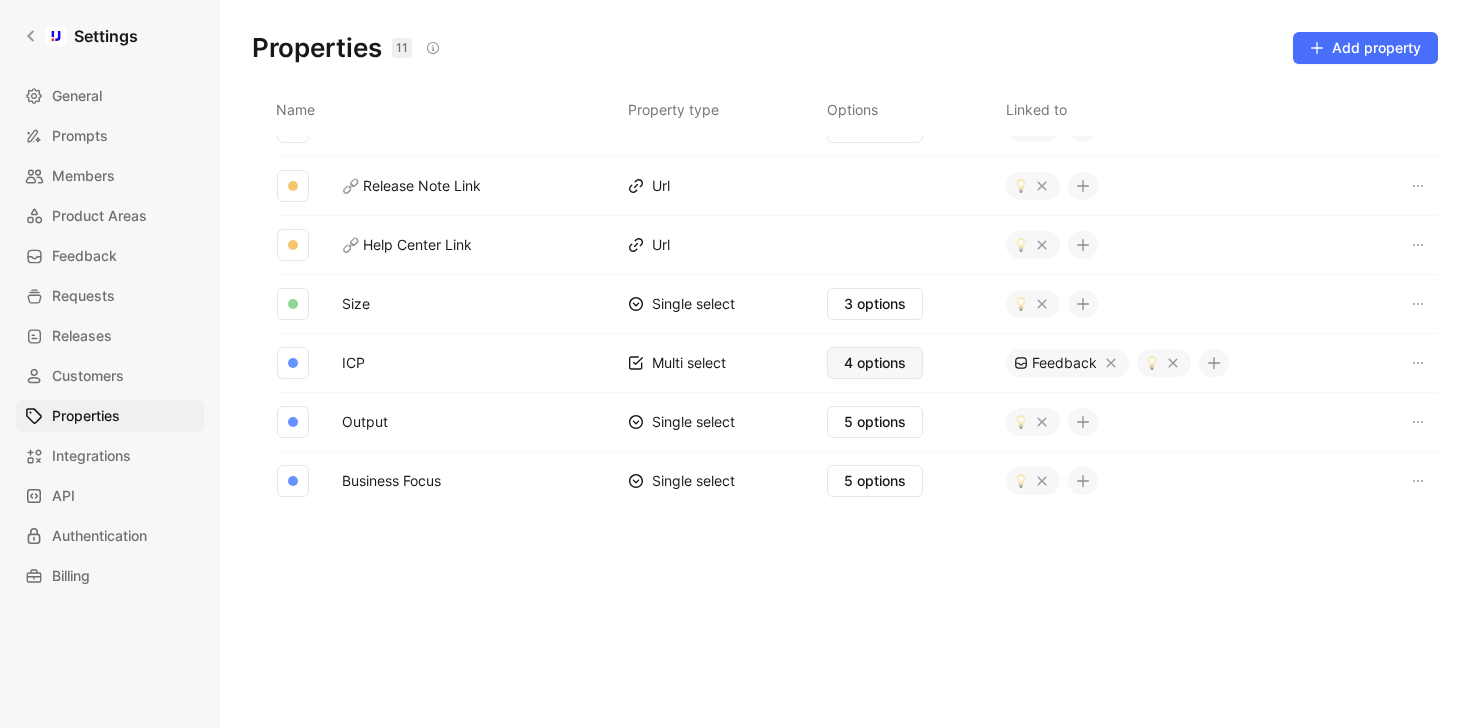 click on "4 options" at bounding box center [875, 363] 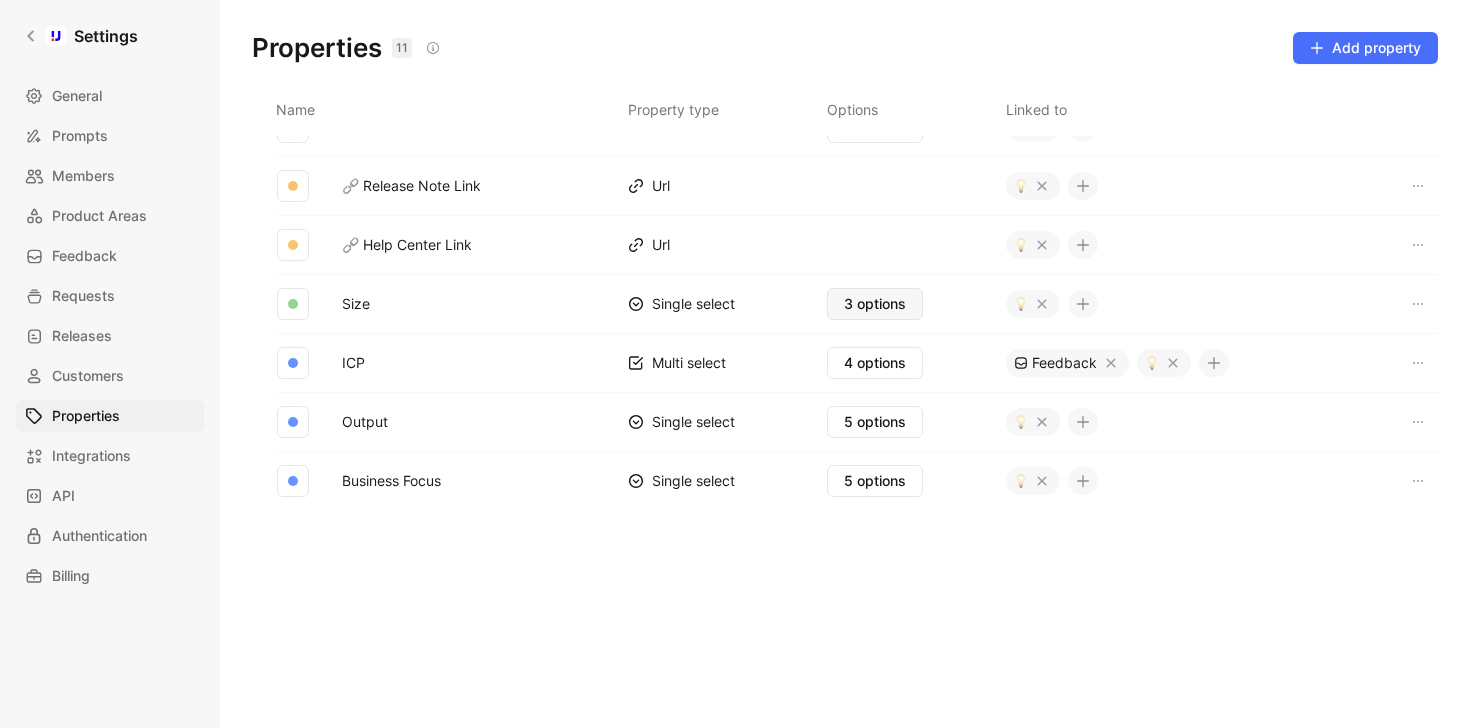 click on "3 options" at bounding box center (875, 304) 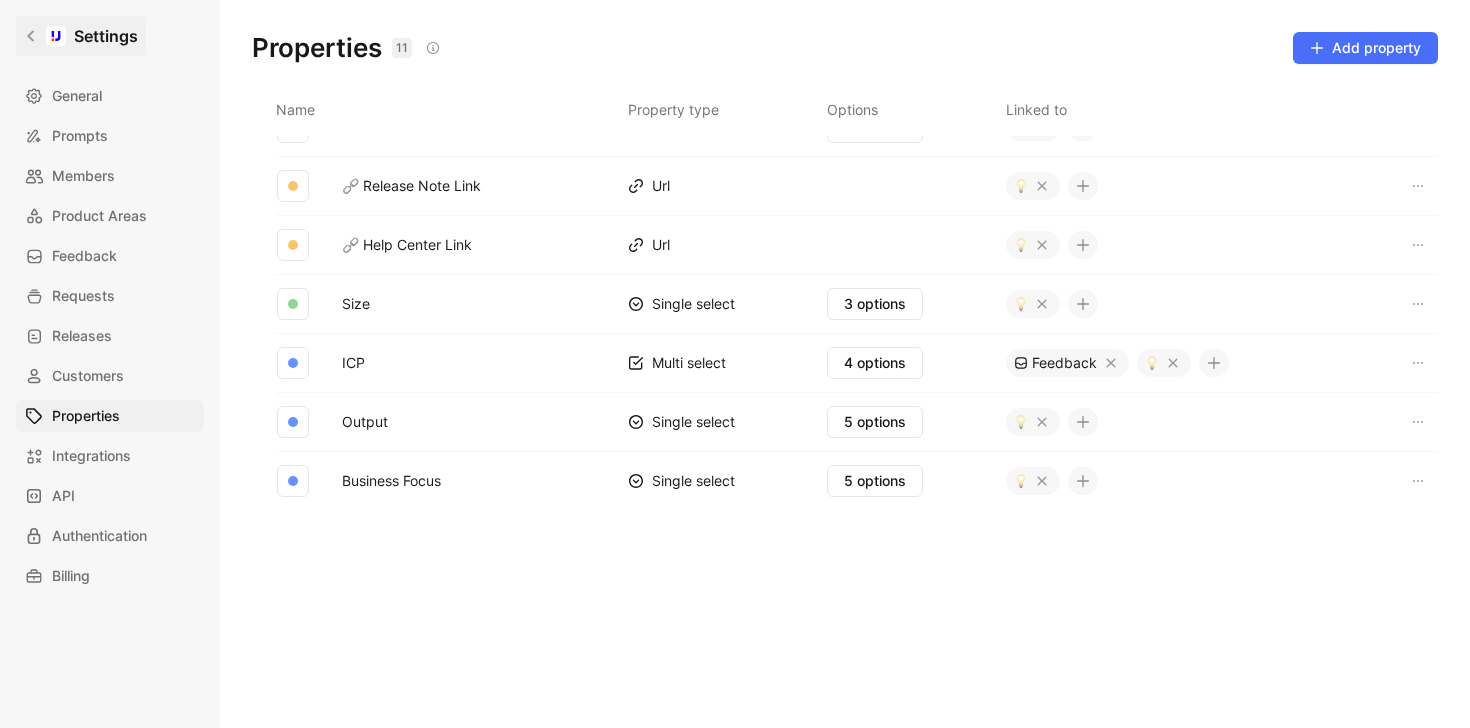 click on "Settings" at bounding box center (81, 36) 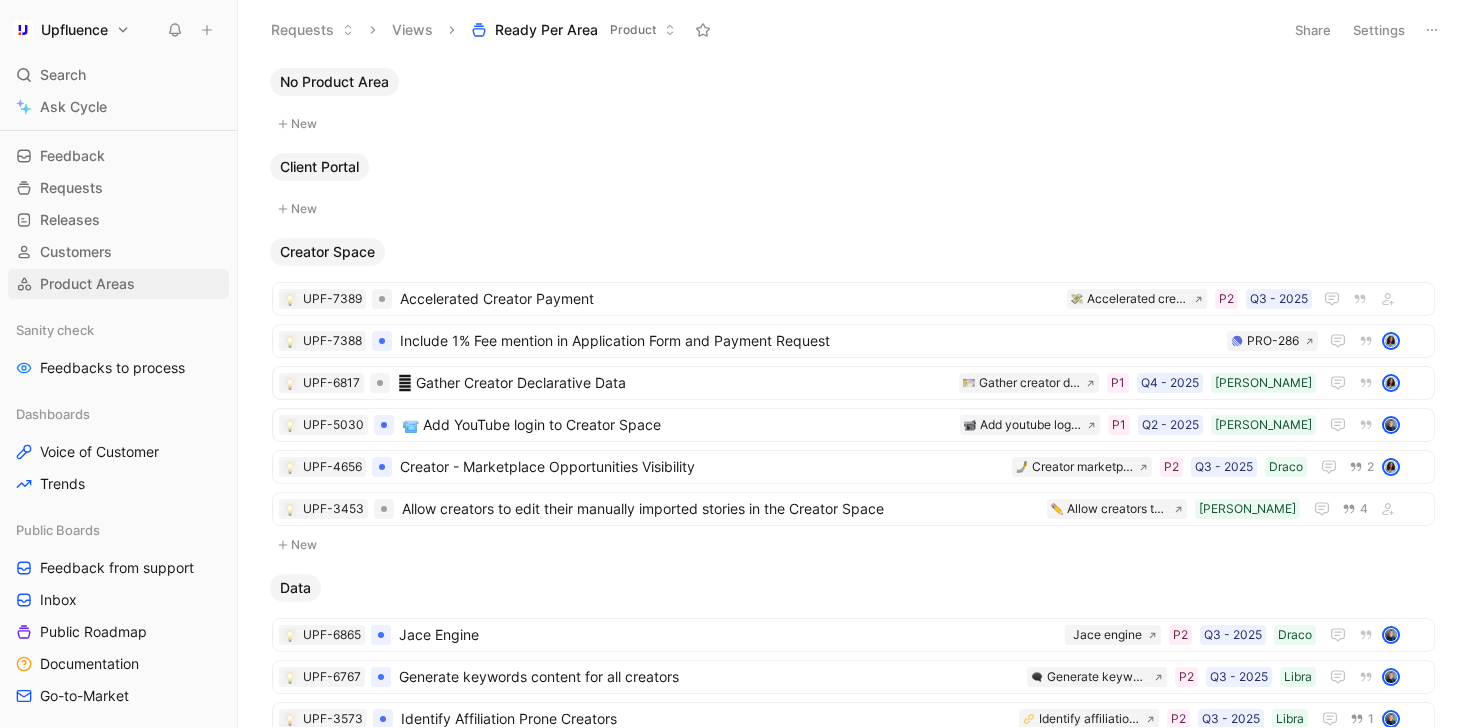 scroll, scrollTop: 46, scrollLeft: 0, axis: vertical 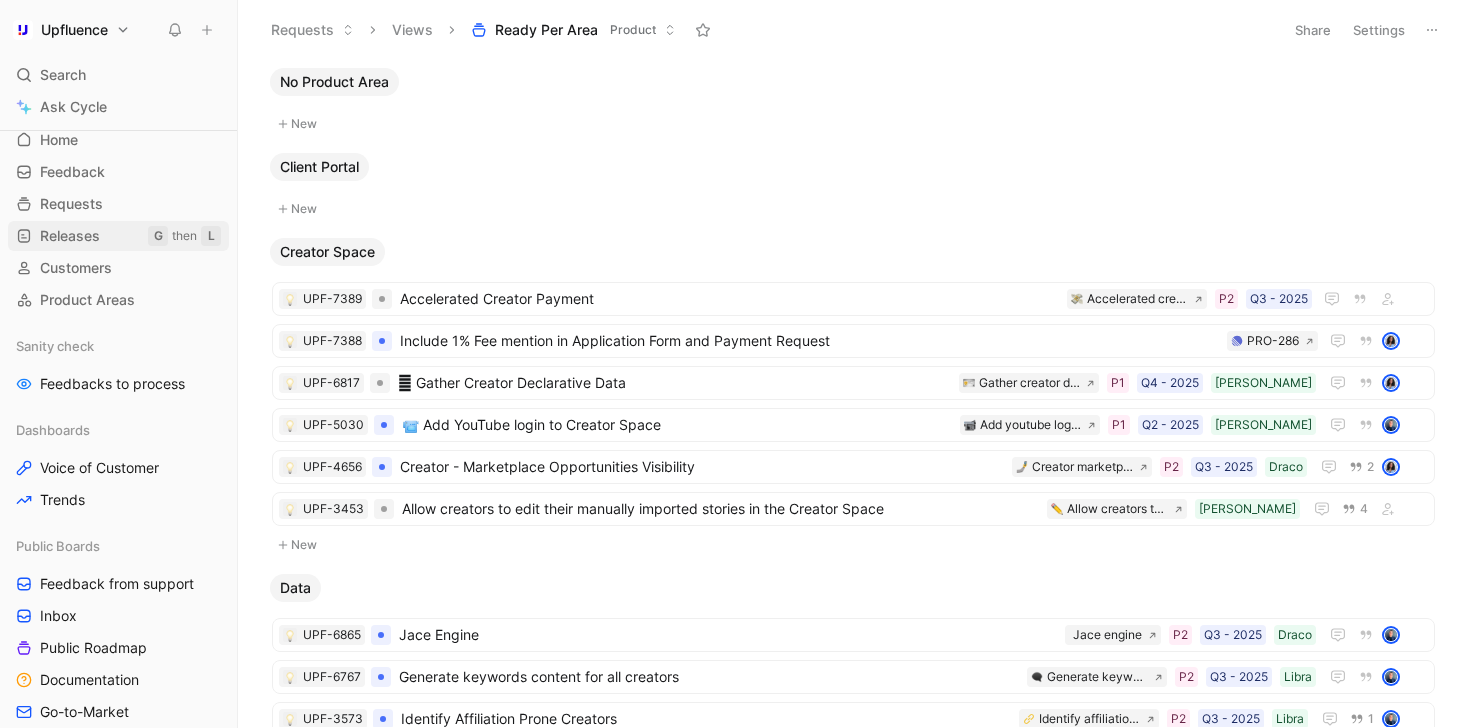 click on "Releases G then L" at bounding box center (118, 236) 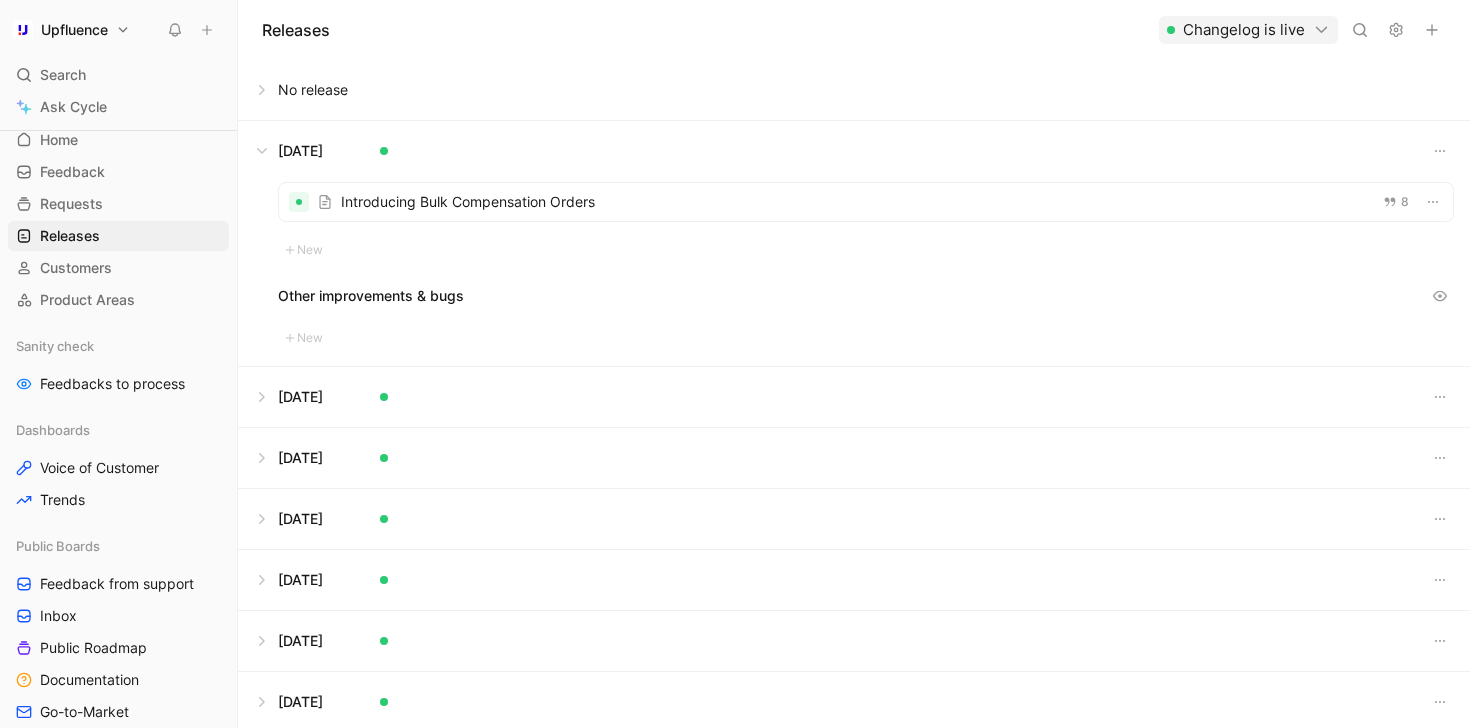 click on "Changelog is live" at bounding box center (1248, 30) 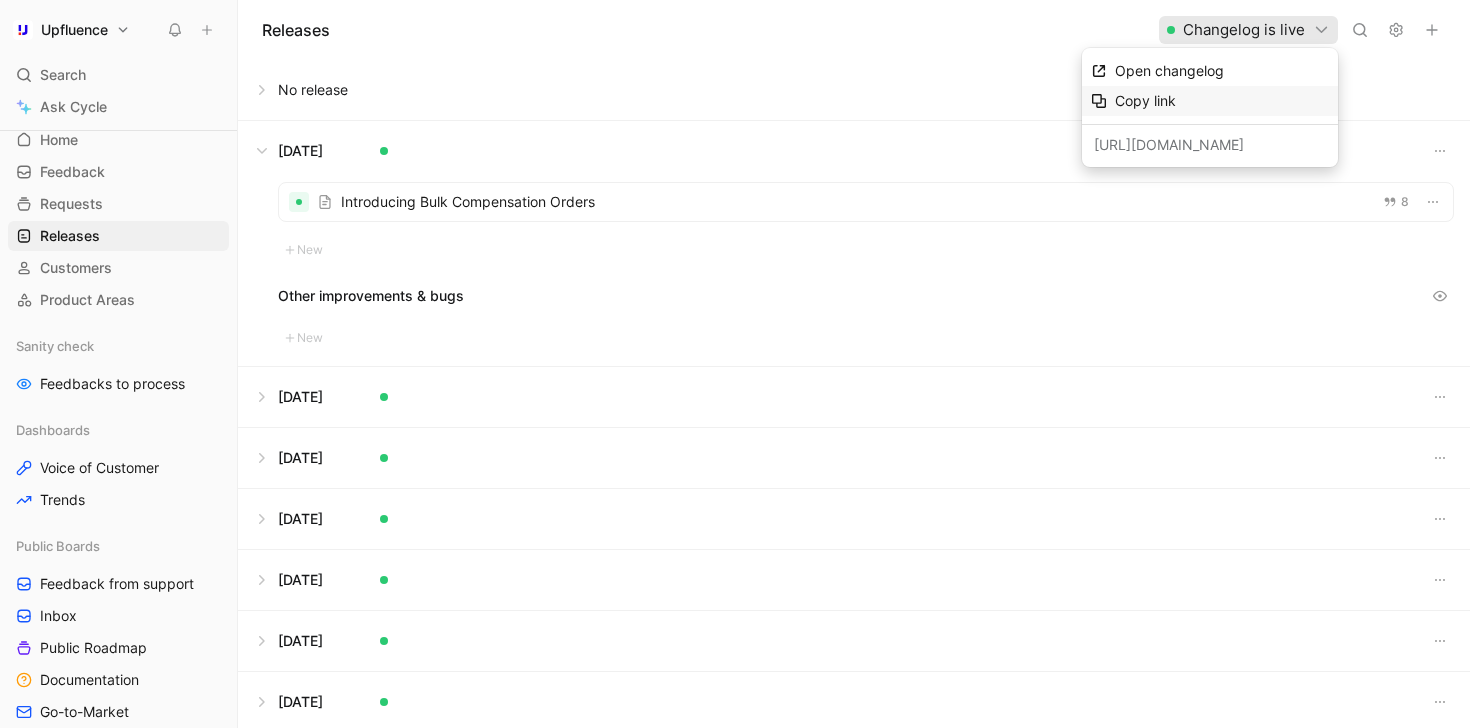click on "Copy link" at bounding box center [1222, 101] 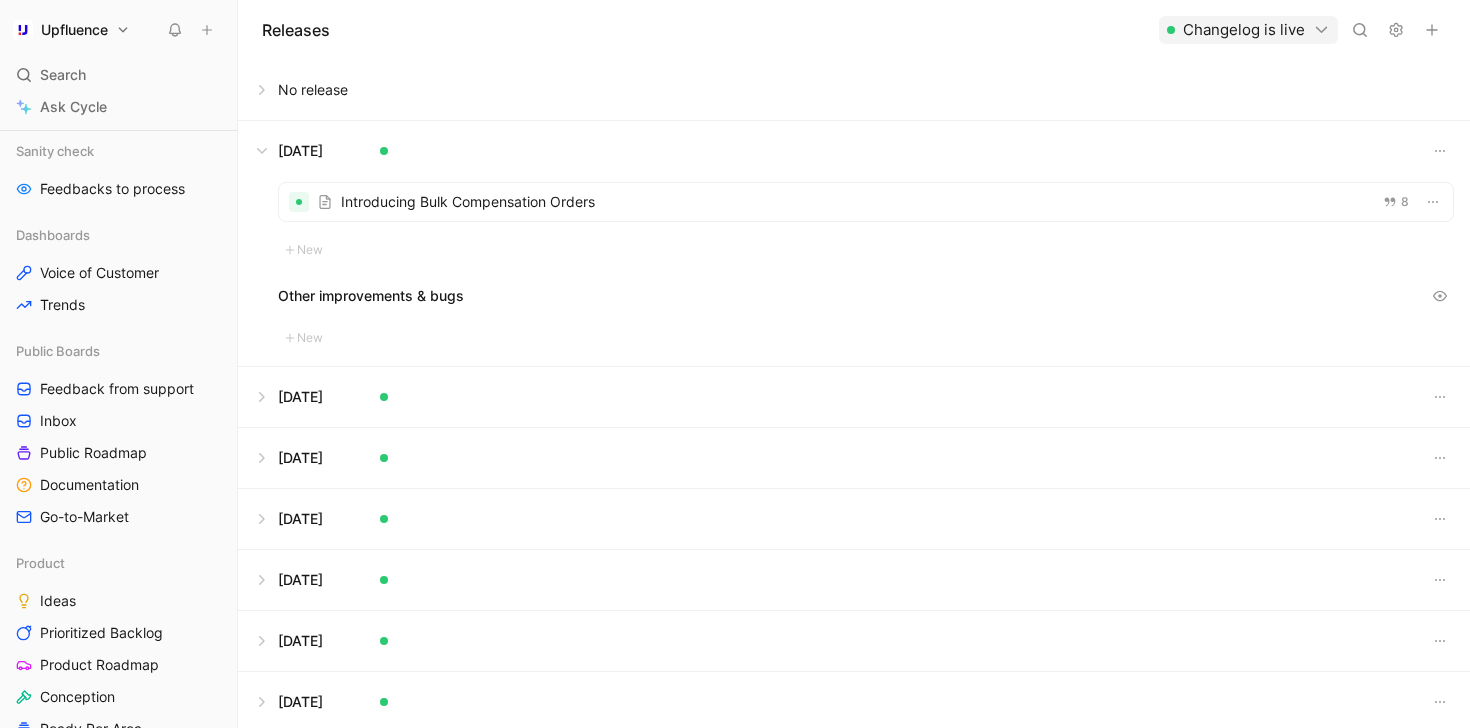 scroll, scrollTop: 427, scrollLeft: 0, axis: vertical 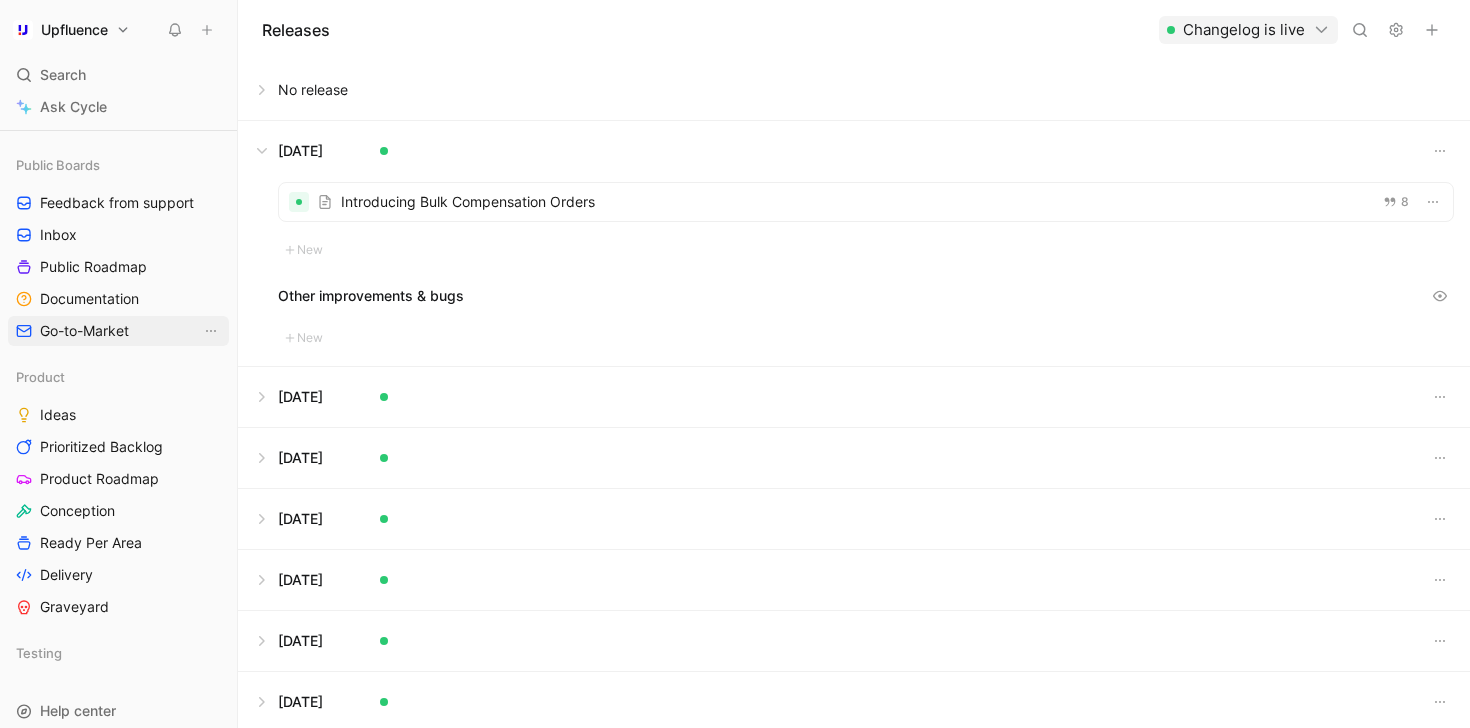 click on "Go-to-Market" at bounding box center [84, 331] 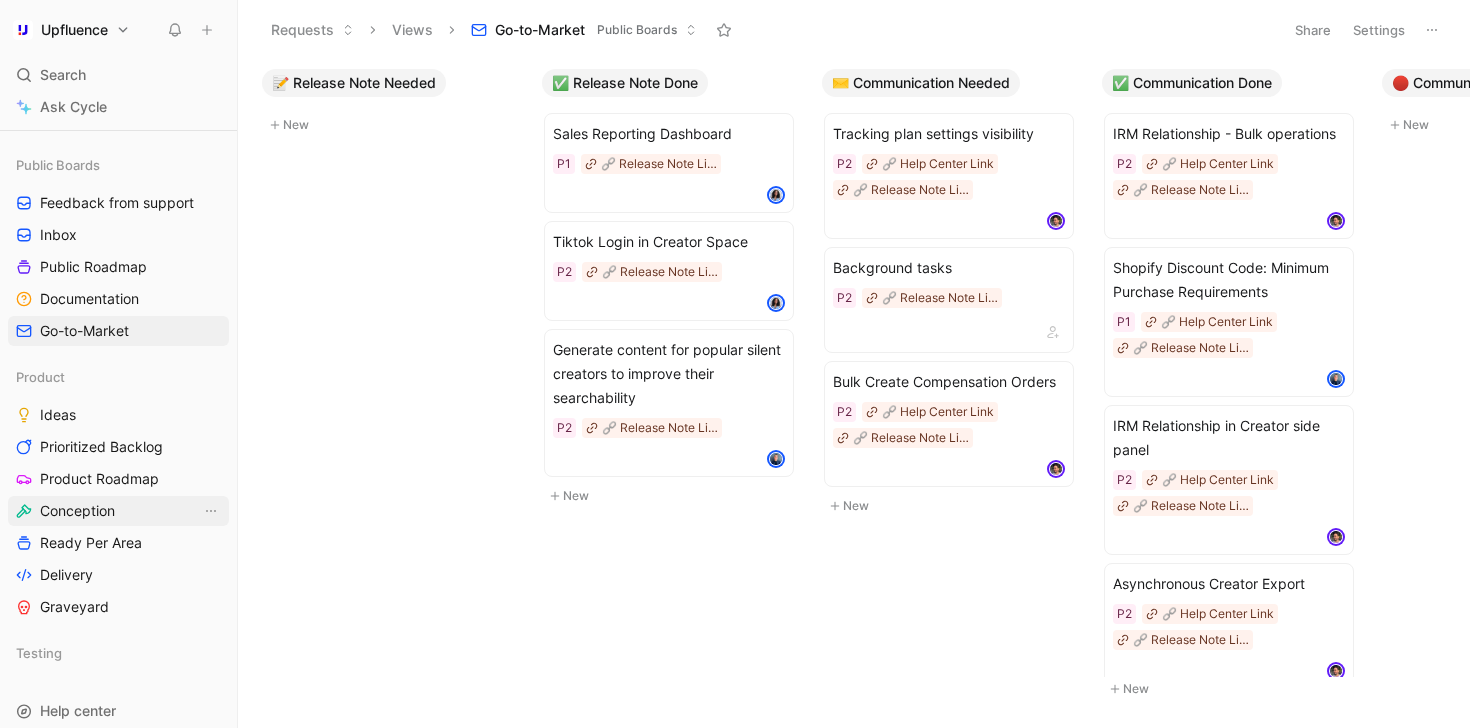 click on "Conception" at bounding box center [118, 511] 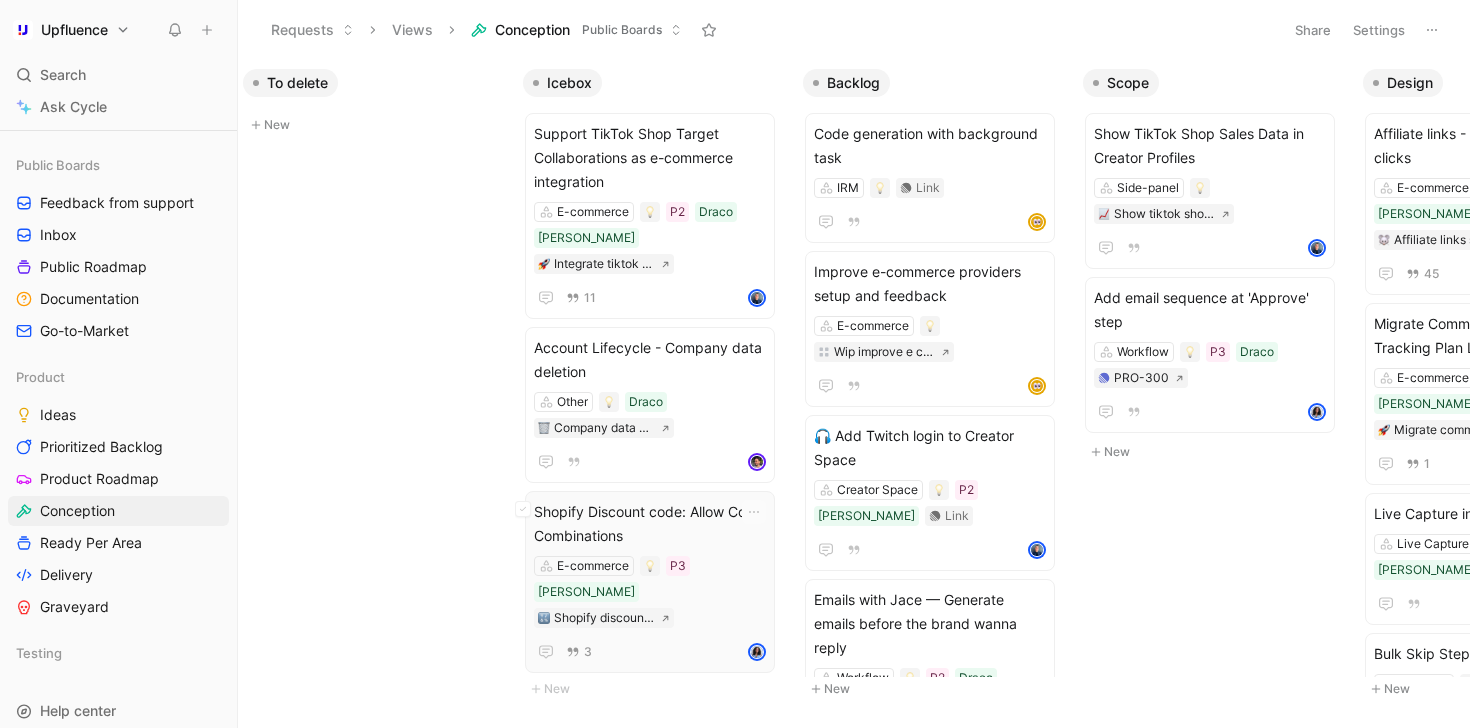 scroll, scrollTop: 0, scrollLeft: 21, axis: horizontal 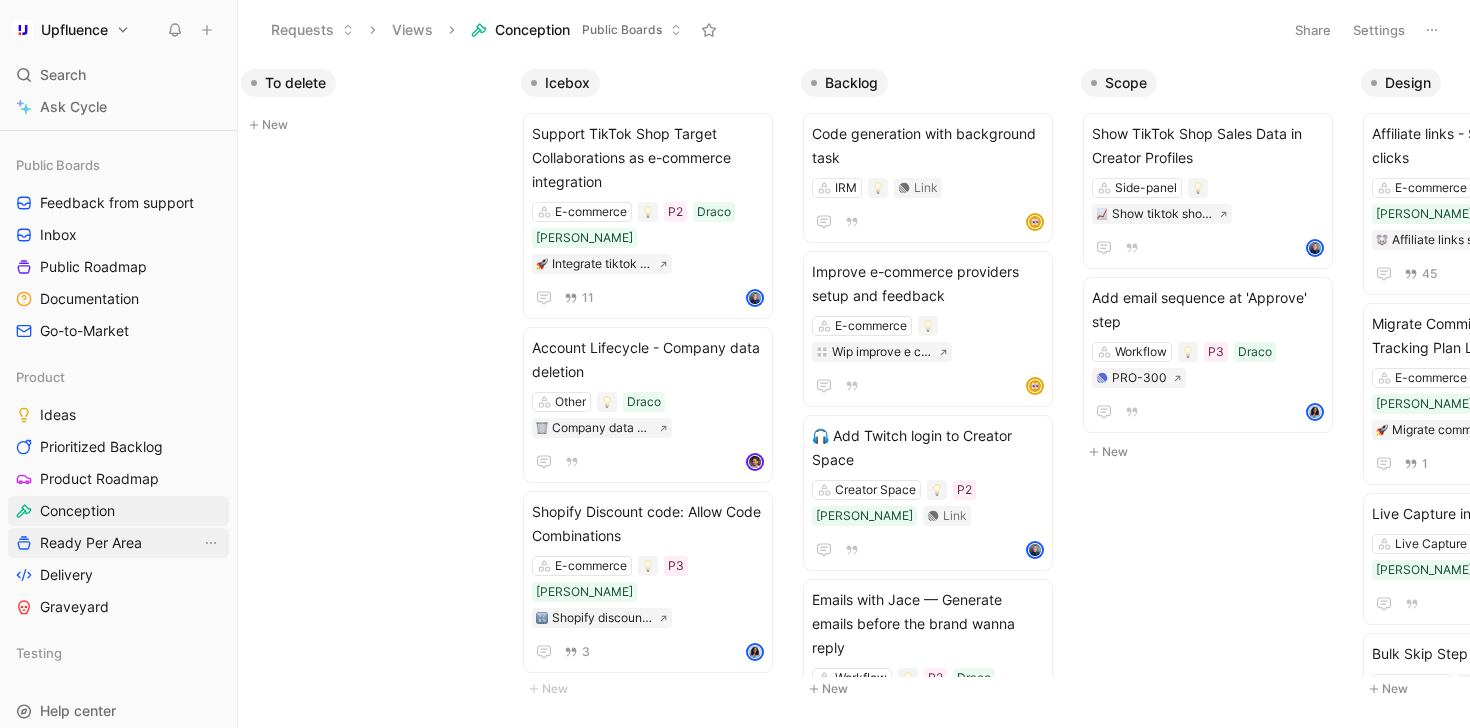 click on "Ready Per Area" at bounding box center (91, 543) 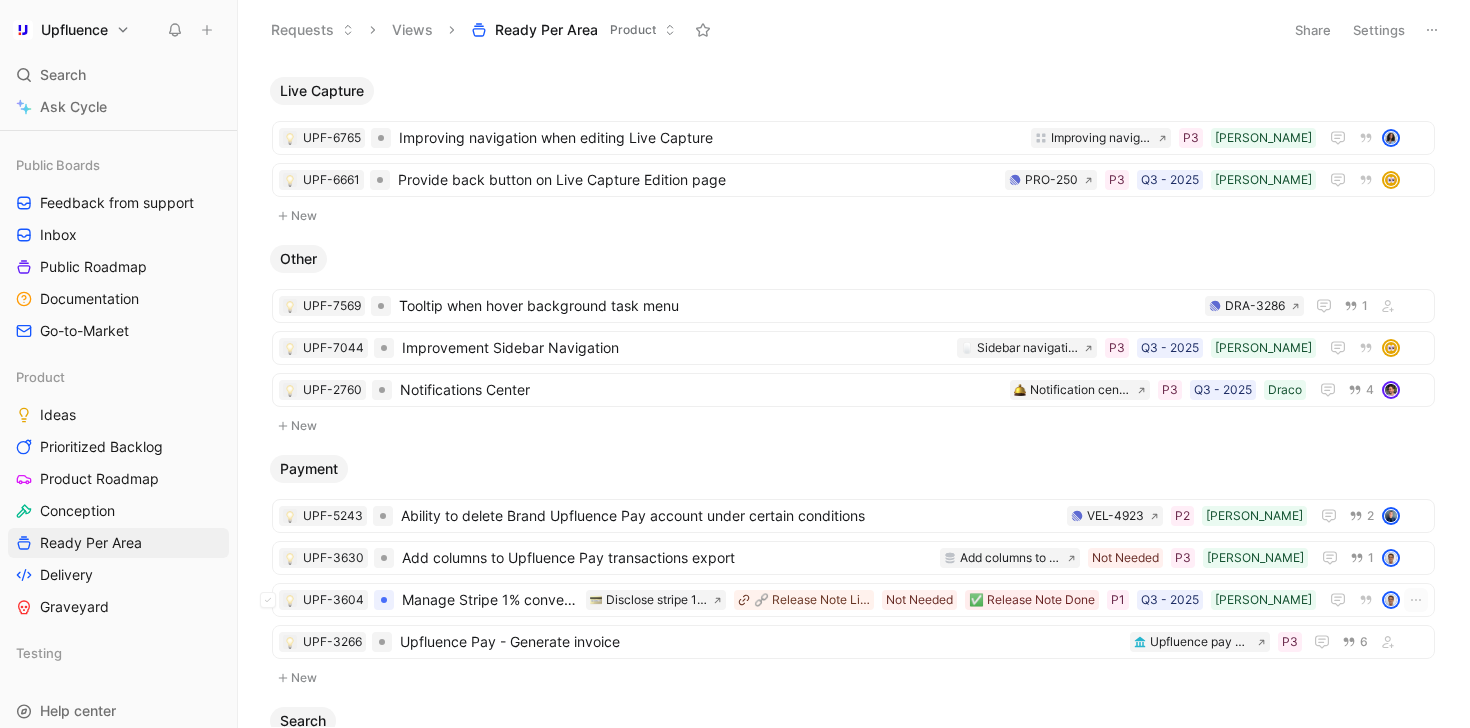 scroll, scrollTop: 1567, scrollLeft: 0, axis: vertical 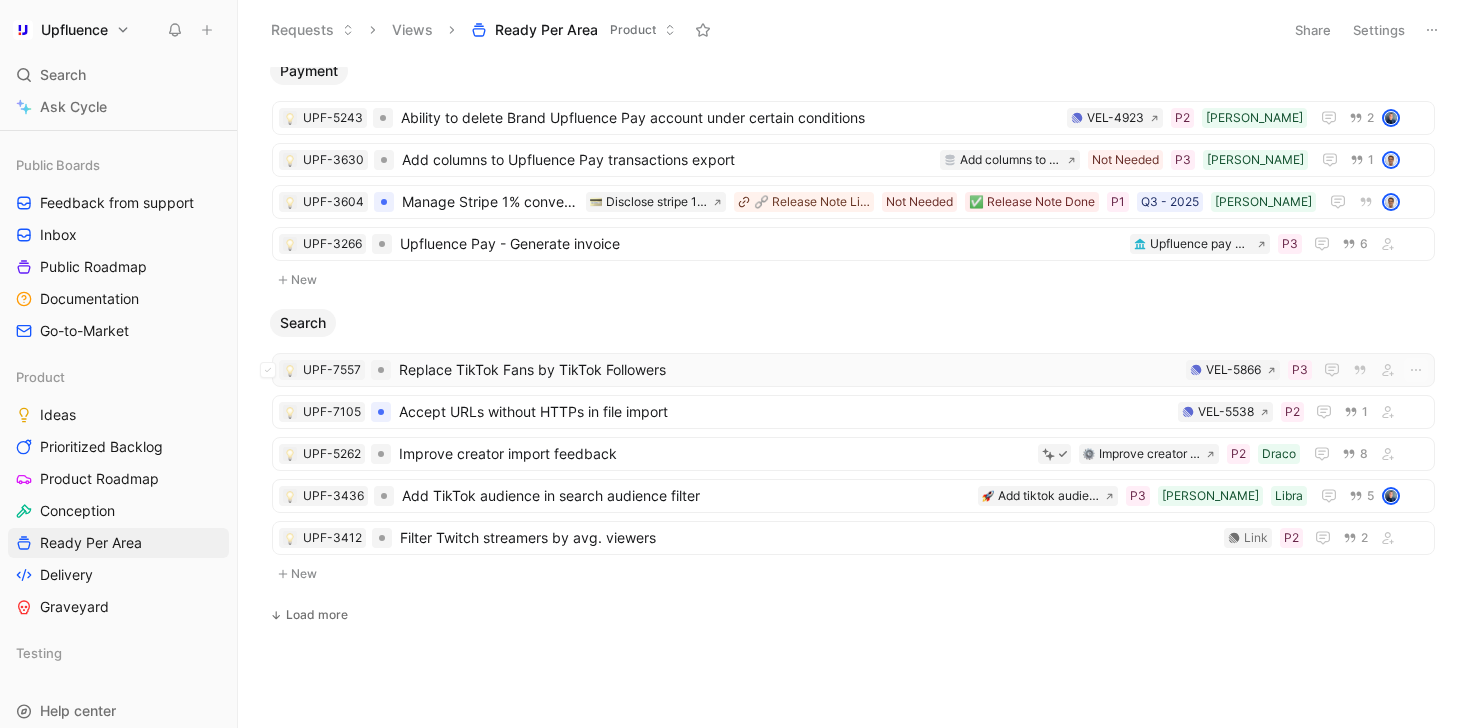 click on "Replace TikTok Fans by TikTok Followers" at bounding box center [788, 370] 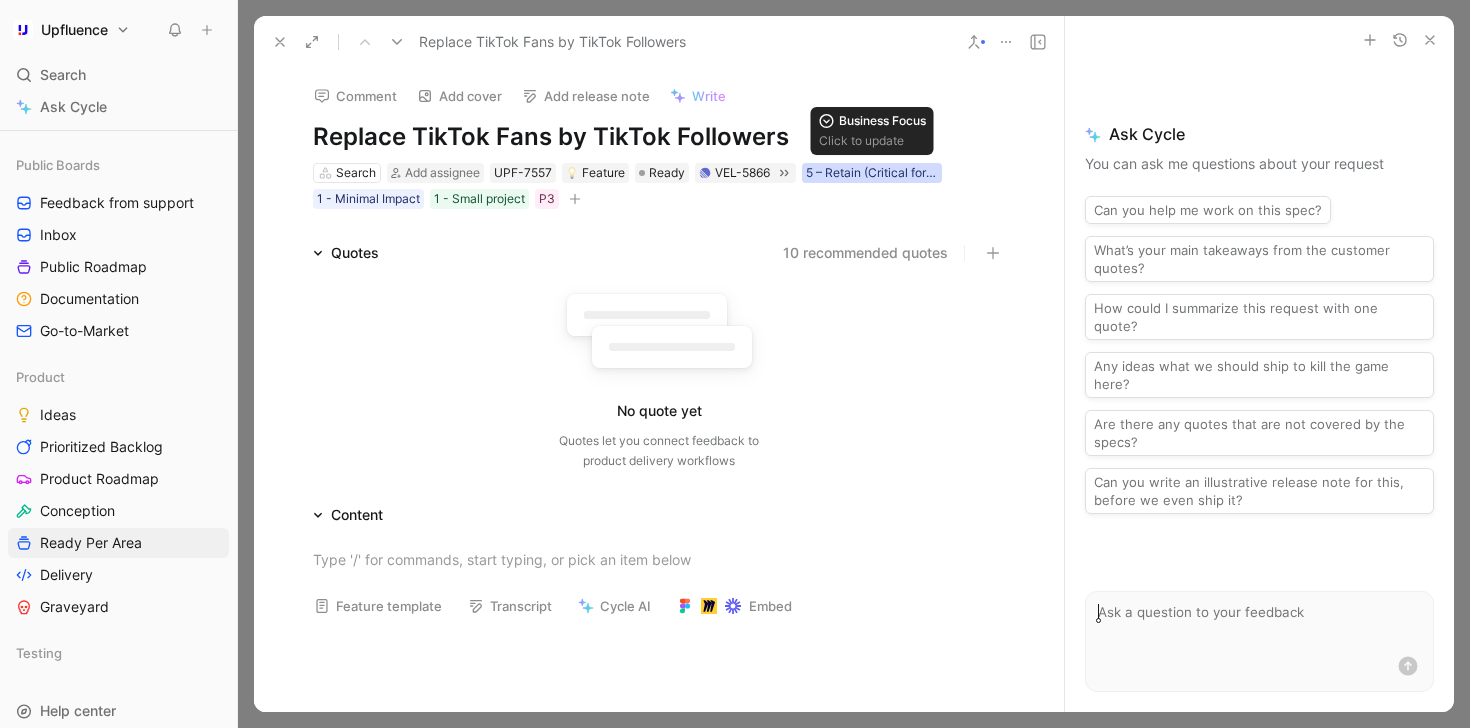 click on "5 – Retain (Critical for Loyalty)" at bounding box center [872, 173] 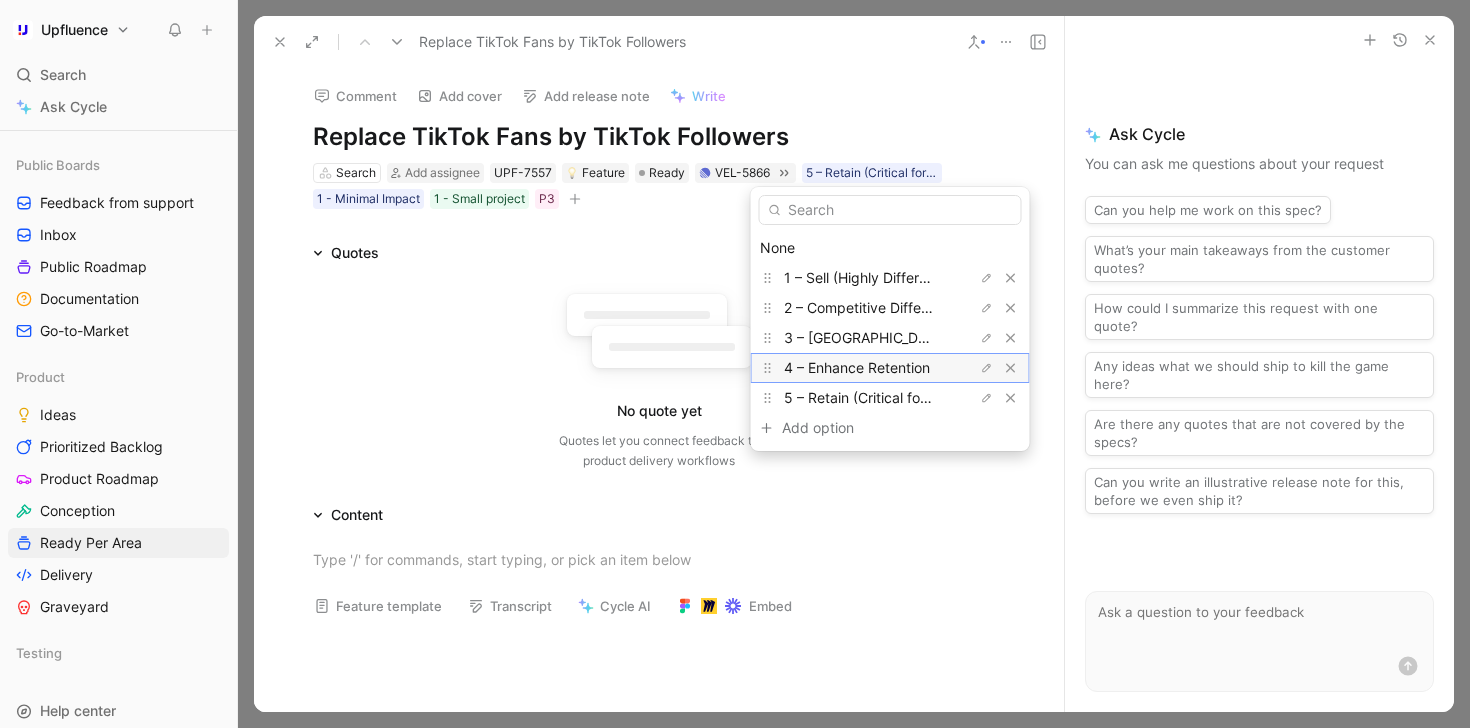 click on "4 – Enhance Retention" at bounding box center [857, 367] 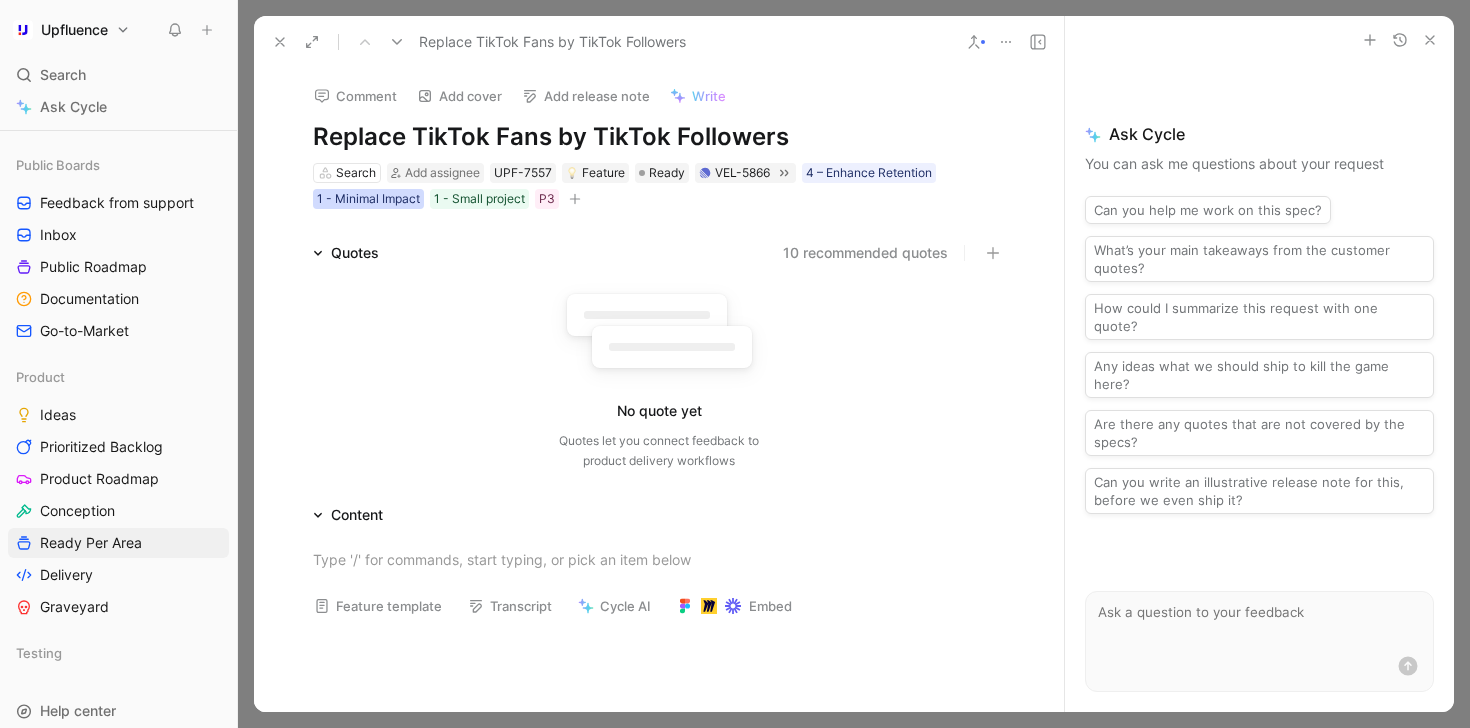 click on "1 - Minimal Impact" at bounding box center [368, 199] 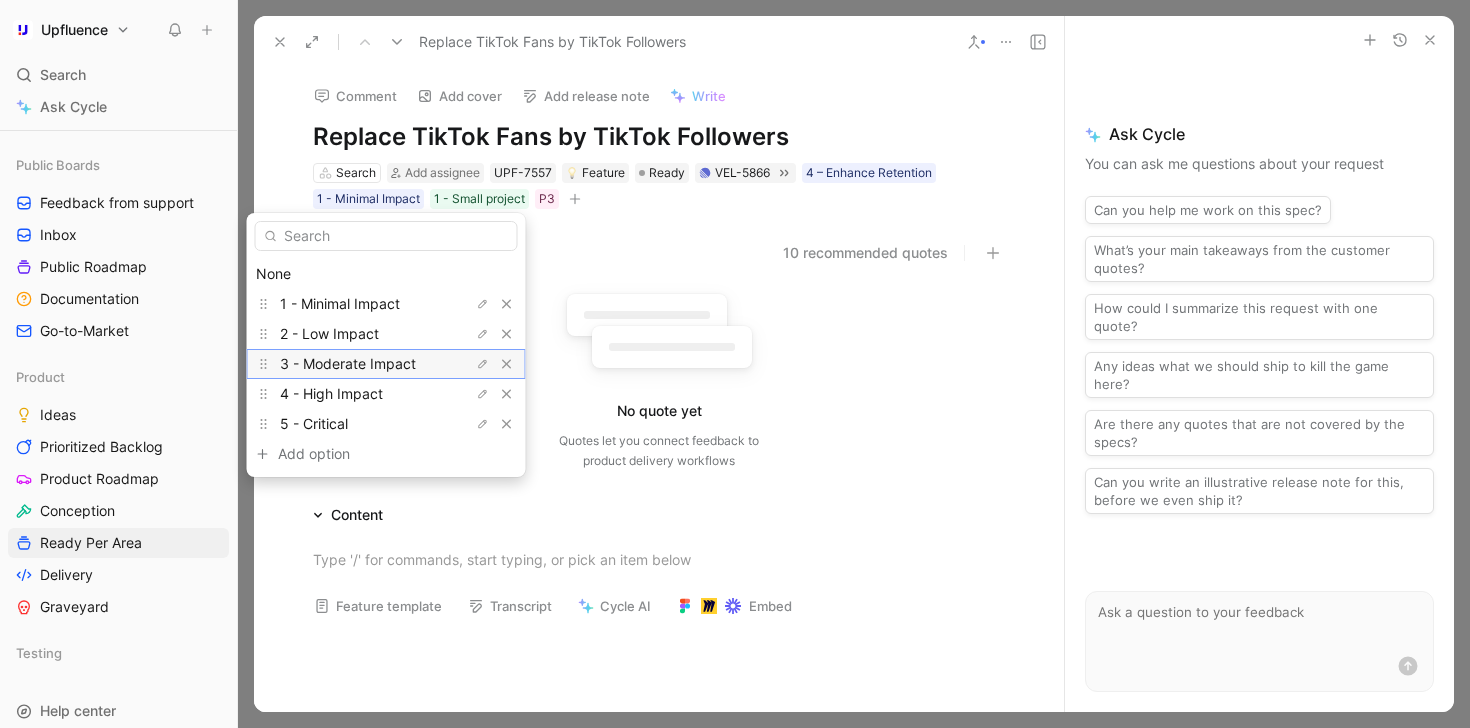 click on "3 - Moderate Impact" at bounding box center [348, 363] 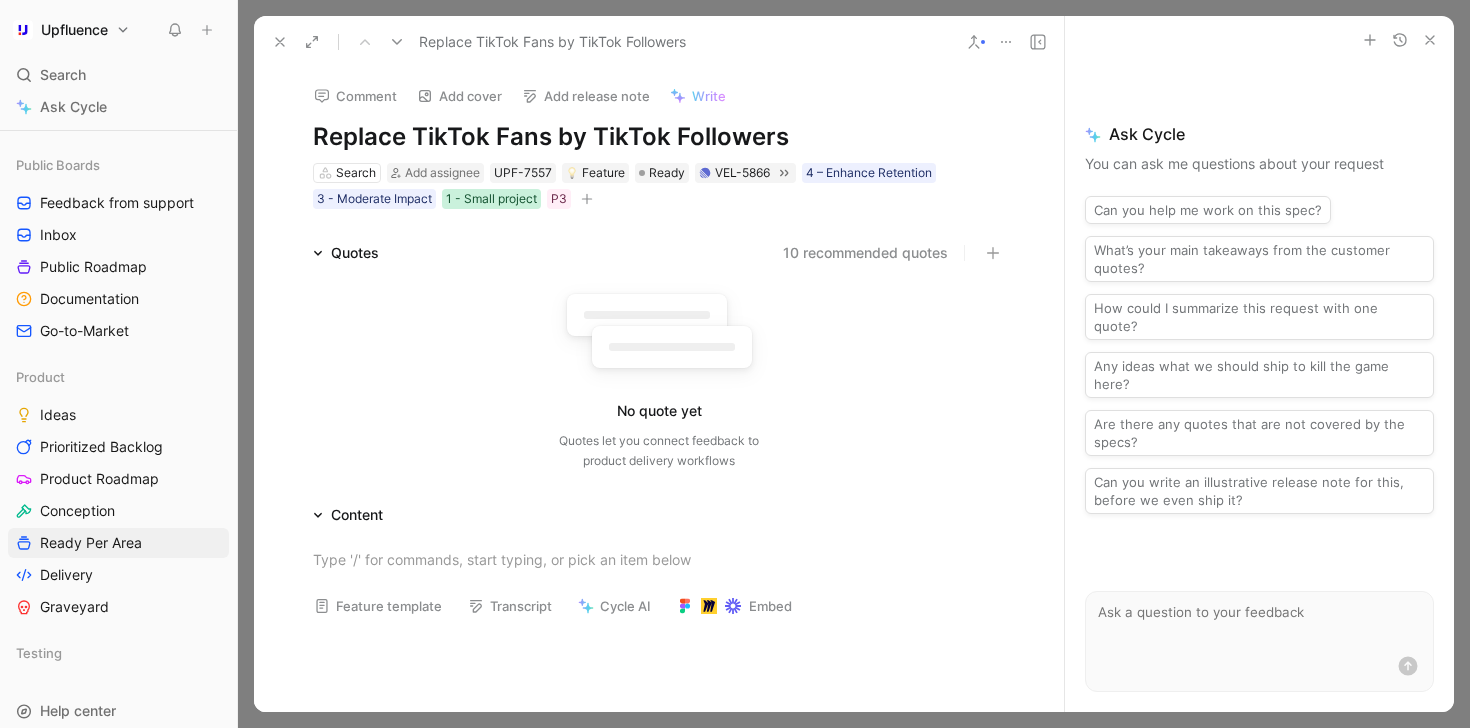 click on "1 - Small project" at bounding box center (491, 199) 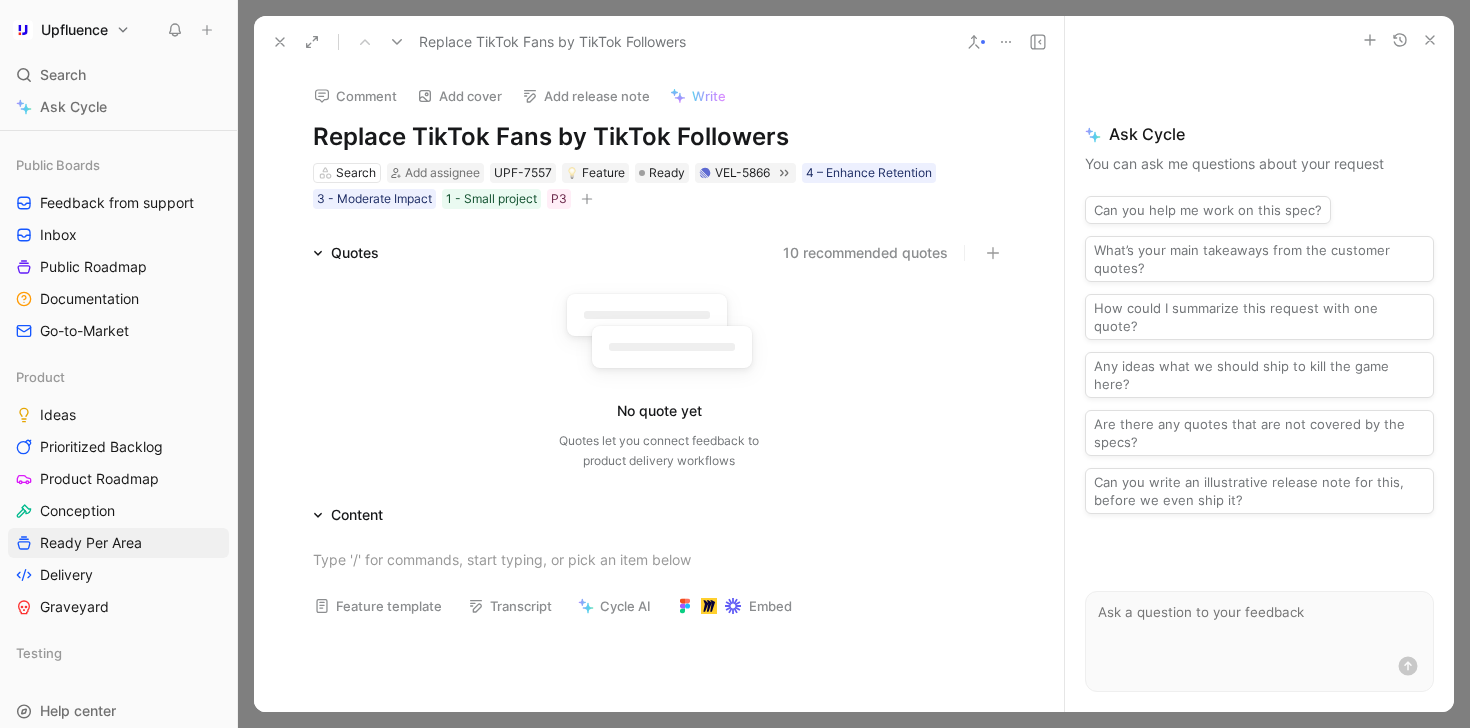 click 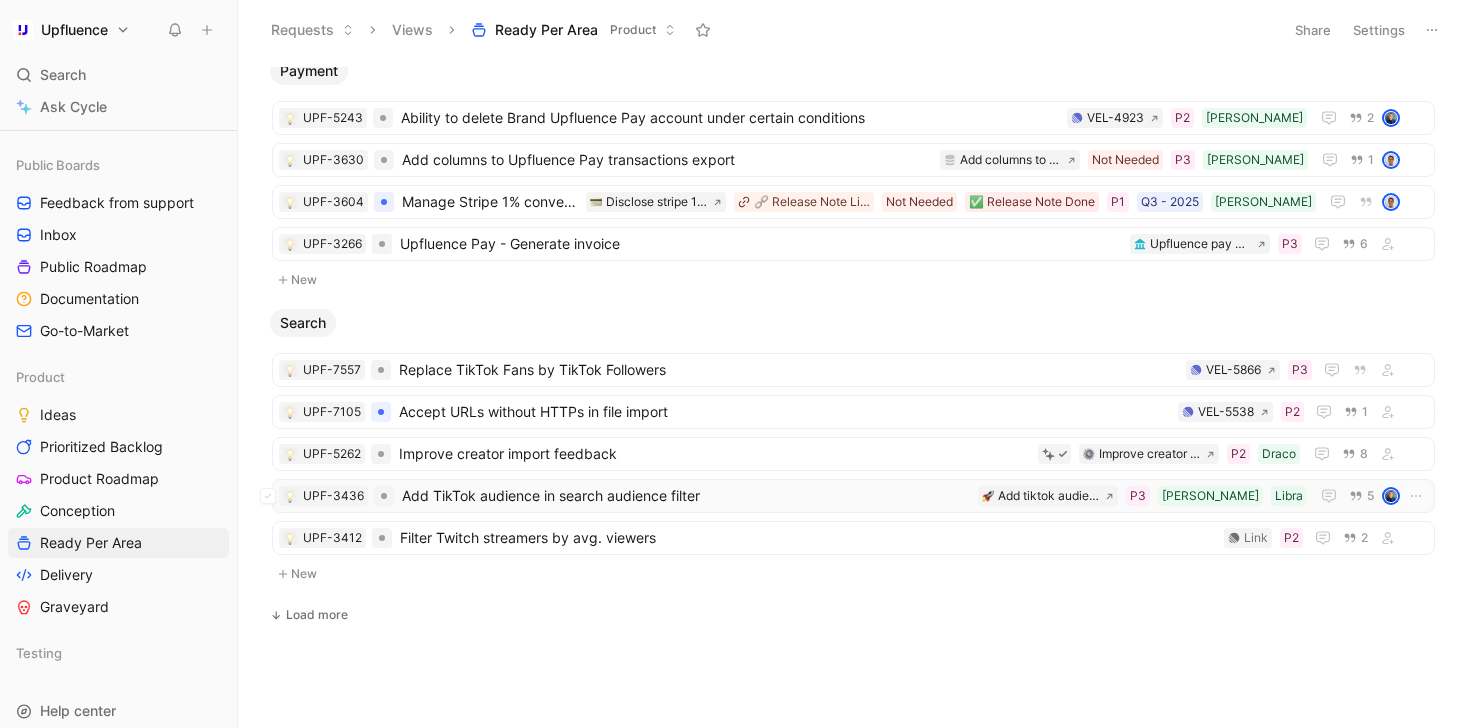 click on "Add TikTok audience in search audience filter" at bounding box center [686, 496] 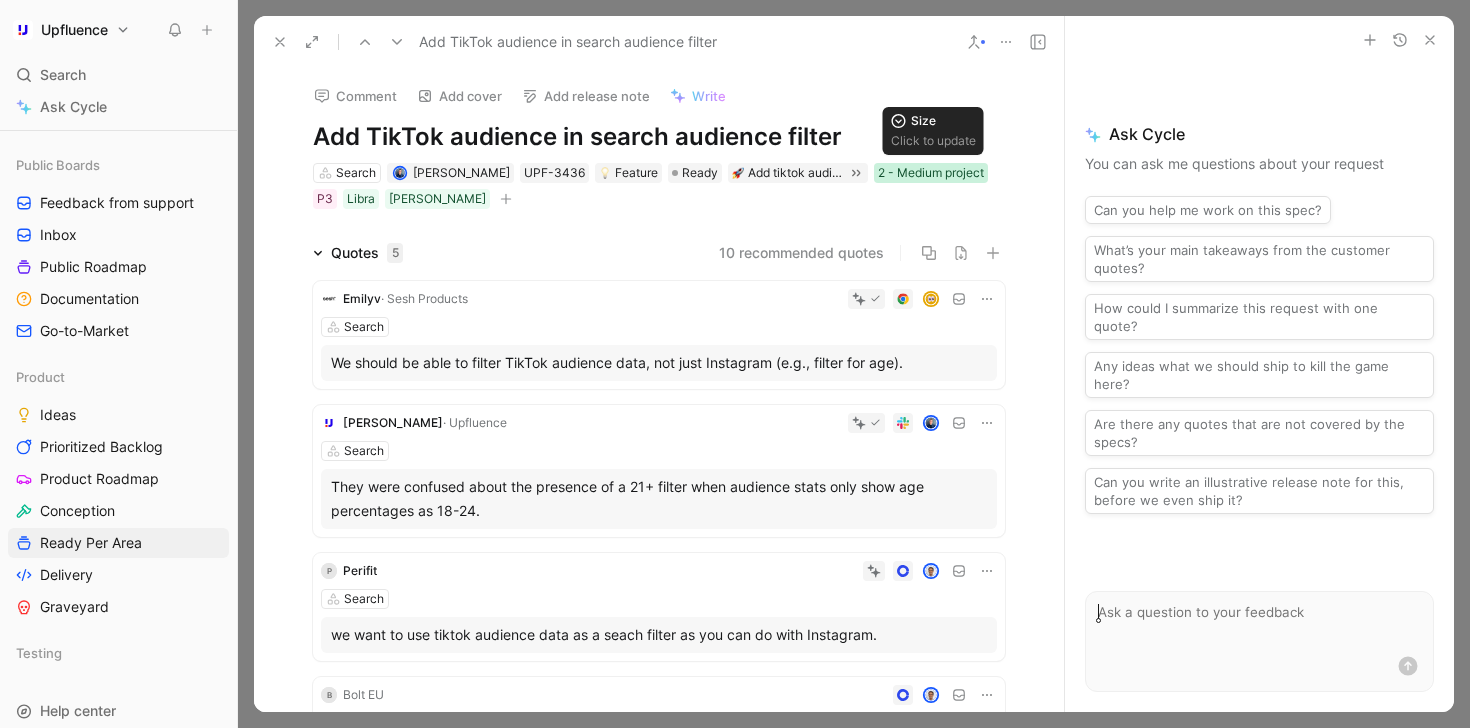 click on "2 - Medium project" at bounding box center (931, 173) 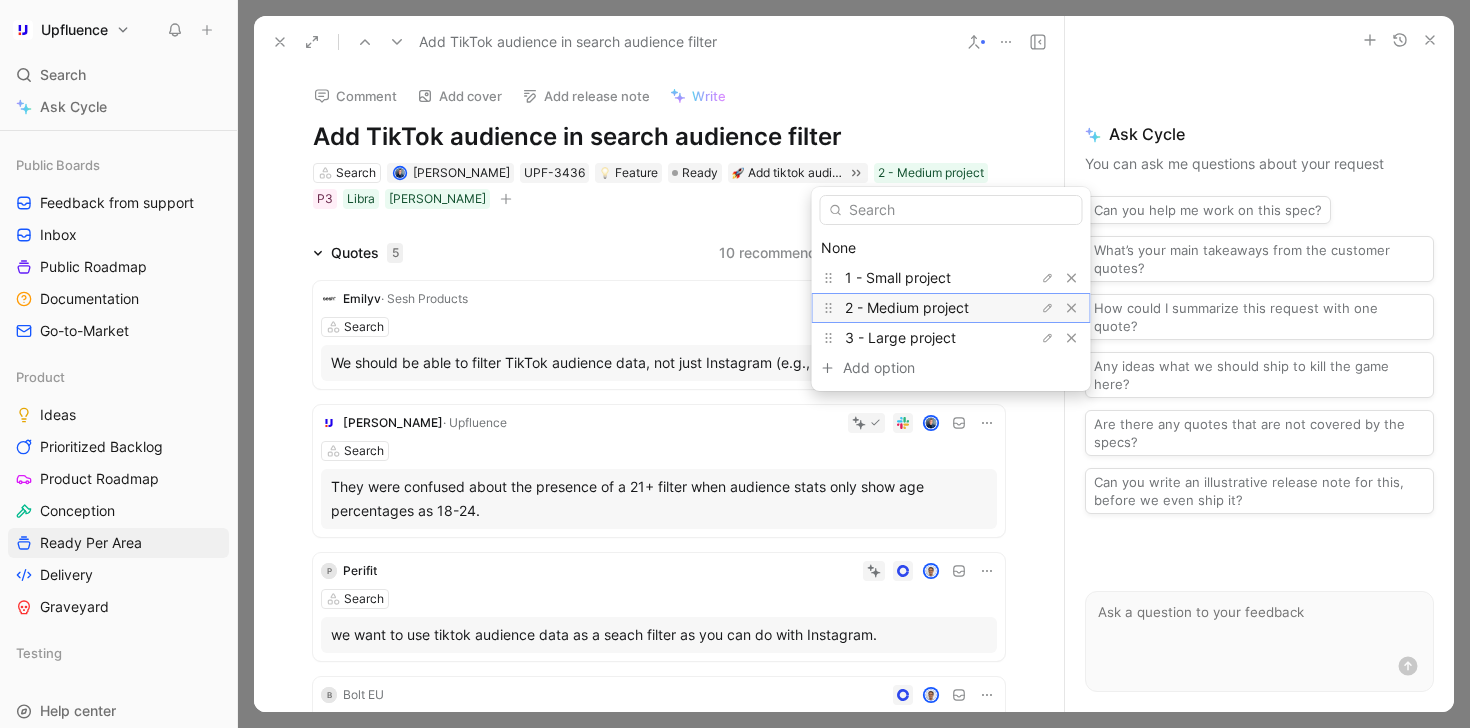click on "2 - Medium project" at bounding box center (907, 307) 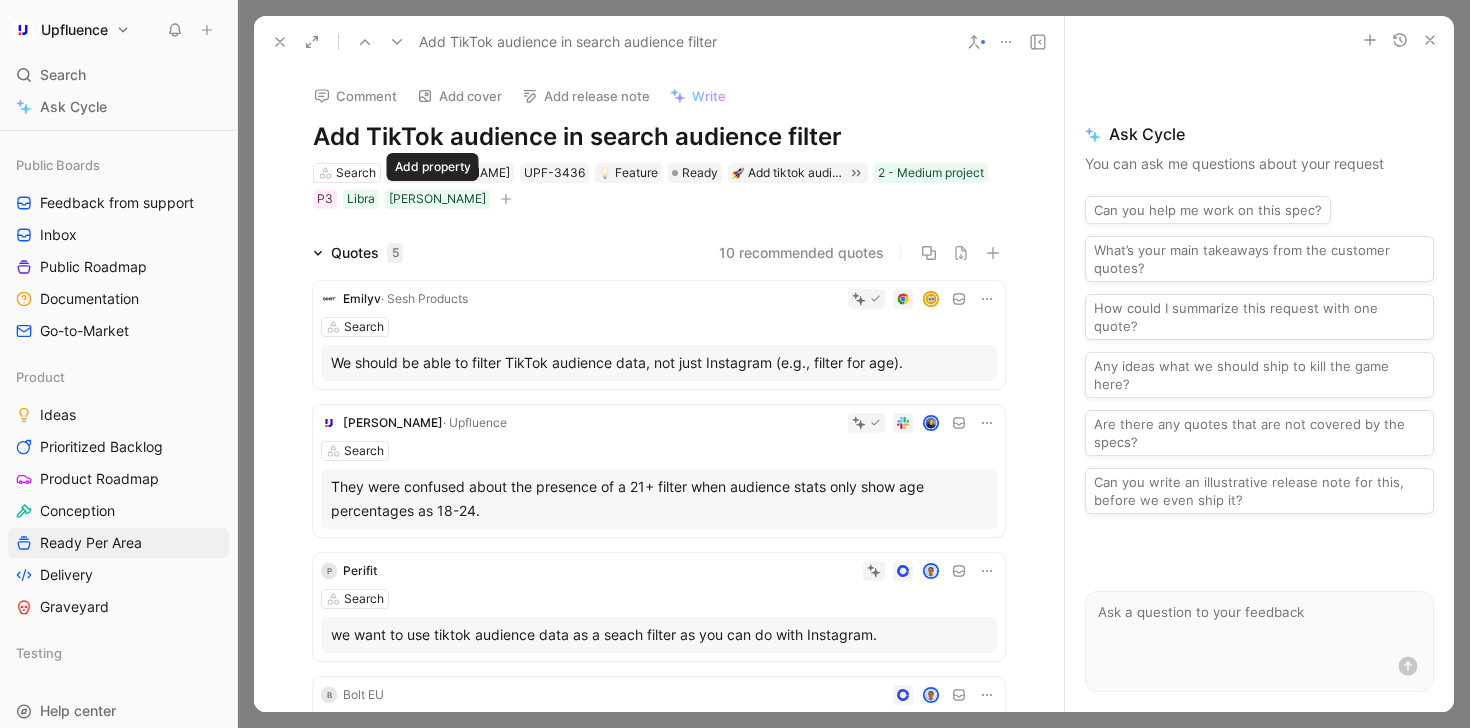 click 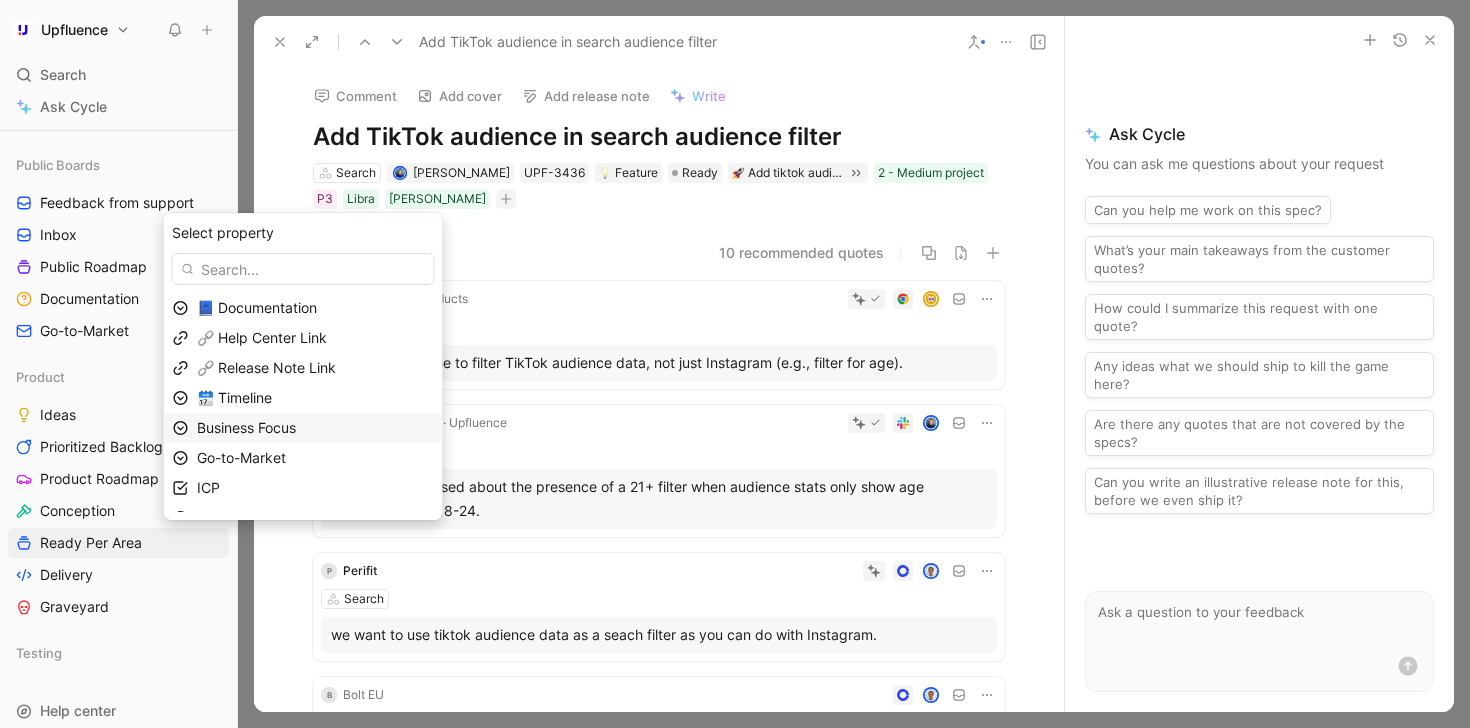 click on "Business Focus" at bounding box center (315, 428) 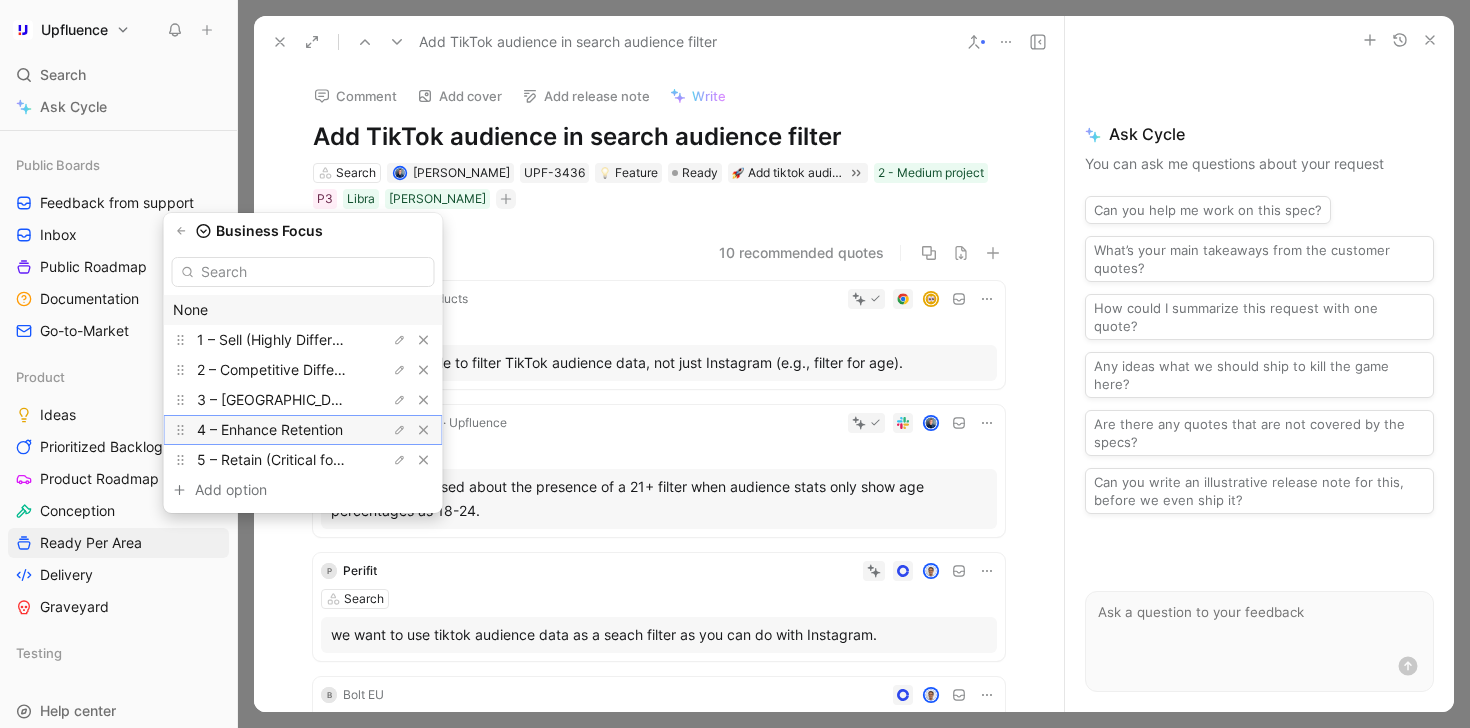 click on "4 – Enhance Retention" at bounding box center [270, 429] 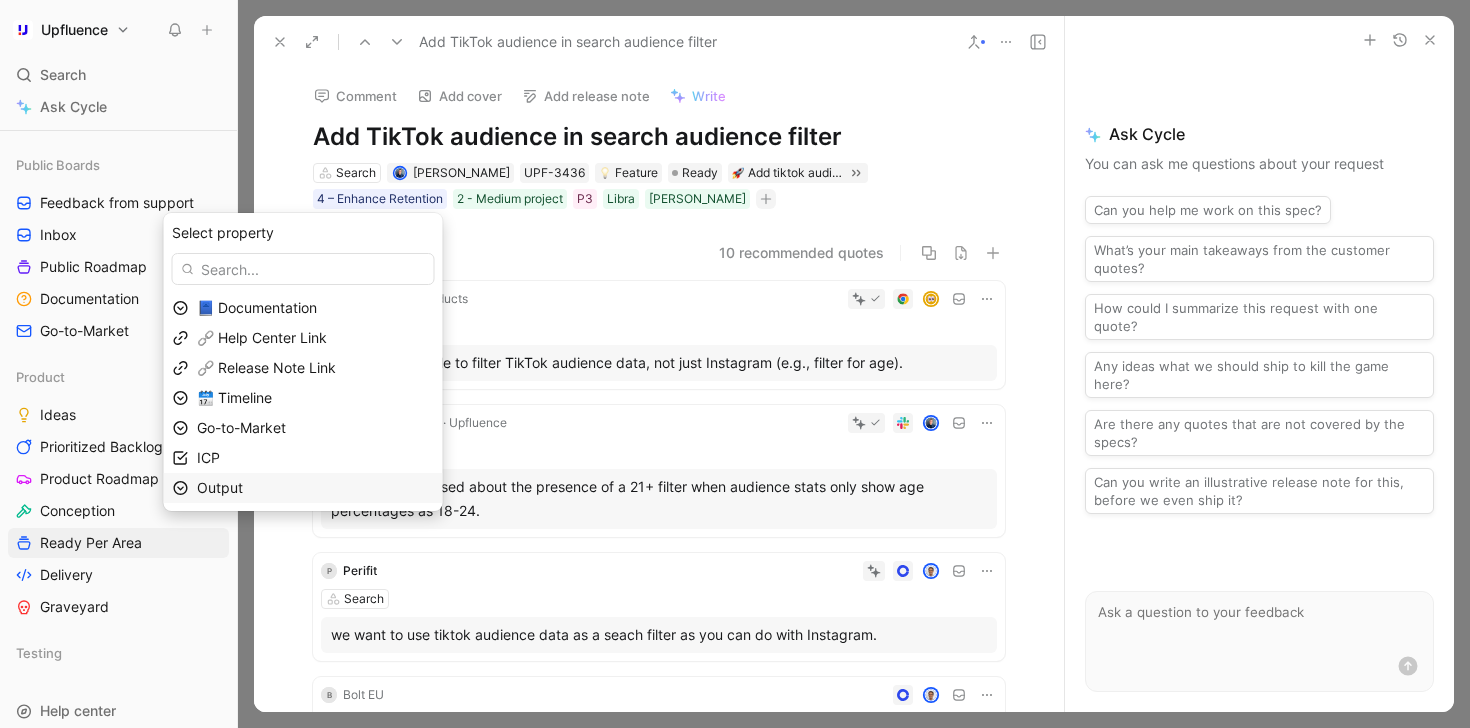 click on "Output" at bounding box center [315, 488] 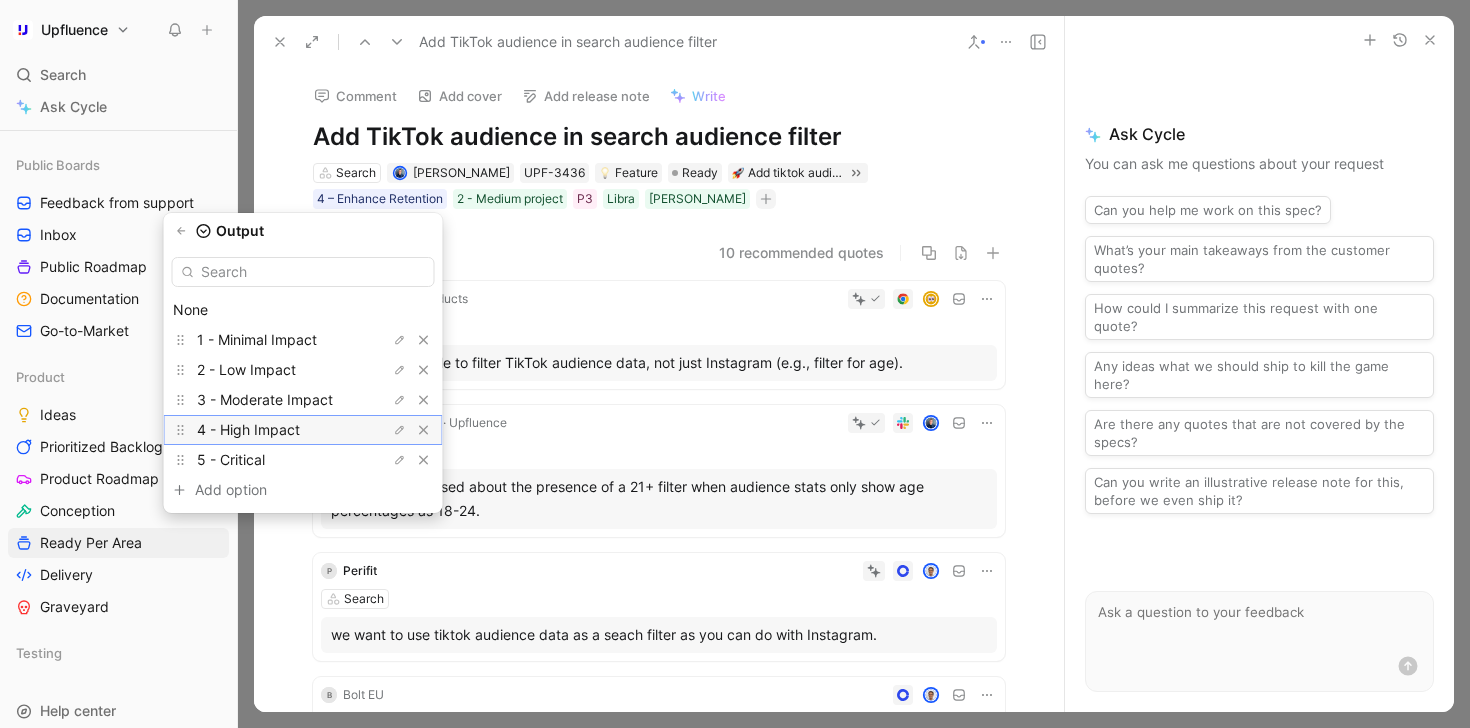 click on "4 - High Impact" at bounding box center (272, 430) 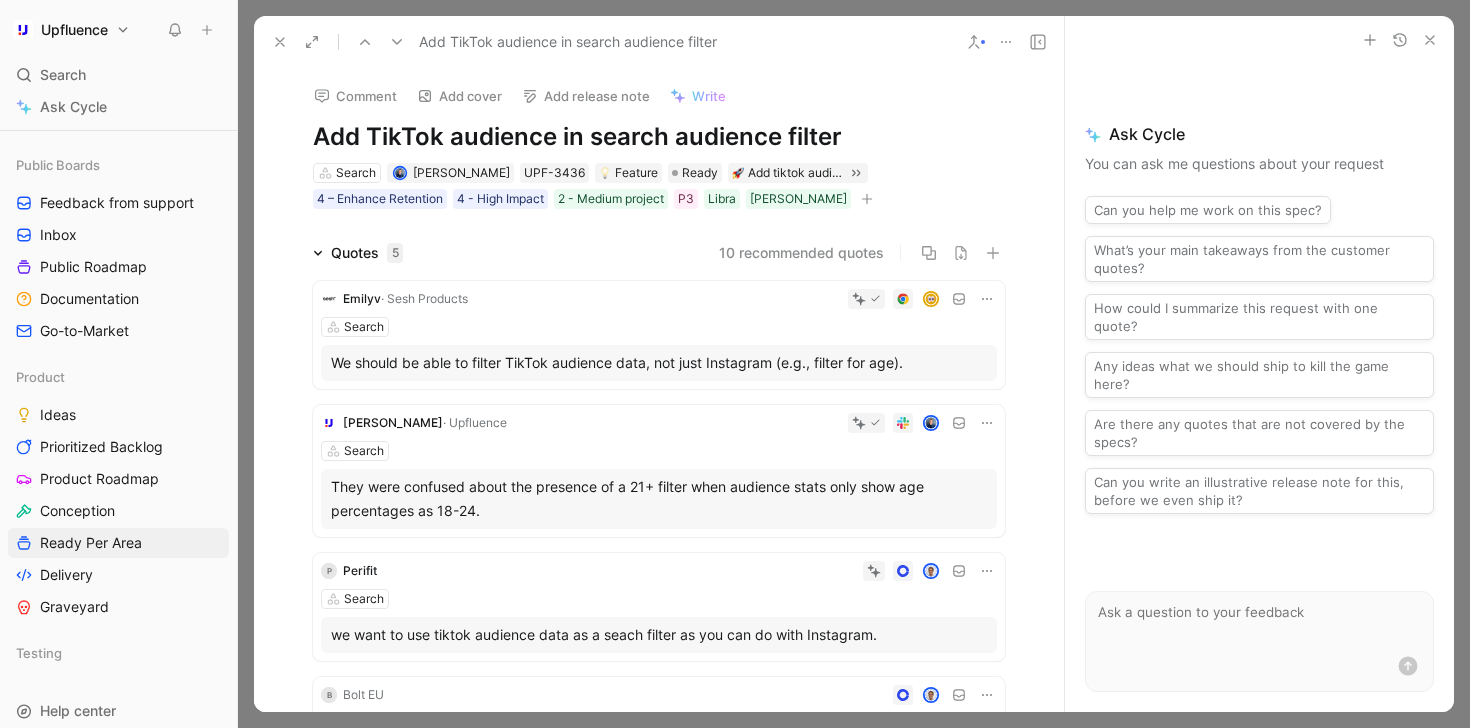 click 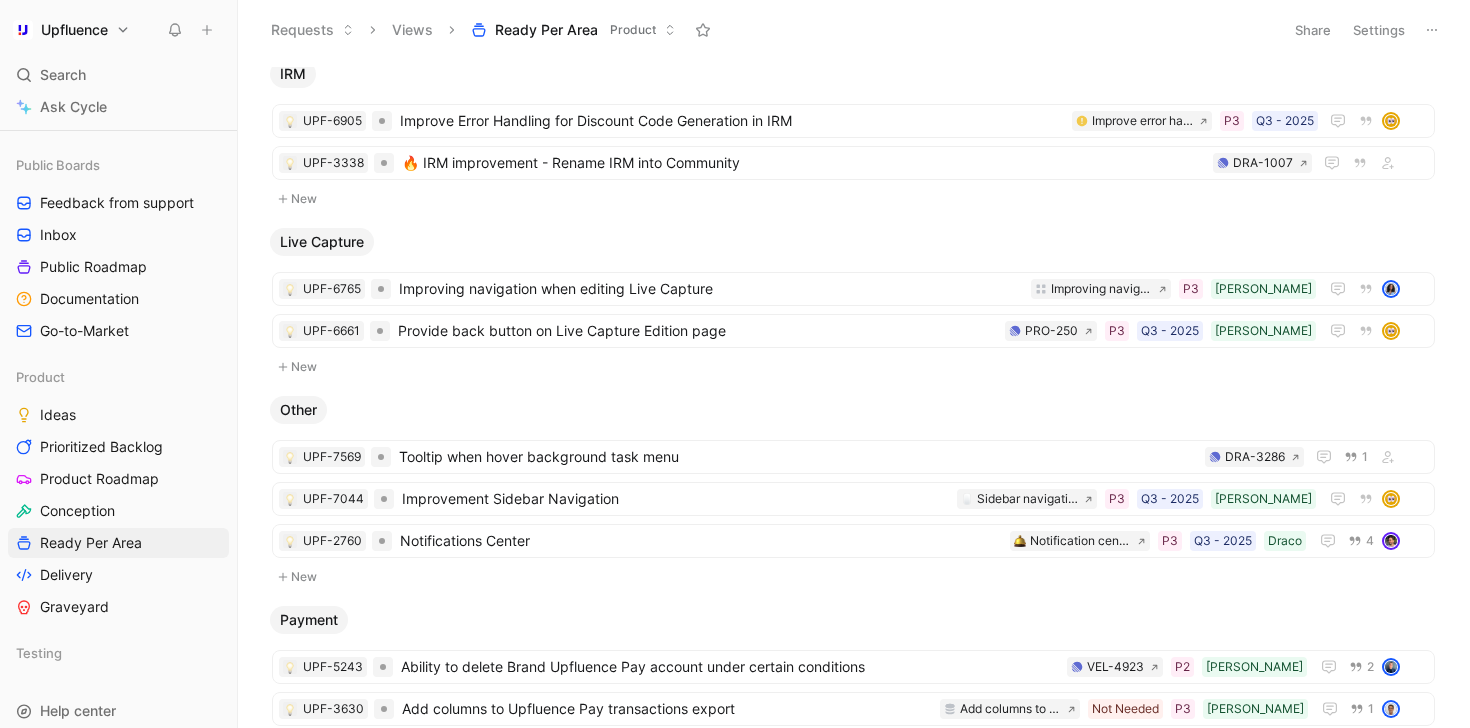 scroll, scrollTop: 993, scrollLeft: 0, axis: vertical 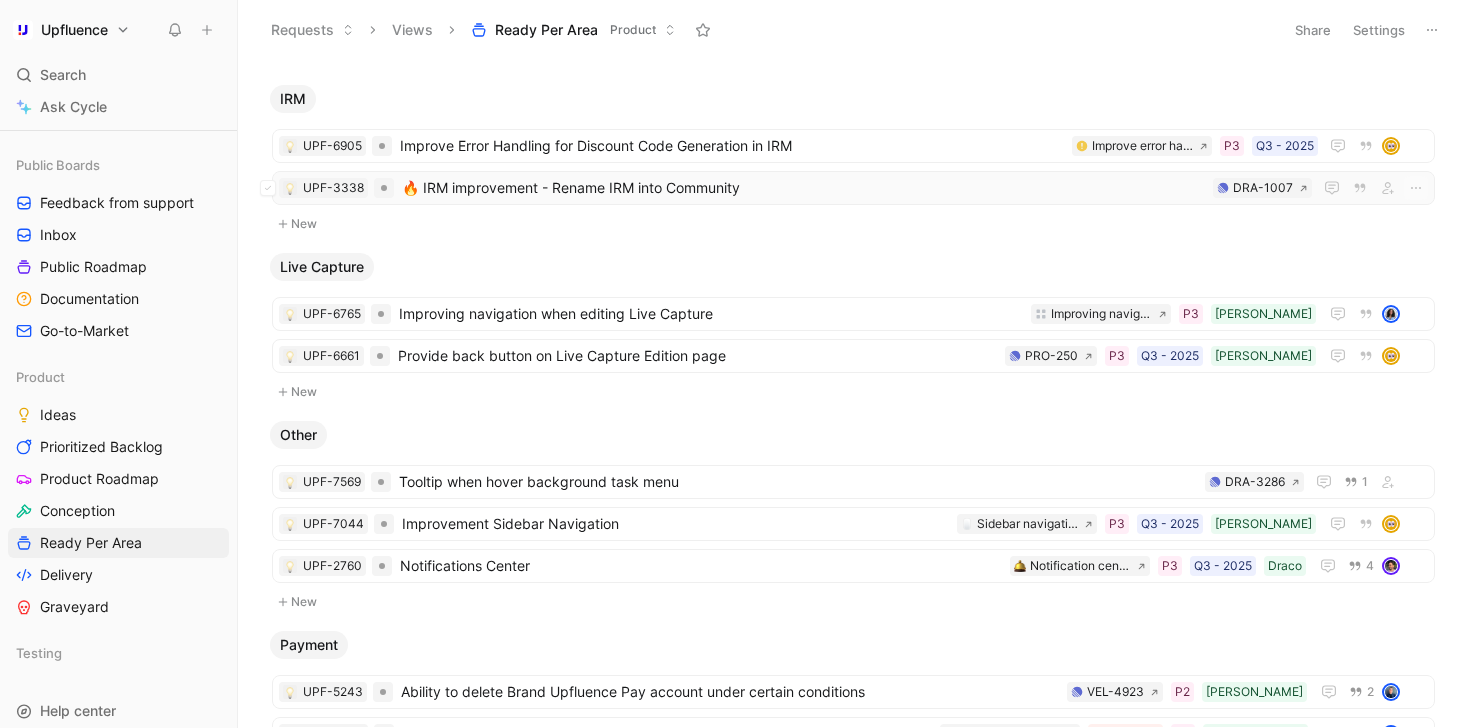 click on "🔥 IRM improvement - Rename IRM into Community" at bounding box center [803, 188] 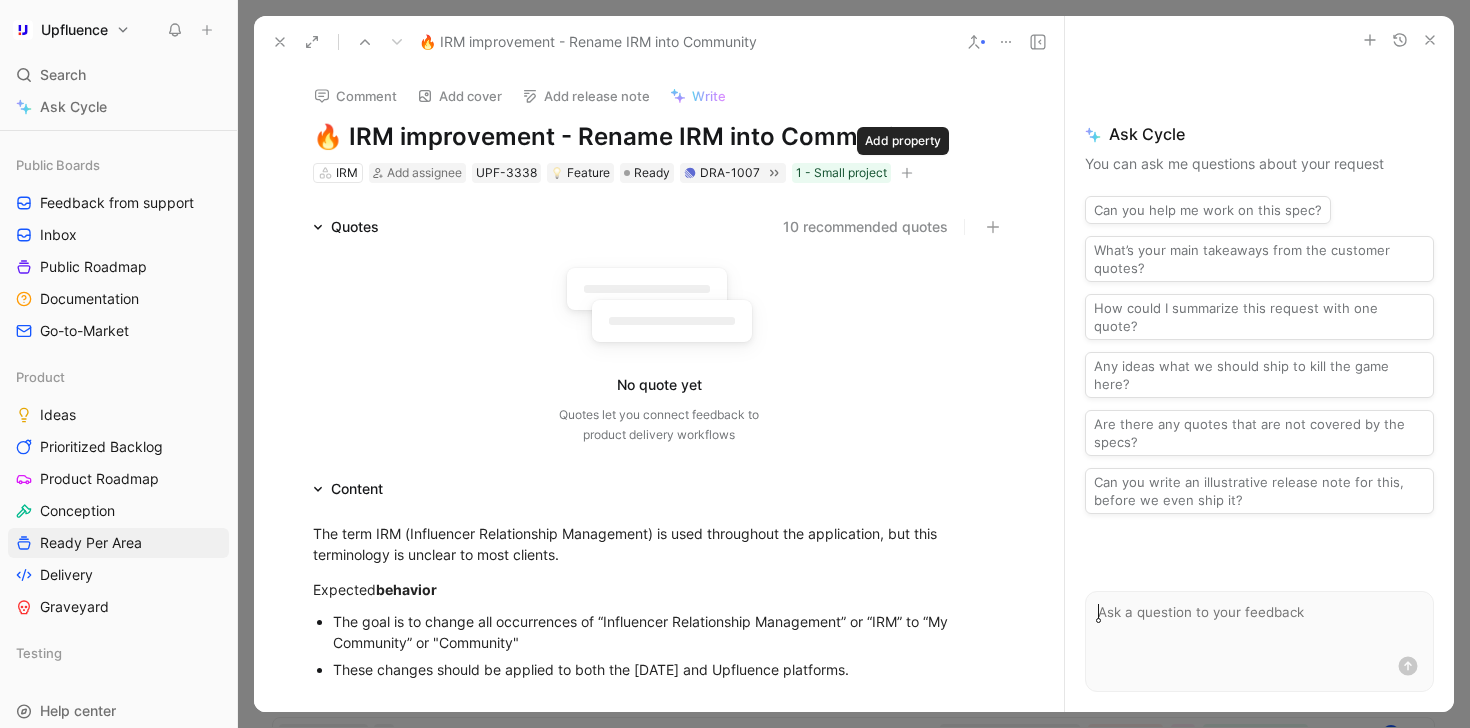 click 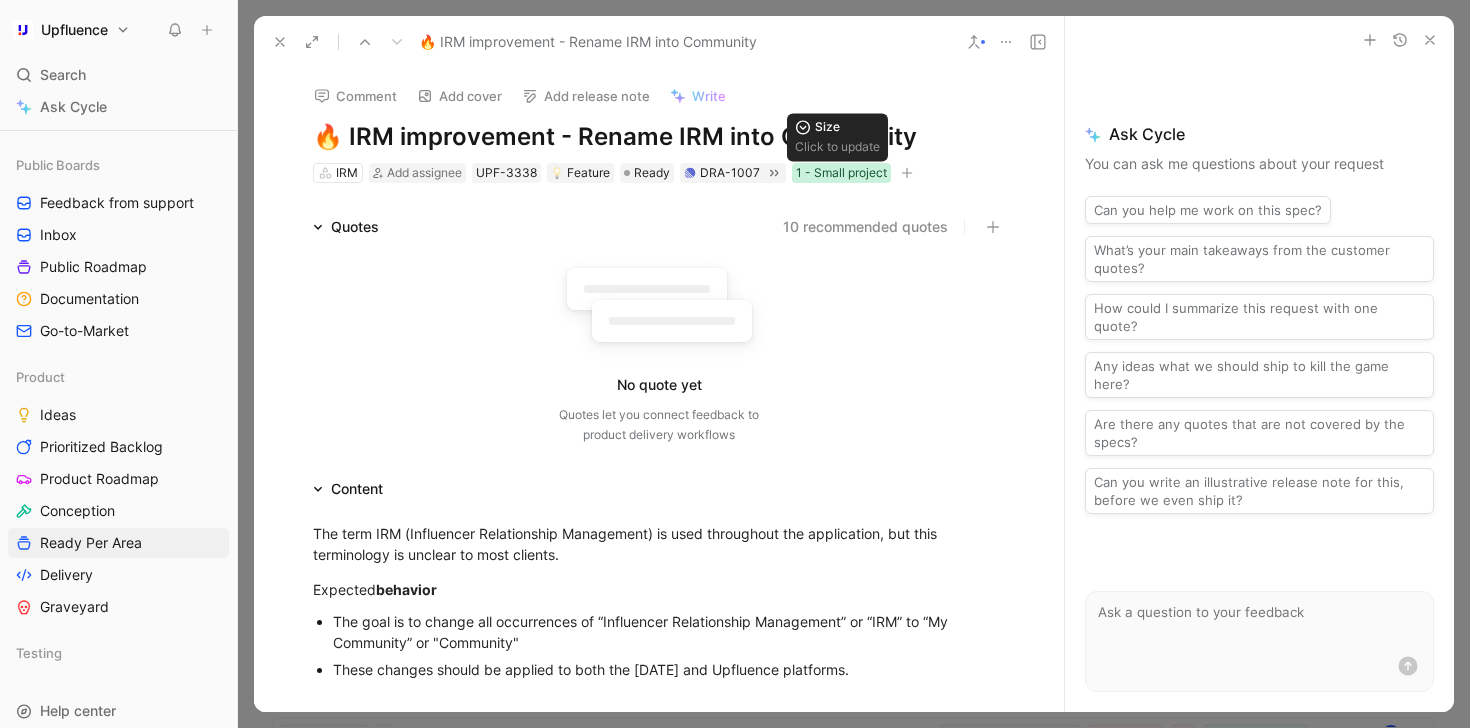 click on "1 - Small project" at bounding box center (841, 173) 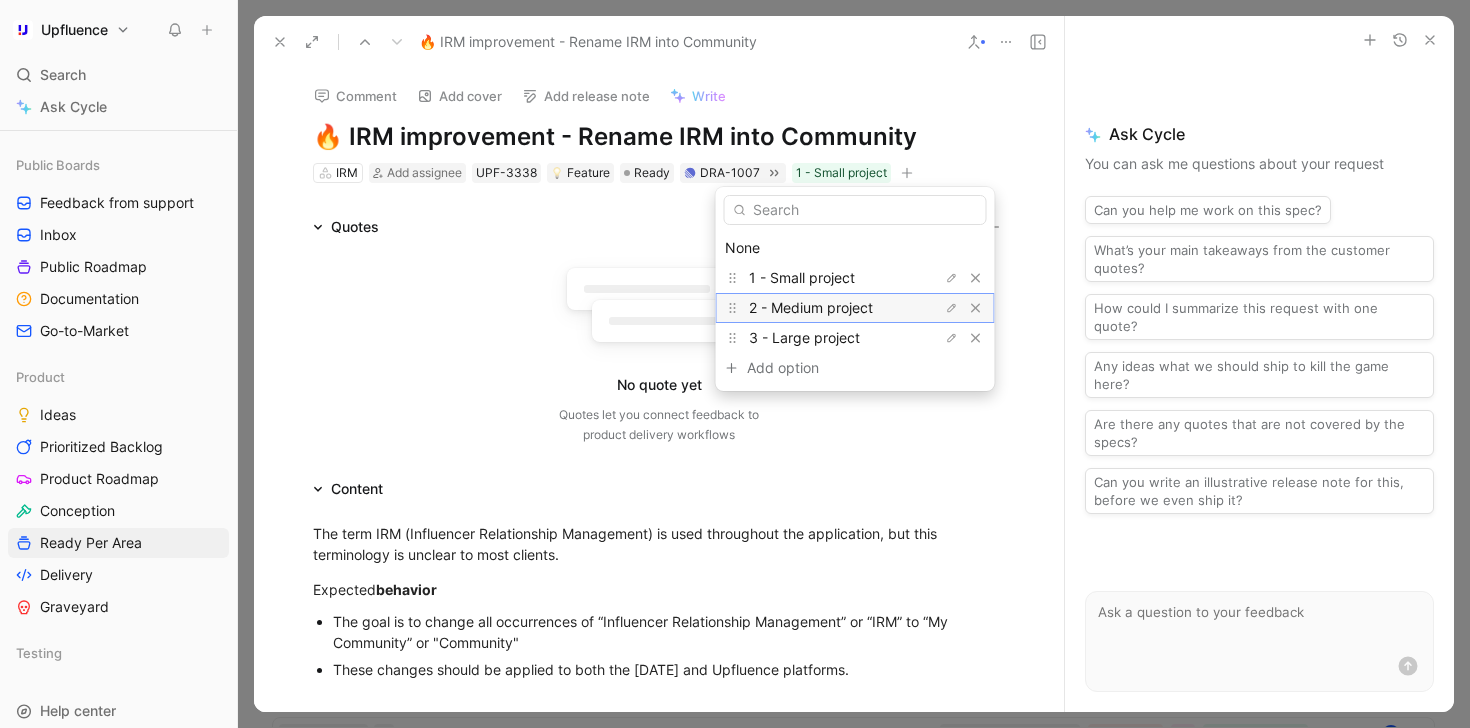 click on "2 - Medium project" at bounding box center [811, 307] 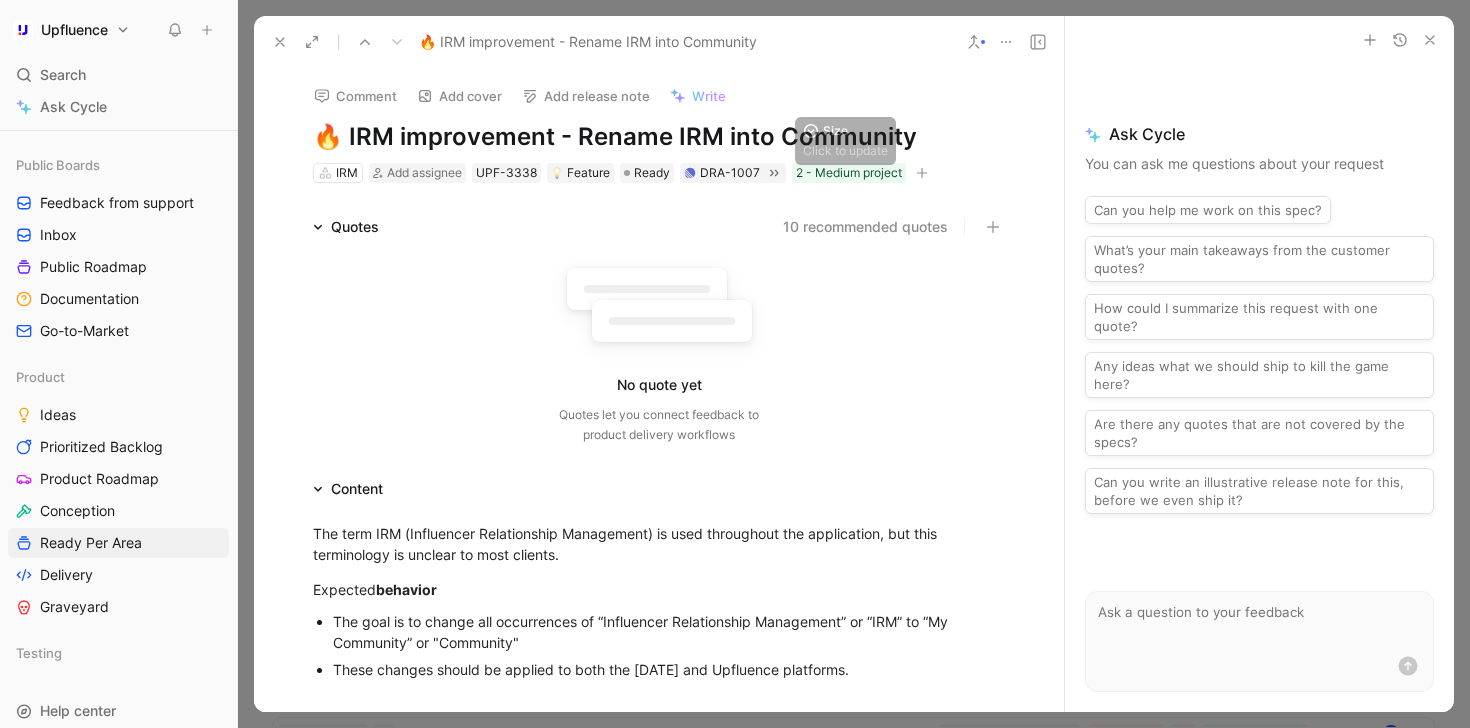 click at bounding box center [922, 173] 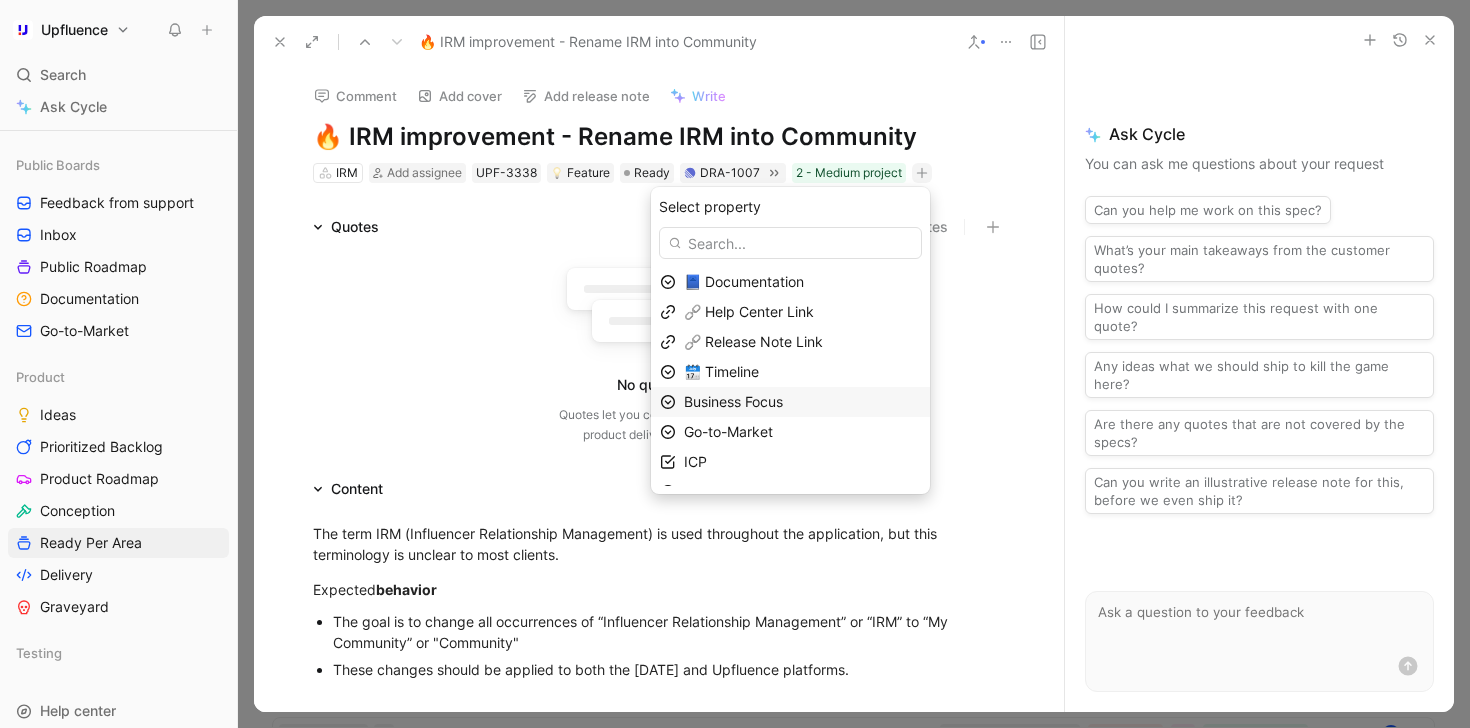 drag, startPoint x: 812, startPoint y: 458, endPoint x: 817, endPoint y: 396, distance: 62.201286 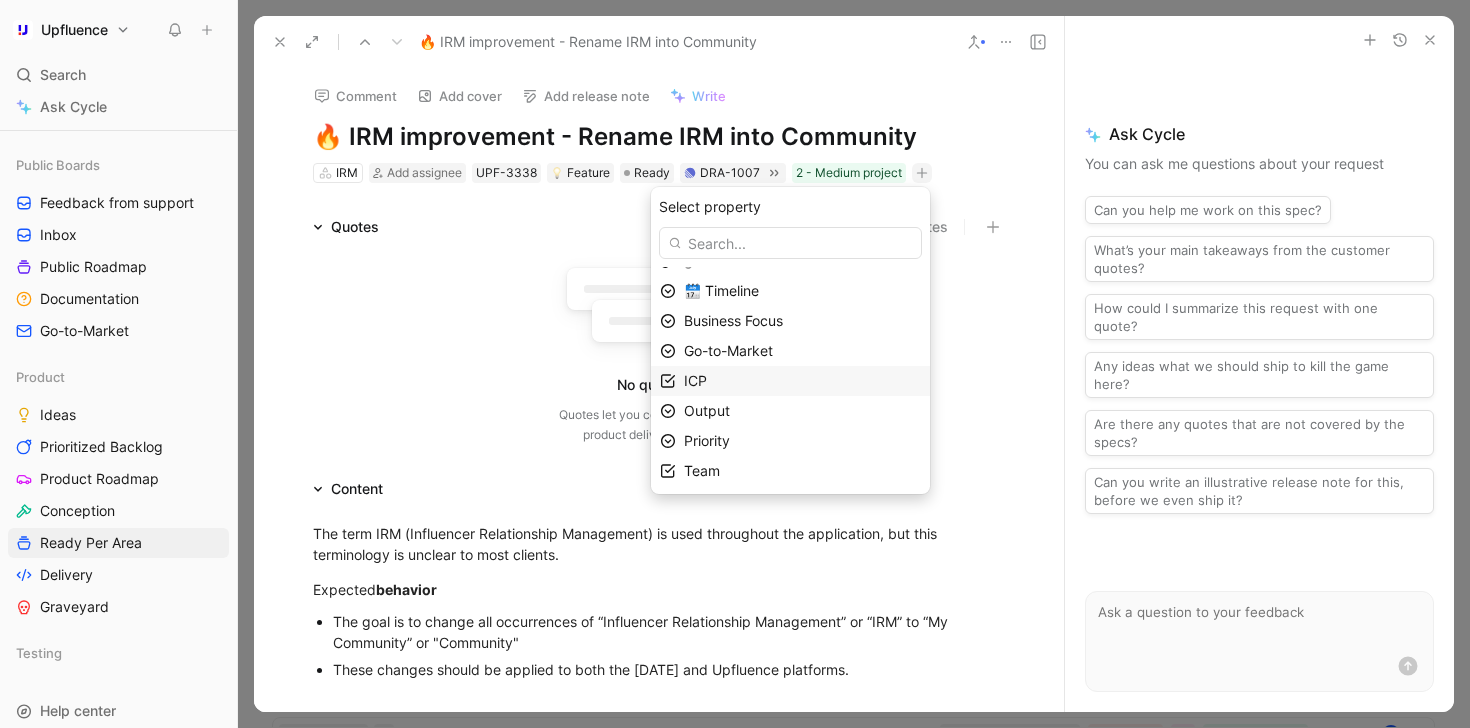 click on "ICP" at bounding box center (802, 381) 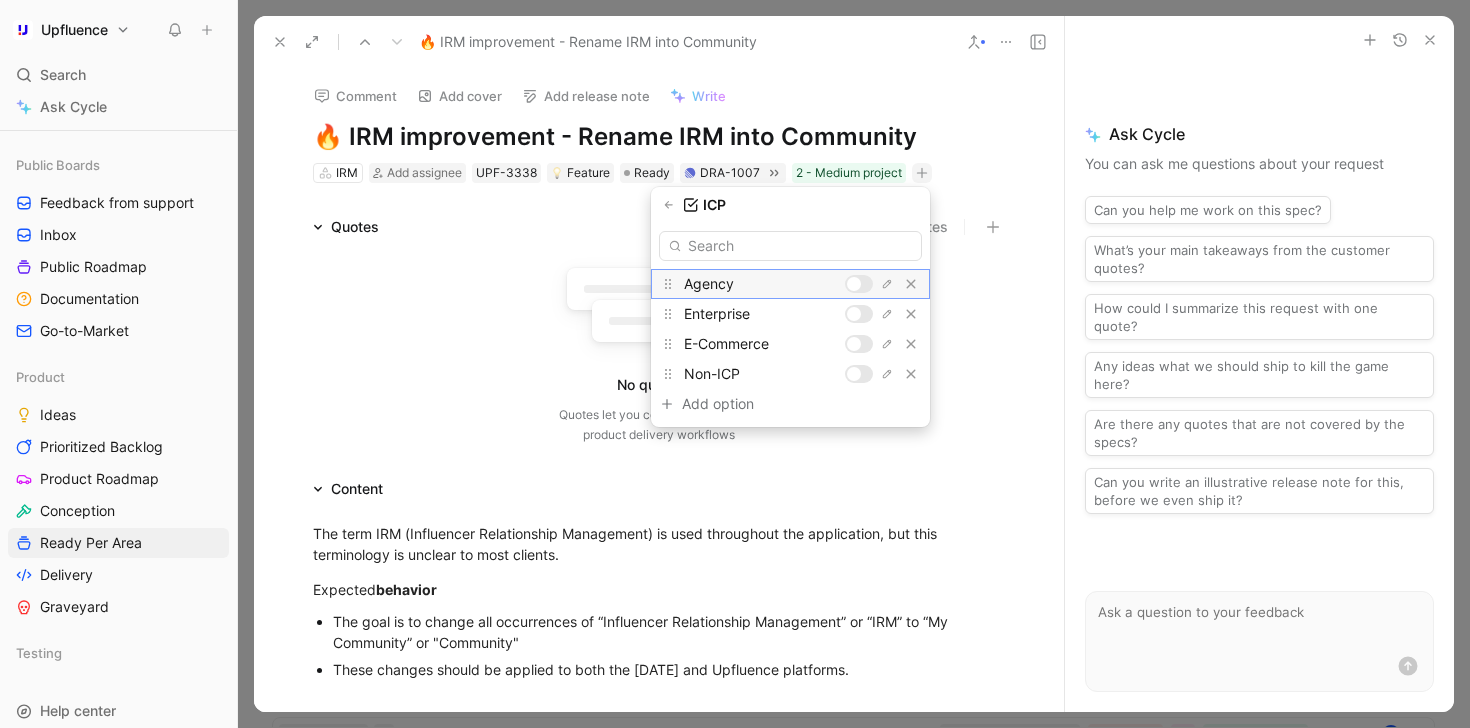 click at bounding box center (854, 284) 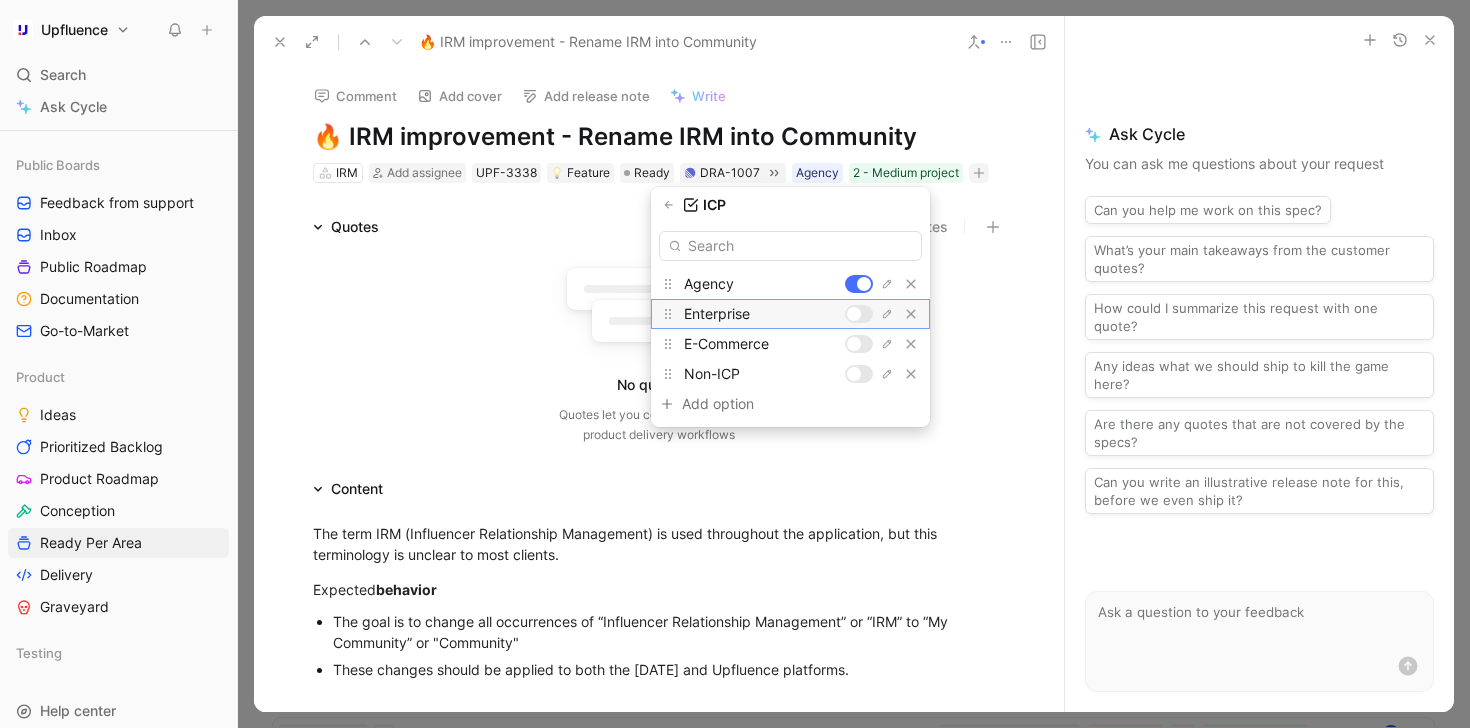 click at bounding box center (859, 314) 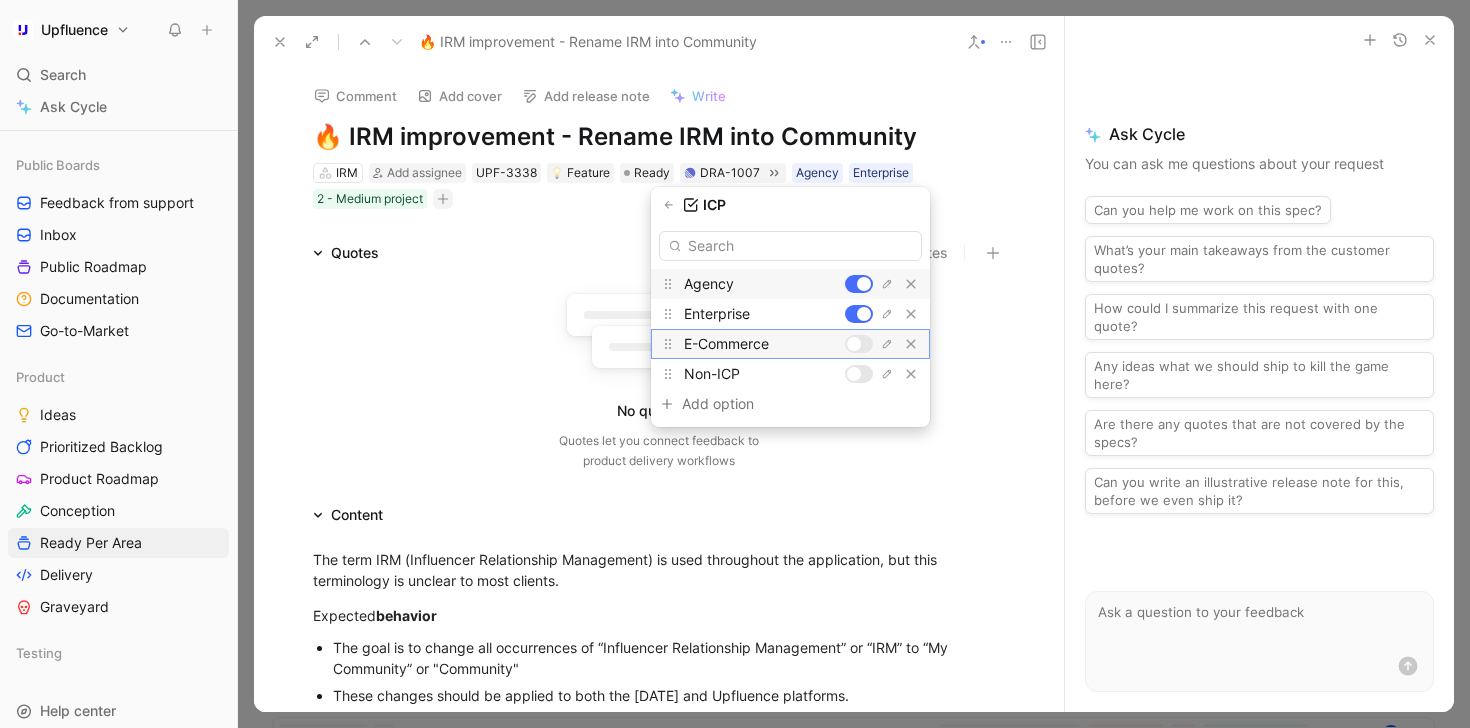 click at bounding box center [854, 344] 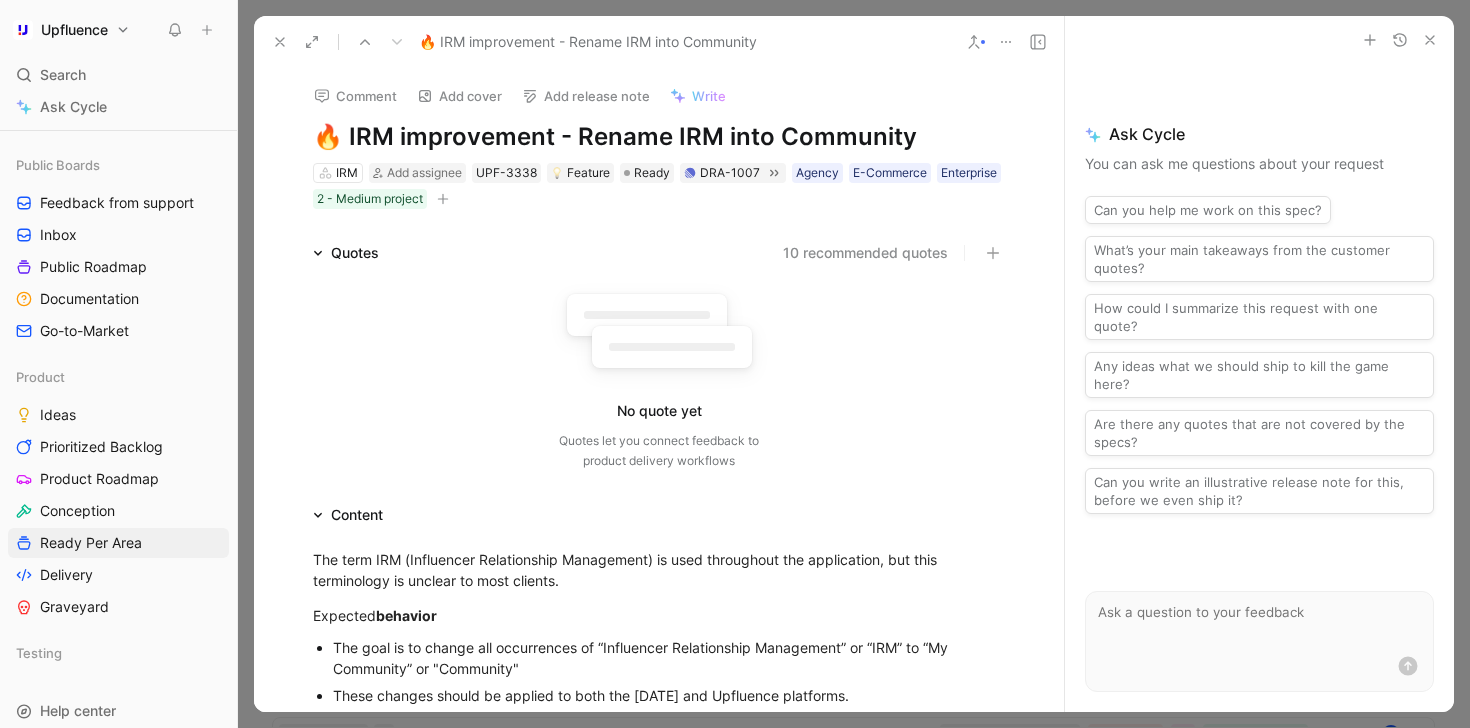 click 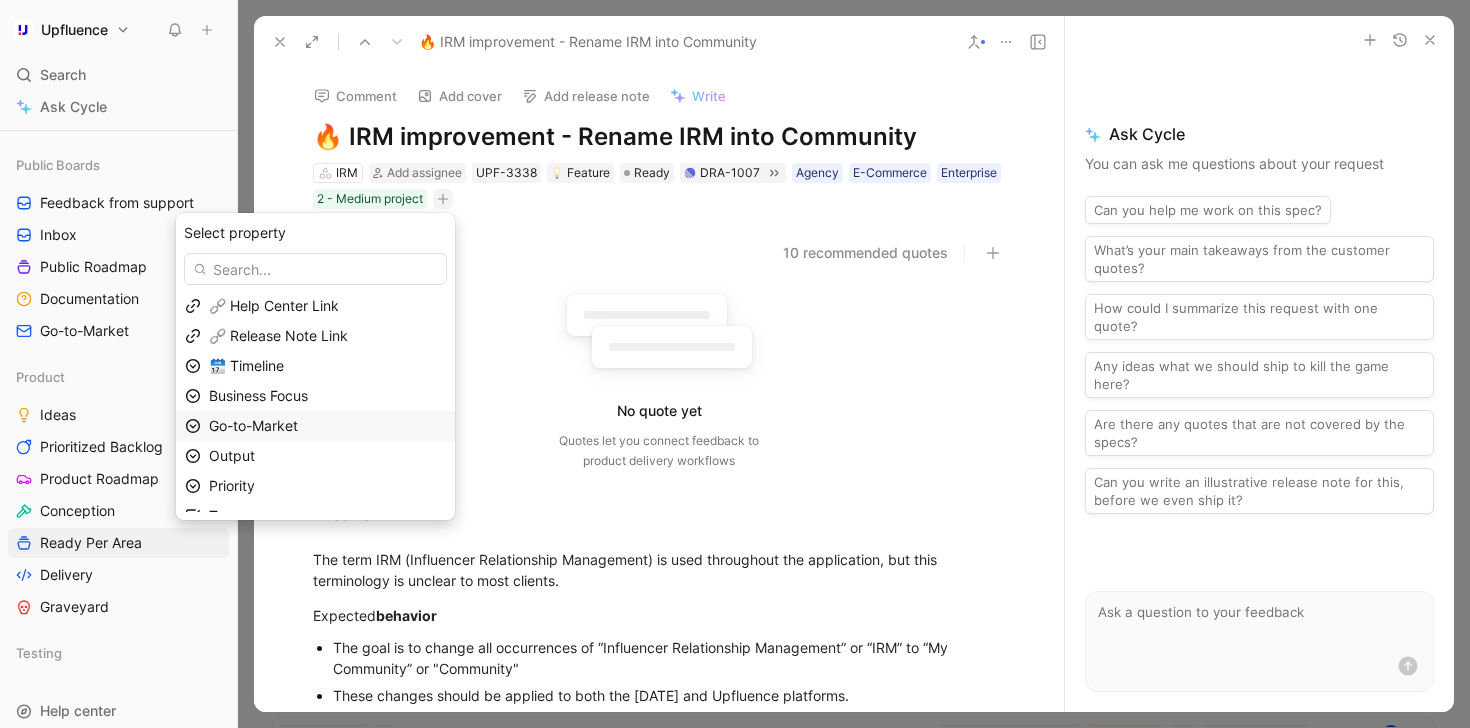 scroll, scrollTop: 39, scrollLeft: 0, axis: vertical 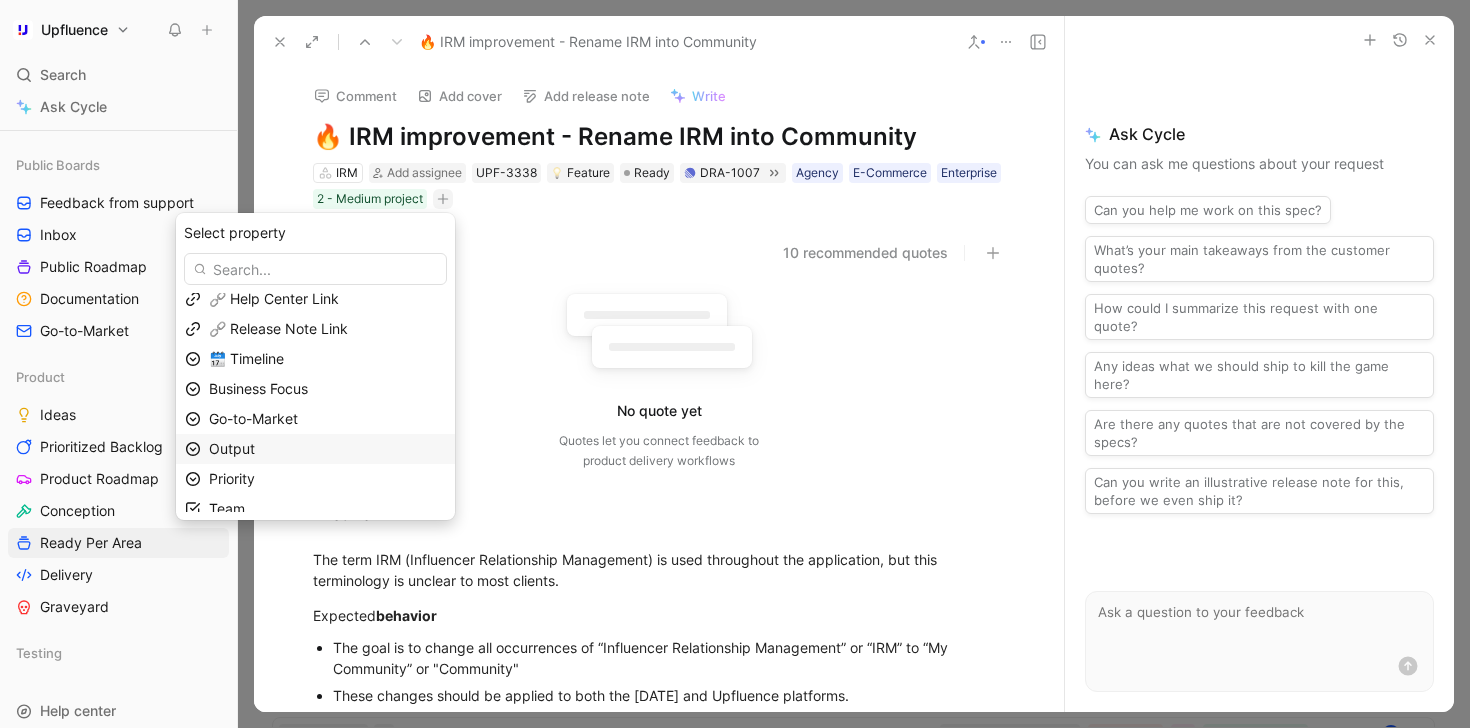 click on "Output" at bounding box center (327, 449) 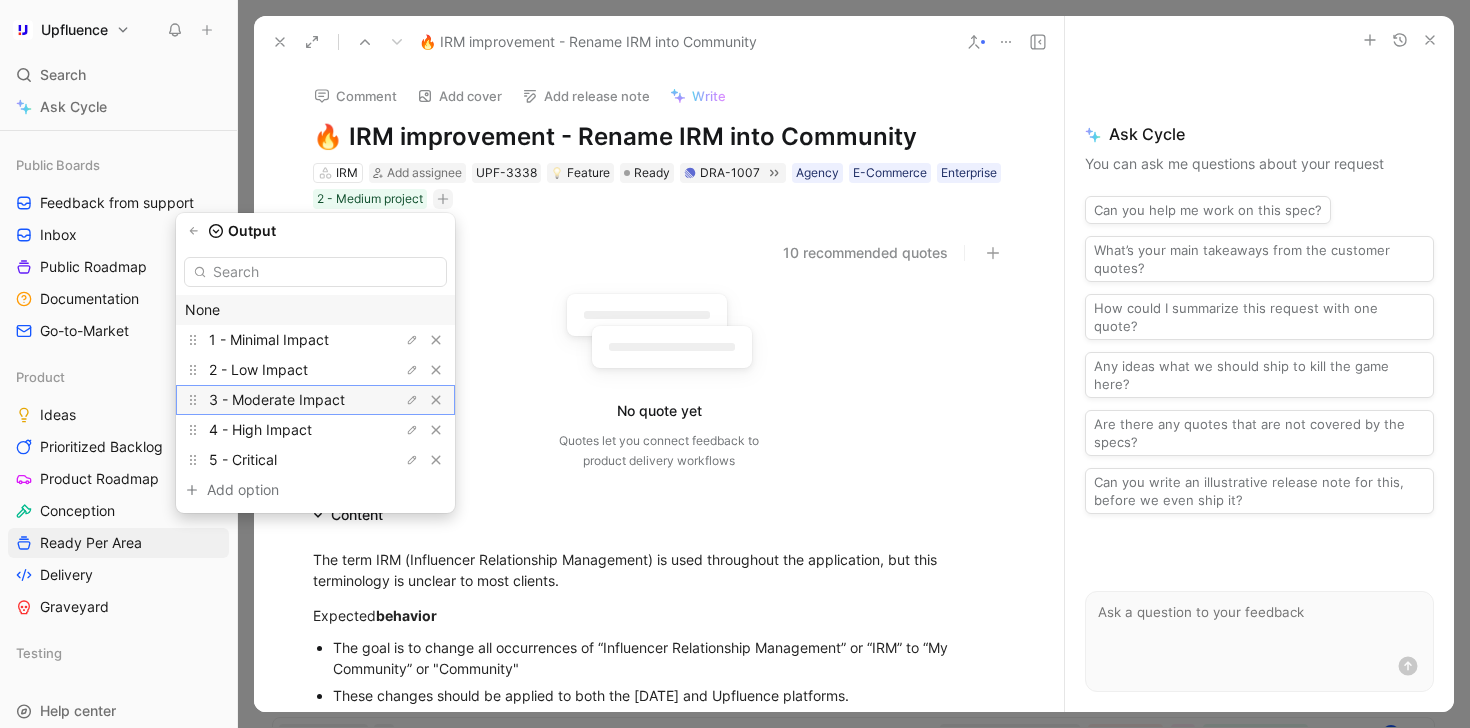 click on "3 - Moderate Impact" at bounding box center [277, 399] 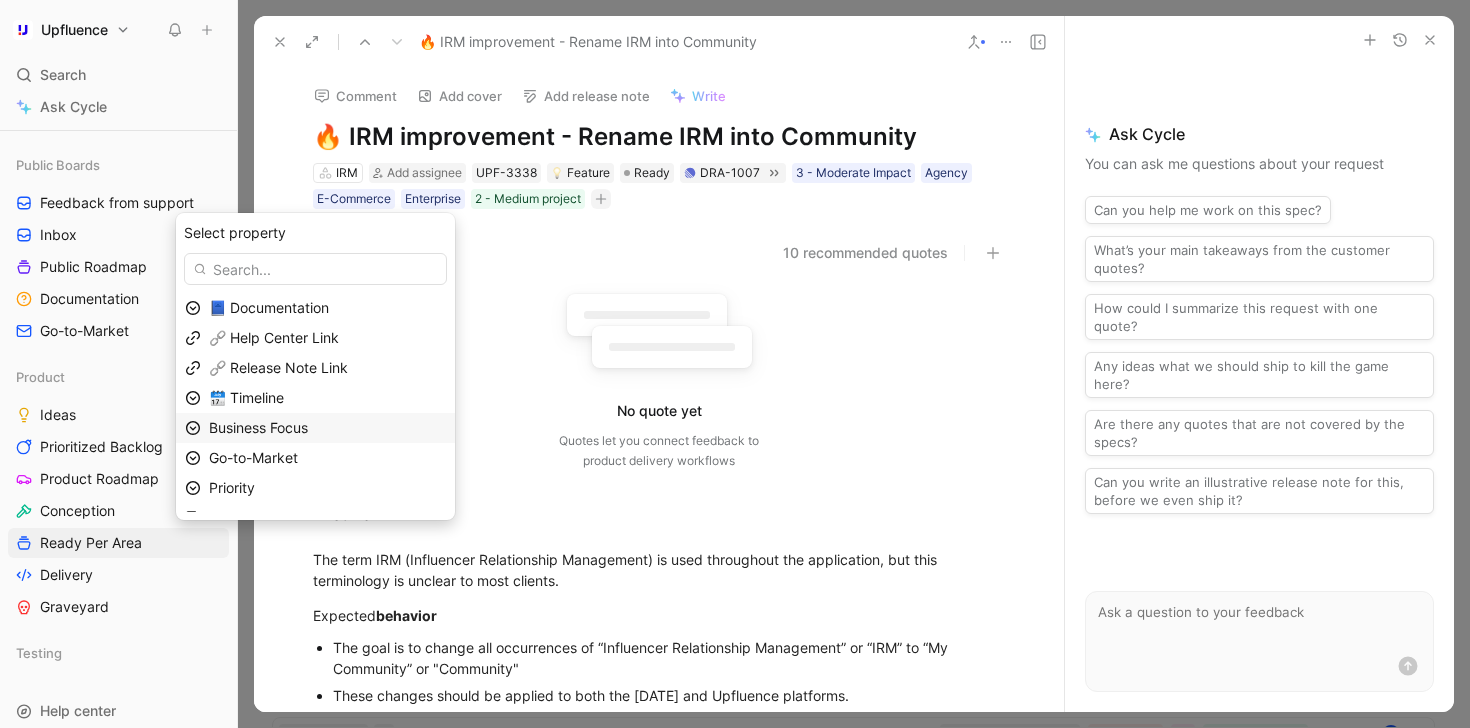 scroll, scrollTop: 21, scrollLeft: 0, axis: vertical 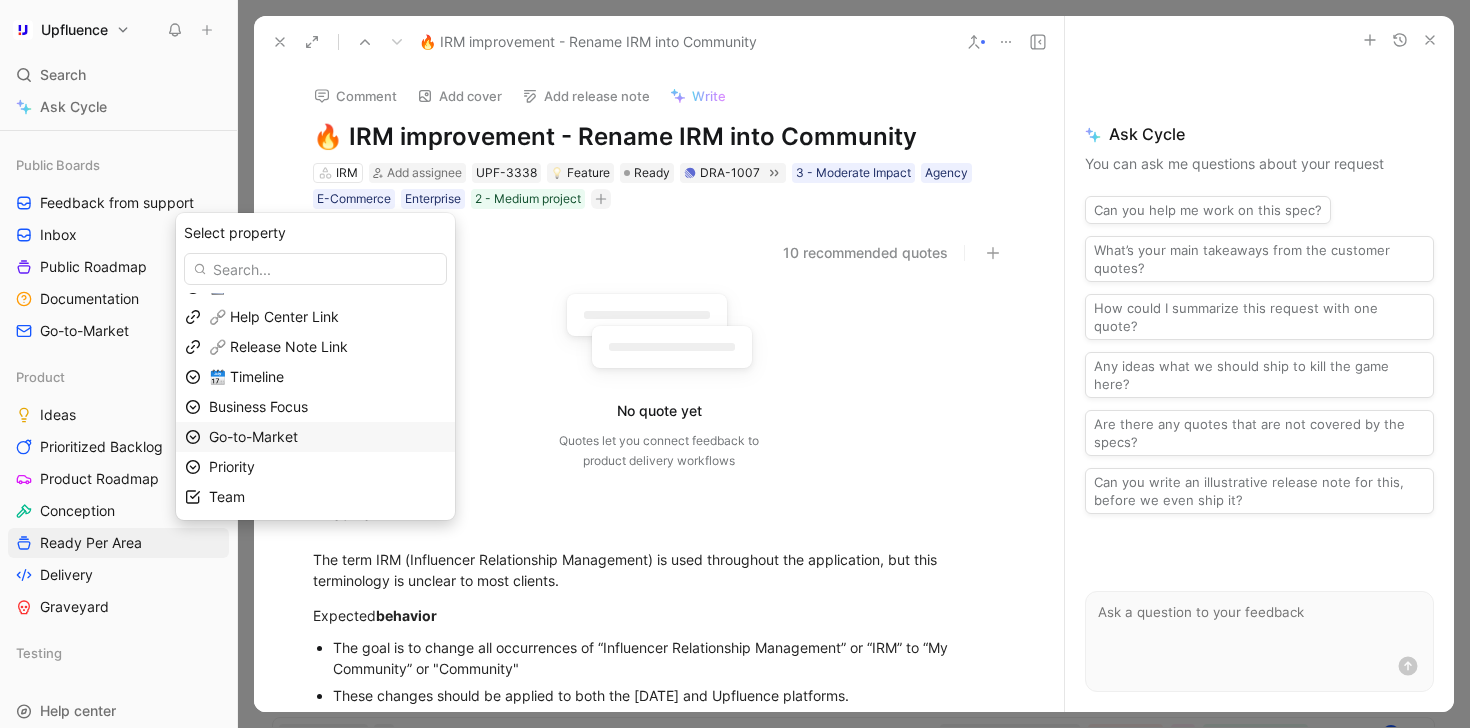 click on "Go-to-Market" at bounding box center (253, 436) 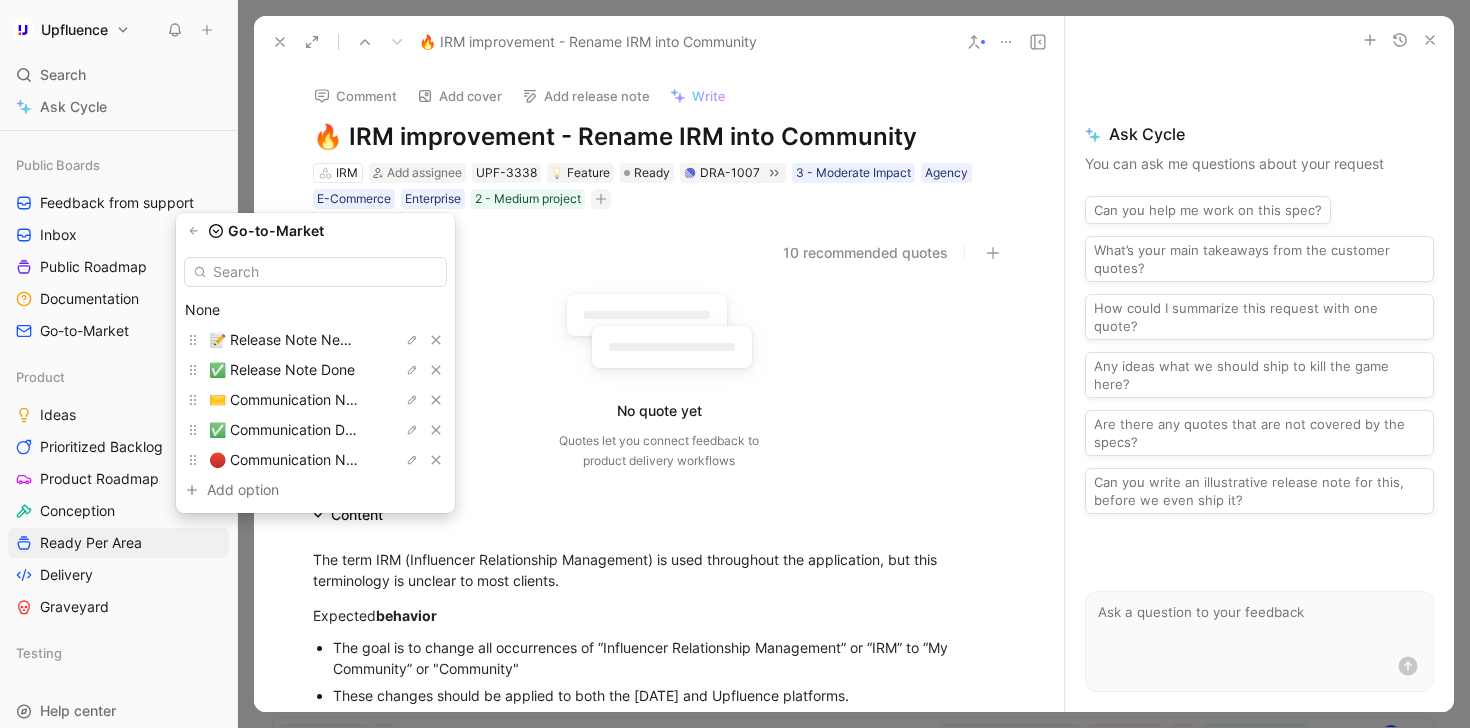 click on "Go-to-Market None 📝 Release Note Needed ✅ Release Note Done ✉️ Communication Needed ✅ Communication Done 🔴 Communication Not Needed Add option
To pick up a draggable item, press the space bar.
While dragging, use the arrow keys to move the item.
Press space again to drop the item in its new position, or press escape to cancel." at bounding box center [315, 367] 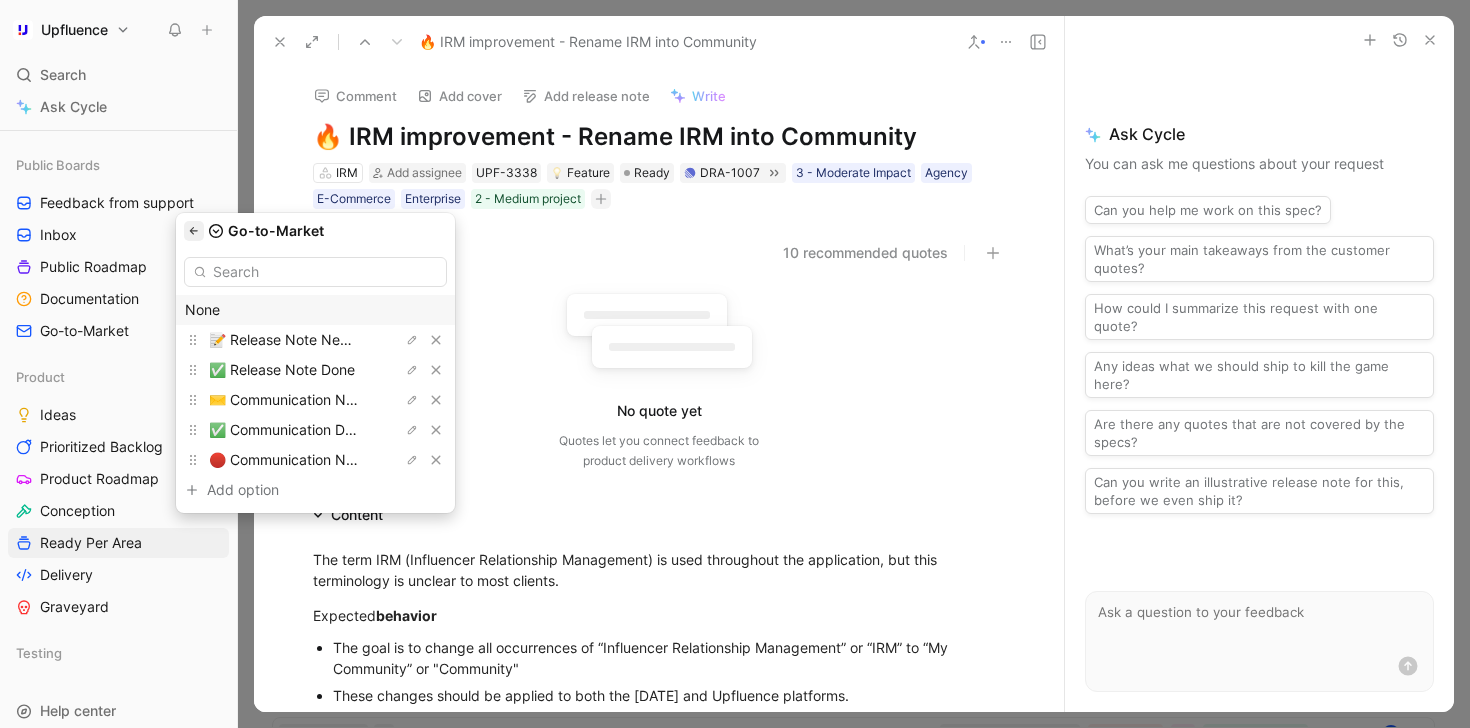 click 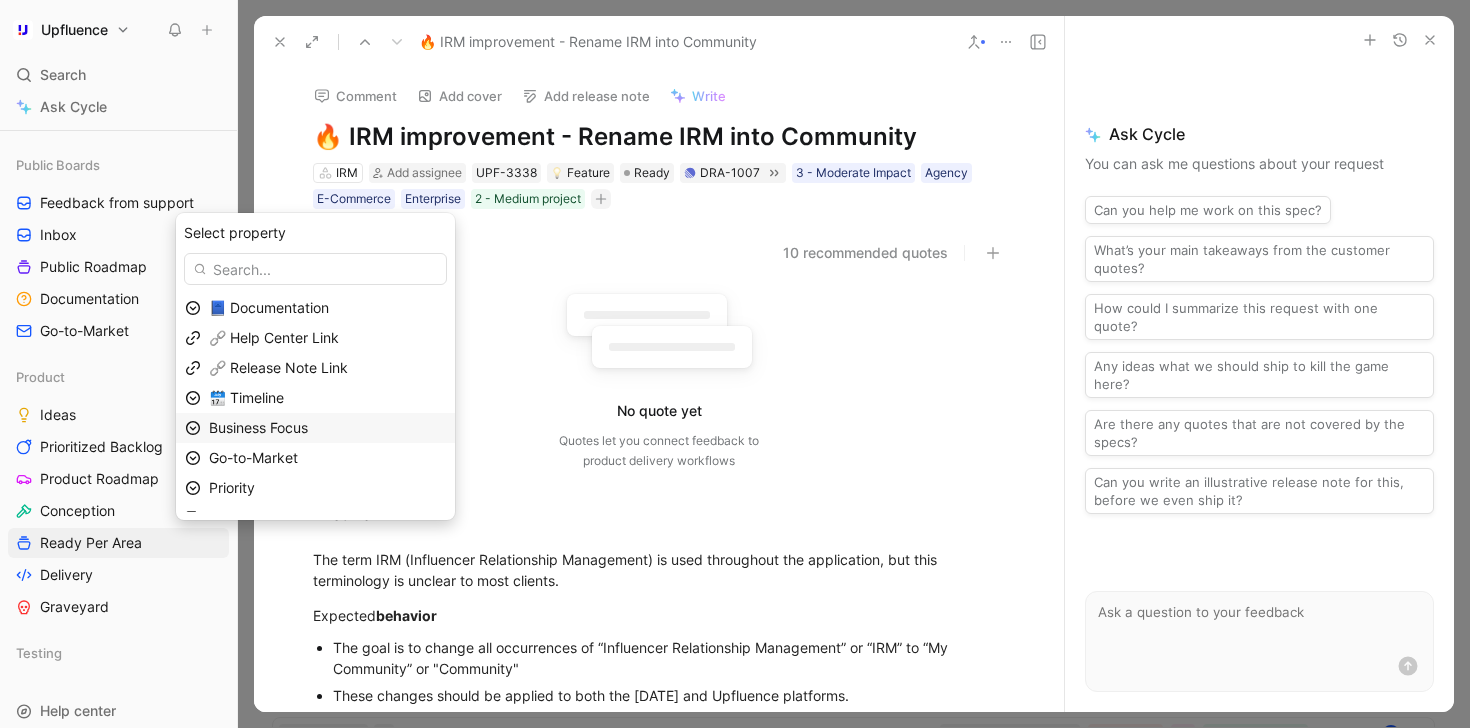 click on "Business Focus" at bounding box center (258, 427) 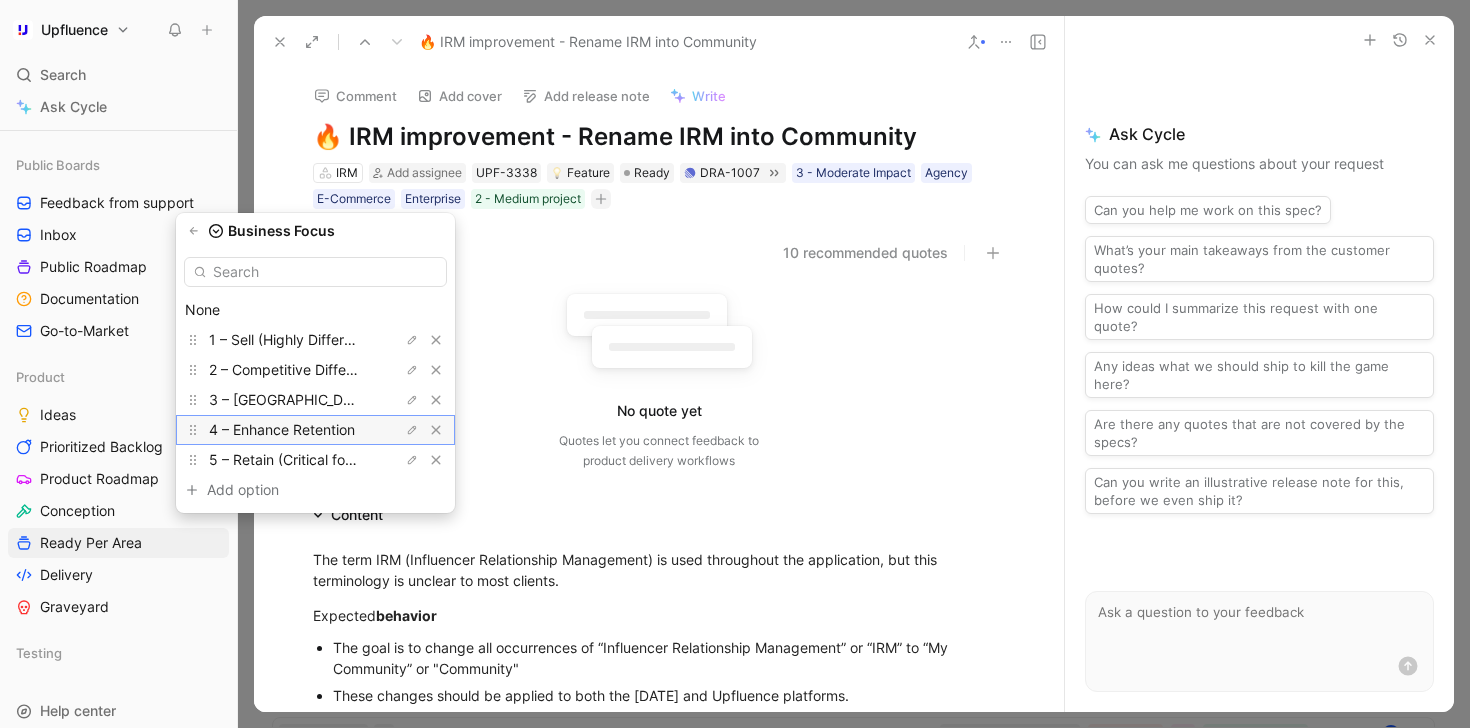 click on "4 – Enhance Retention" at bounding box center (282, 429) 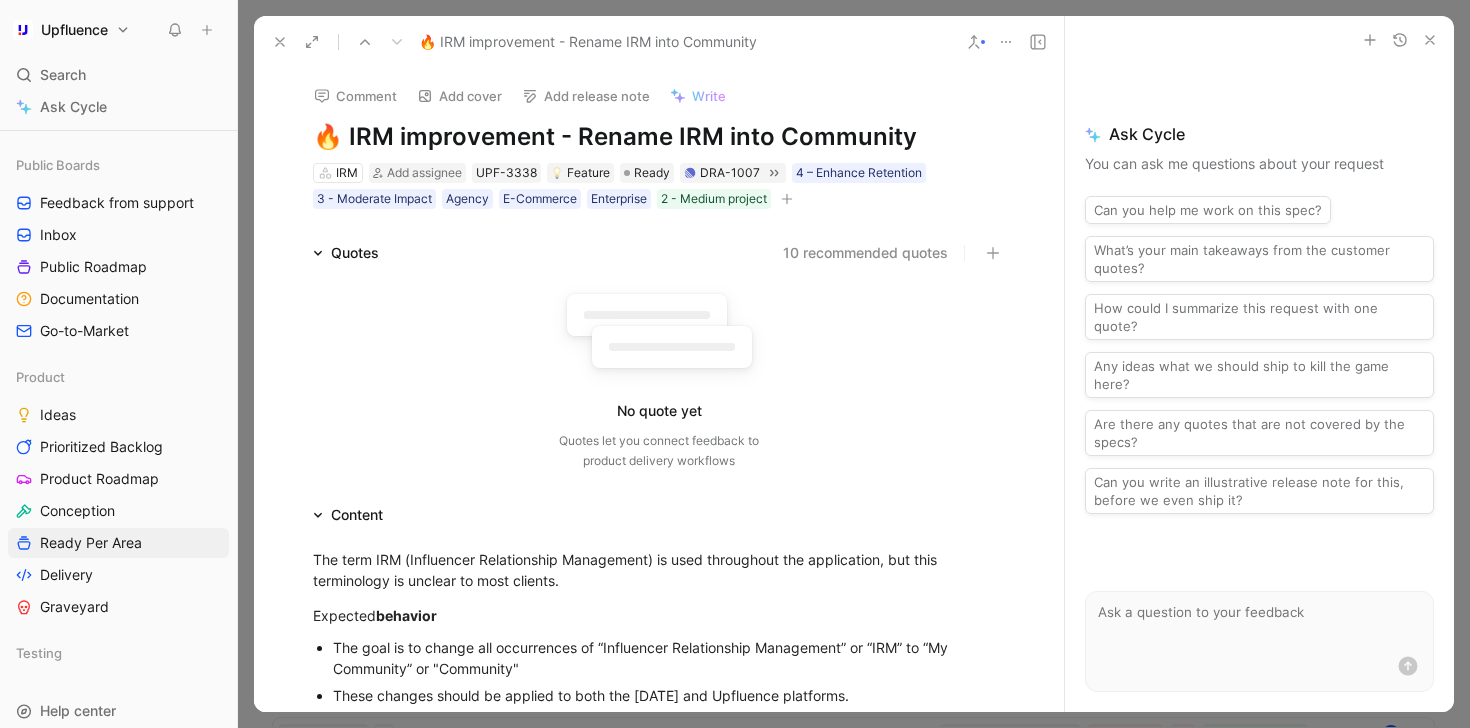 click at bounding box center [787, 199] 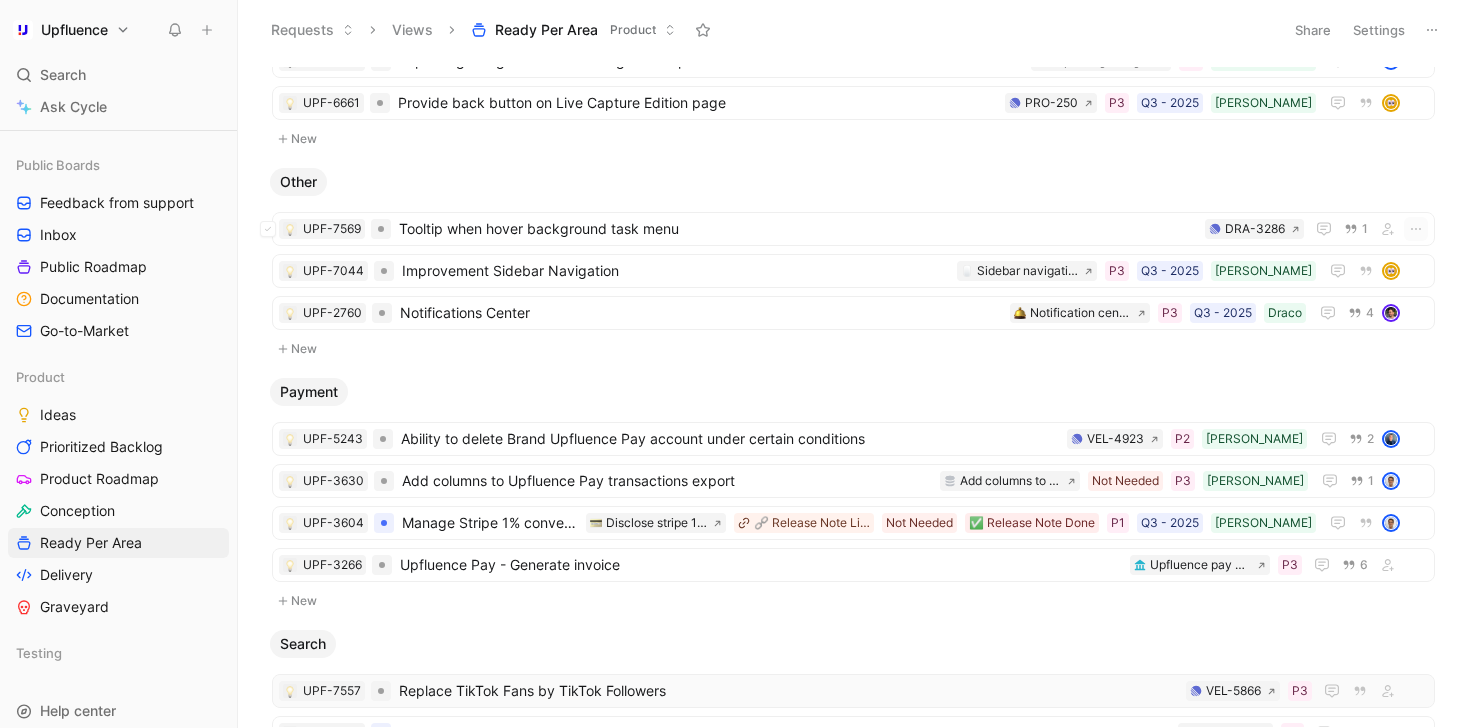 scroll, scrollTop: 1379, scrollLeft: 0, axis: vertical 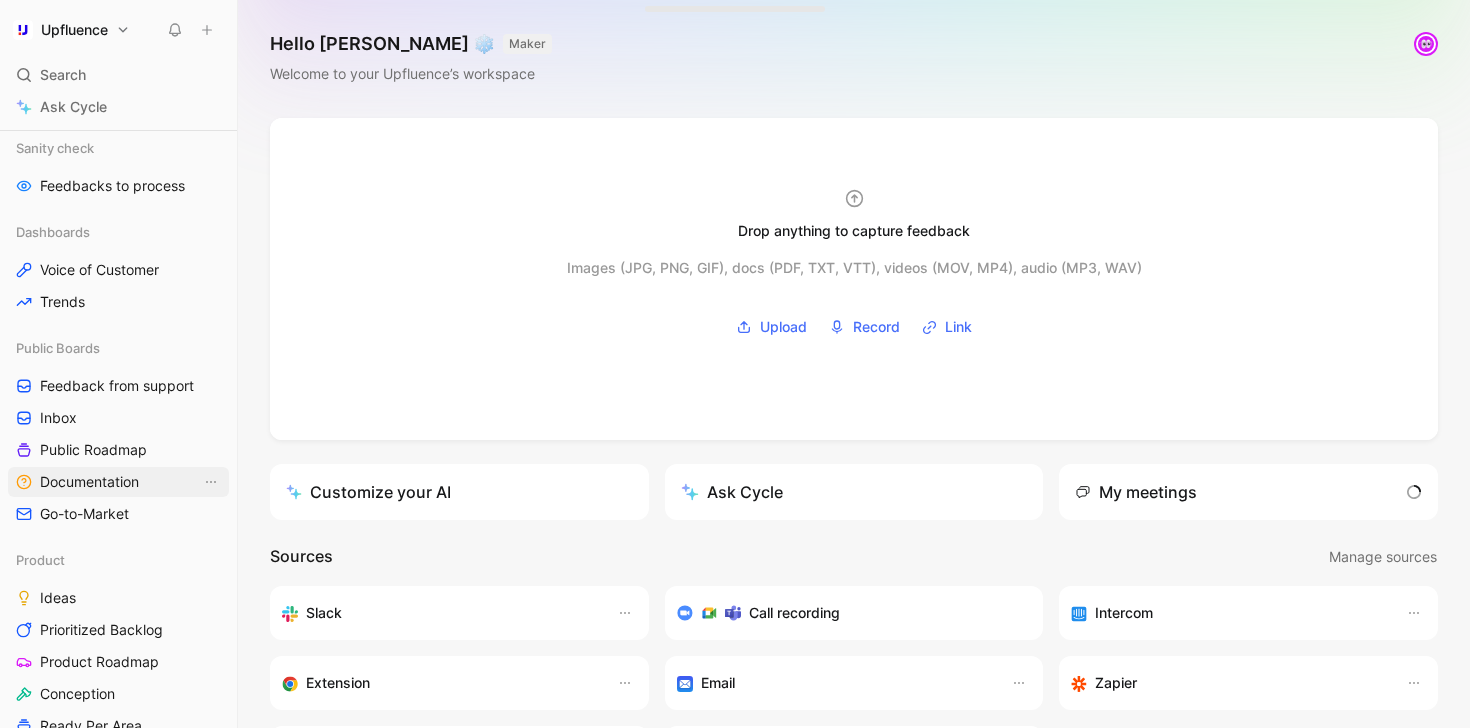 click on "Documentation" at bounding box center [89, 482] 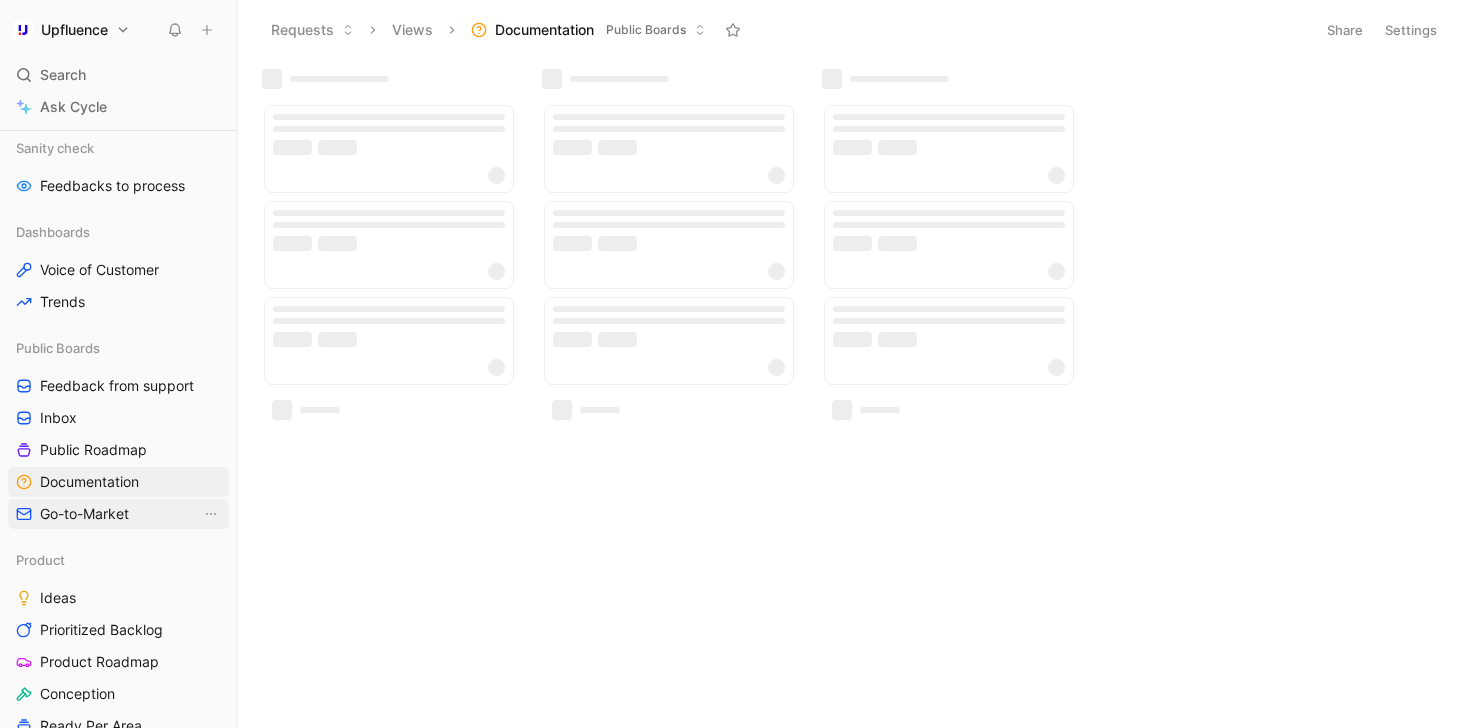click on "Go-to-Market" at bounding box center [84, 514] 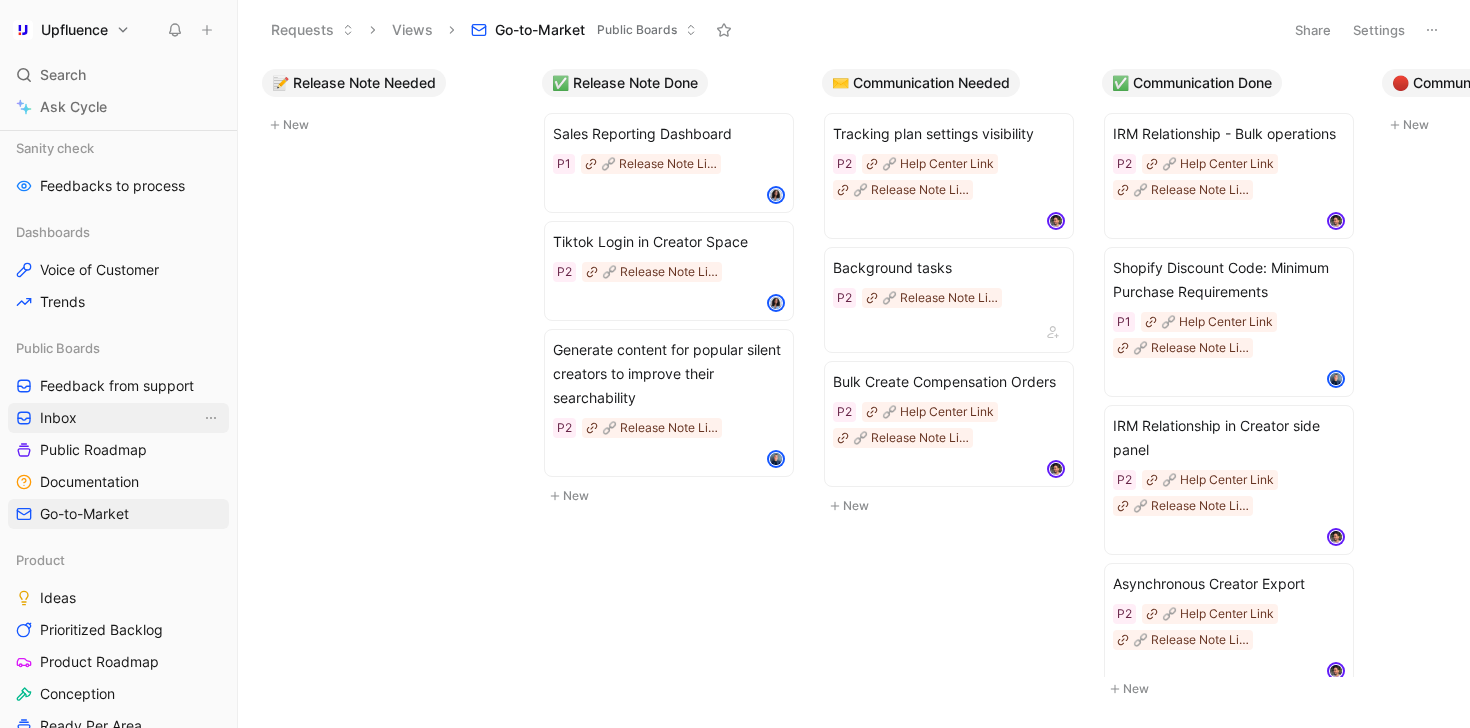 click on "Inbox" at bounding box center (118, 418) 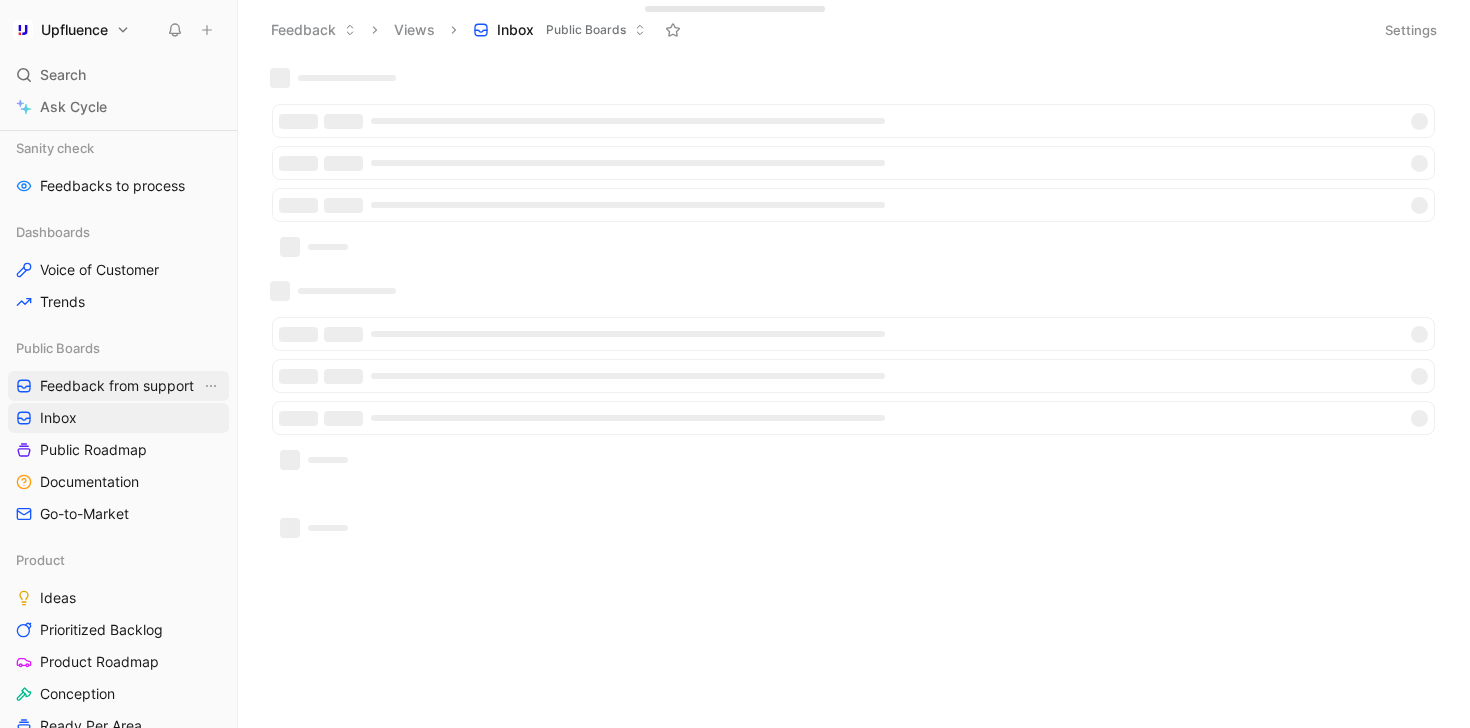 click on "Feedback from support" at bounding box center [117, 386] 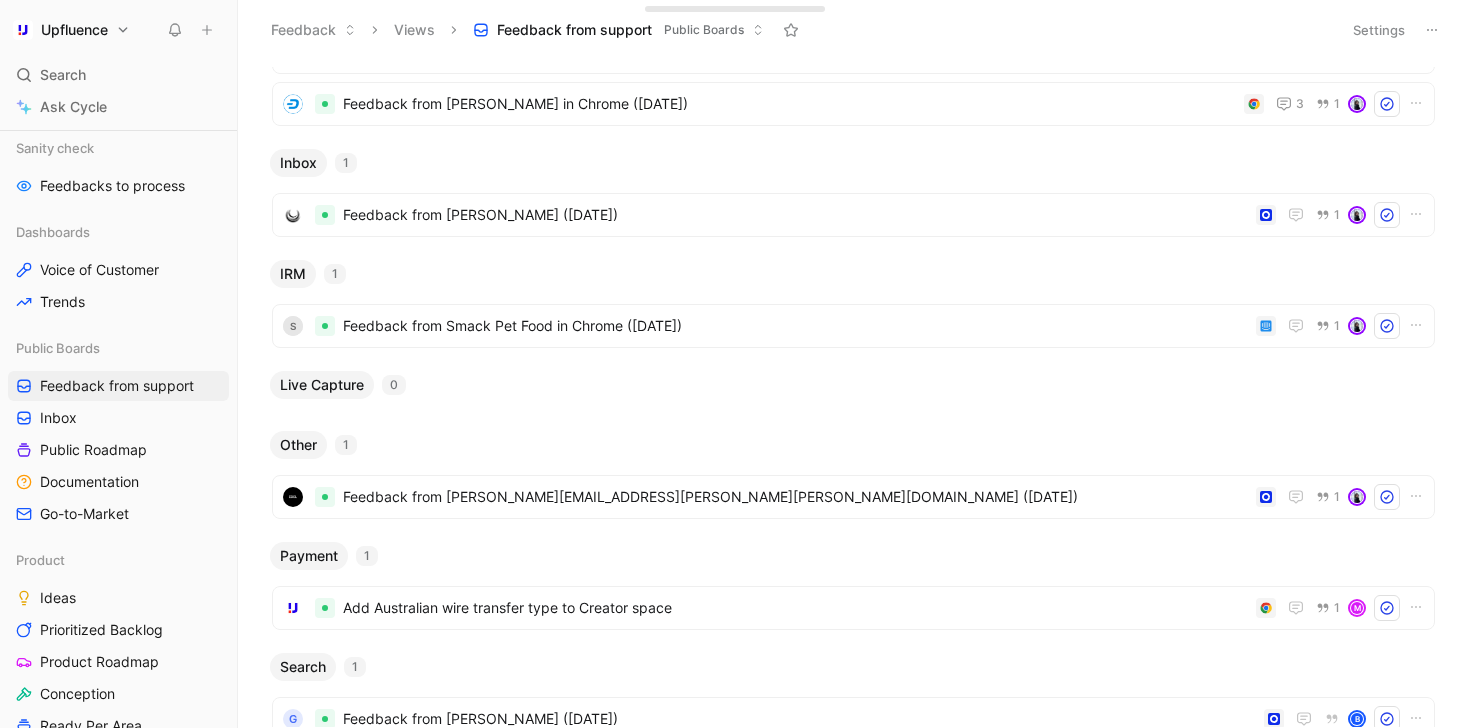 scroll, scrollTop: 827, scrollLeft: 0, axis: vertical 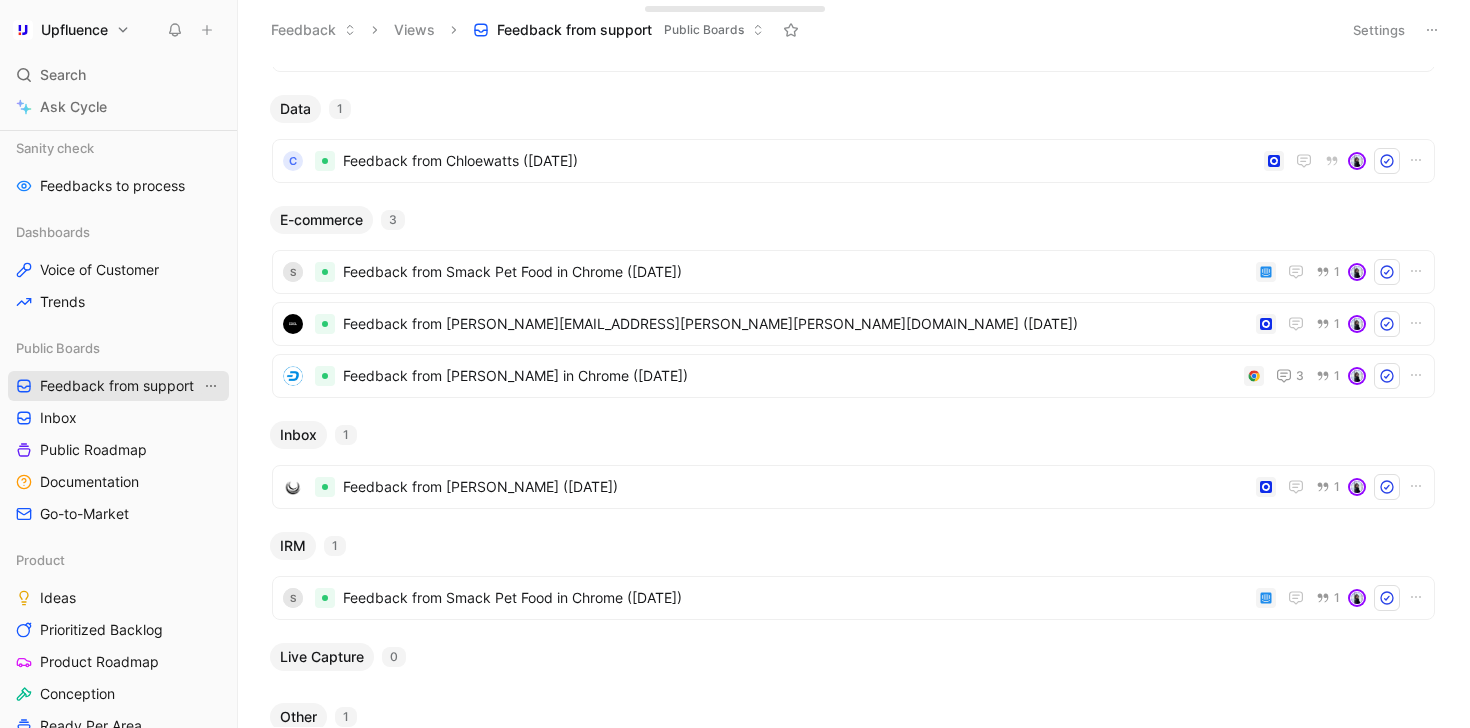 click 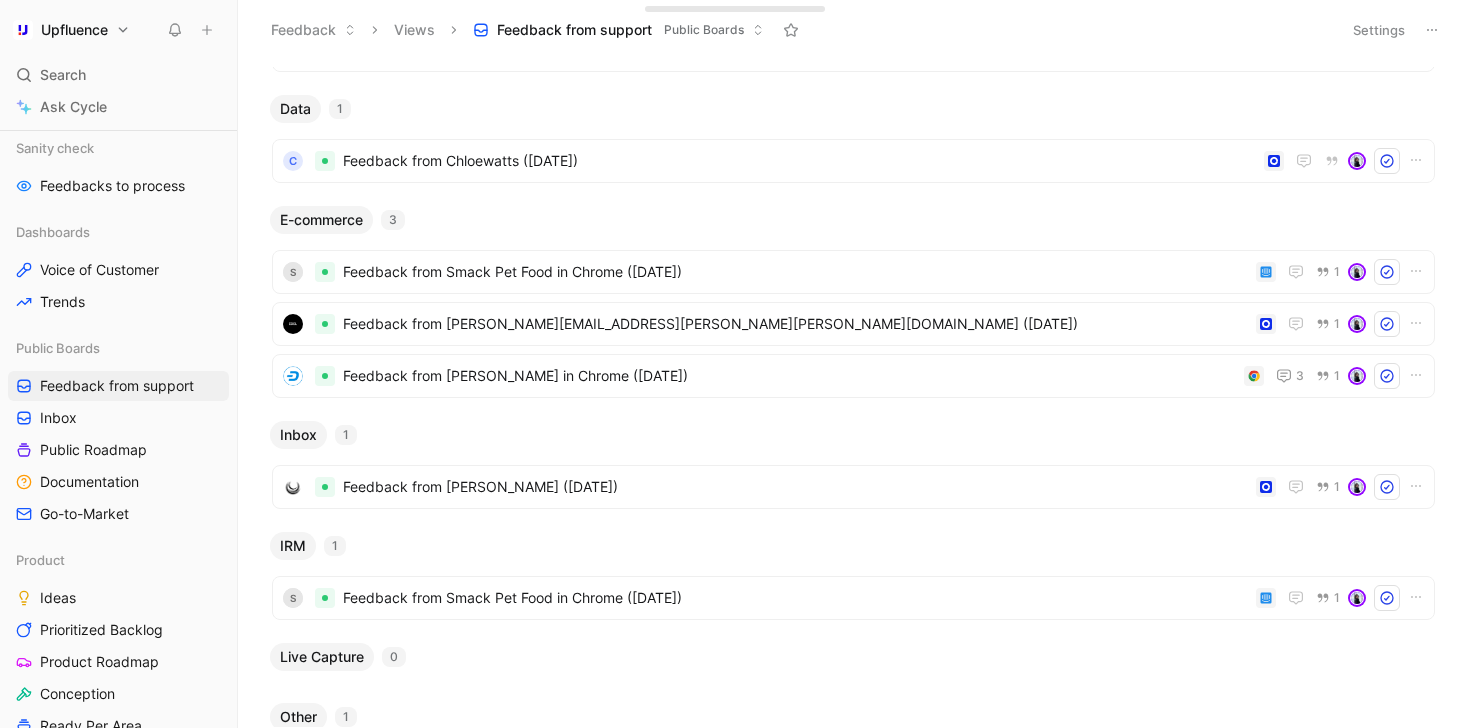 click on "Settings" at bounding box center [1379, 30] 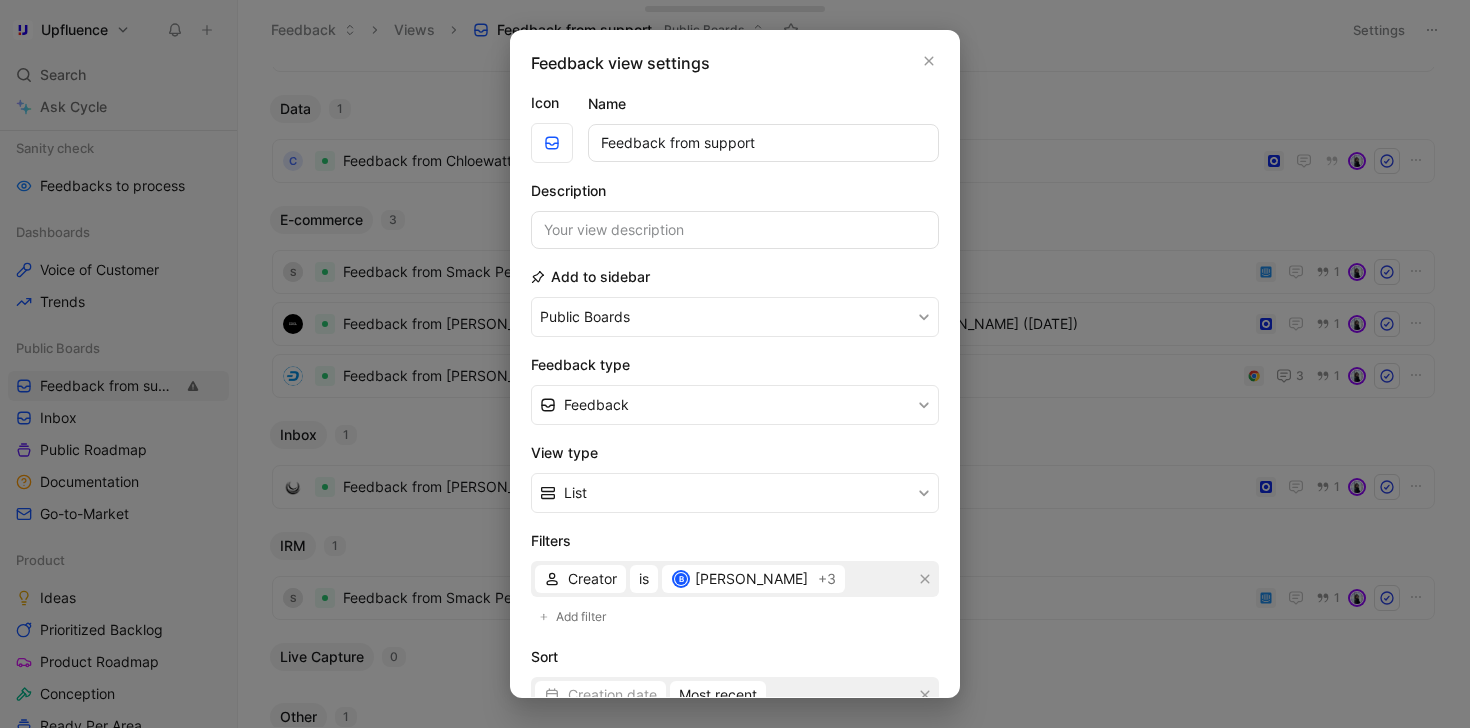 drag, startPoint x: 669, startPoint y: 144, endPoint x: 786, endPoint y: 144, distance: 117 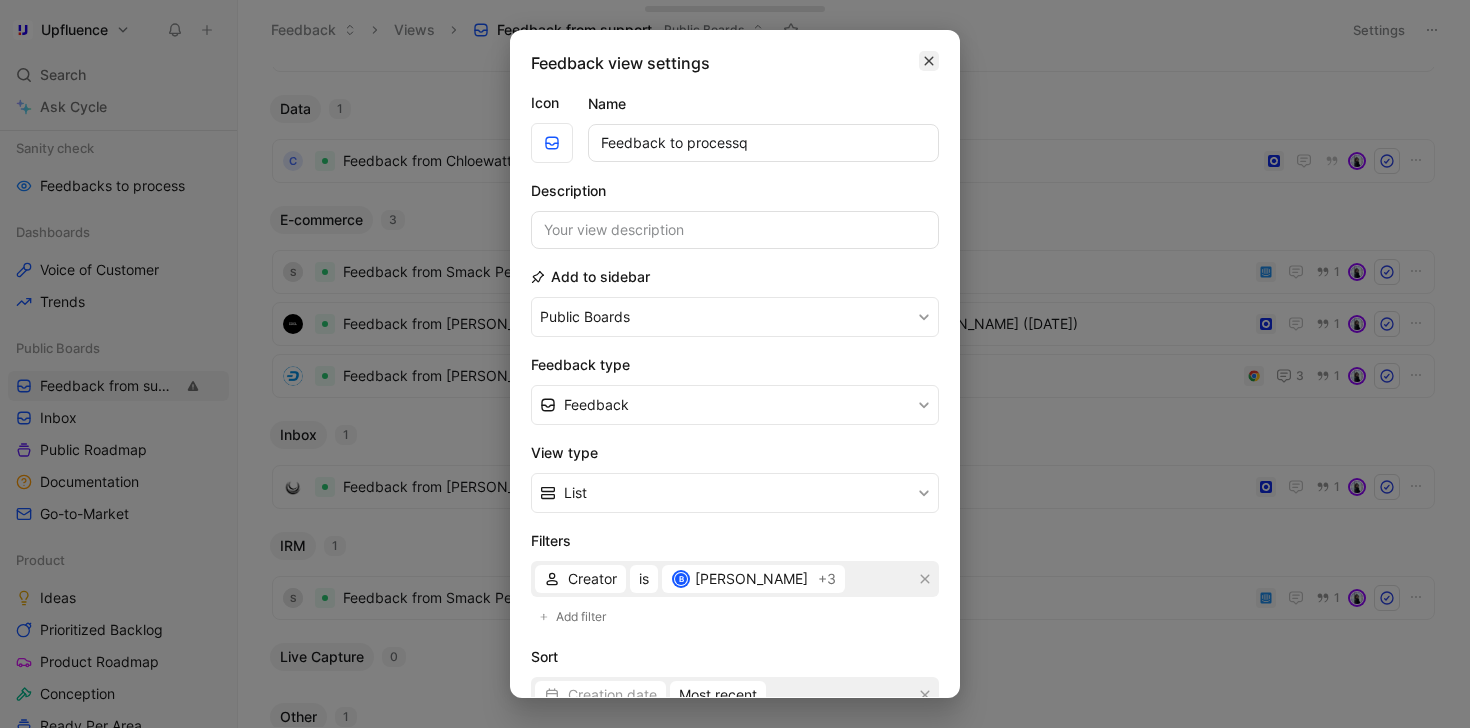 type on "Feedback to processq" 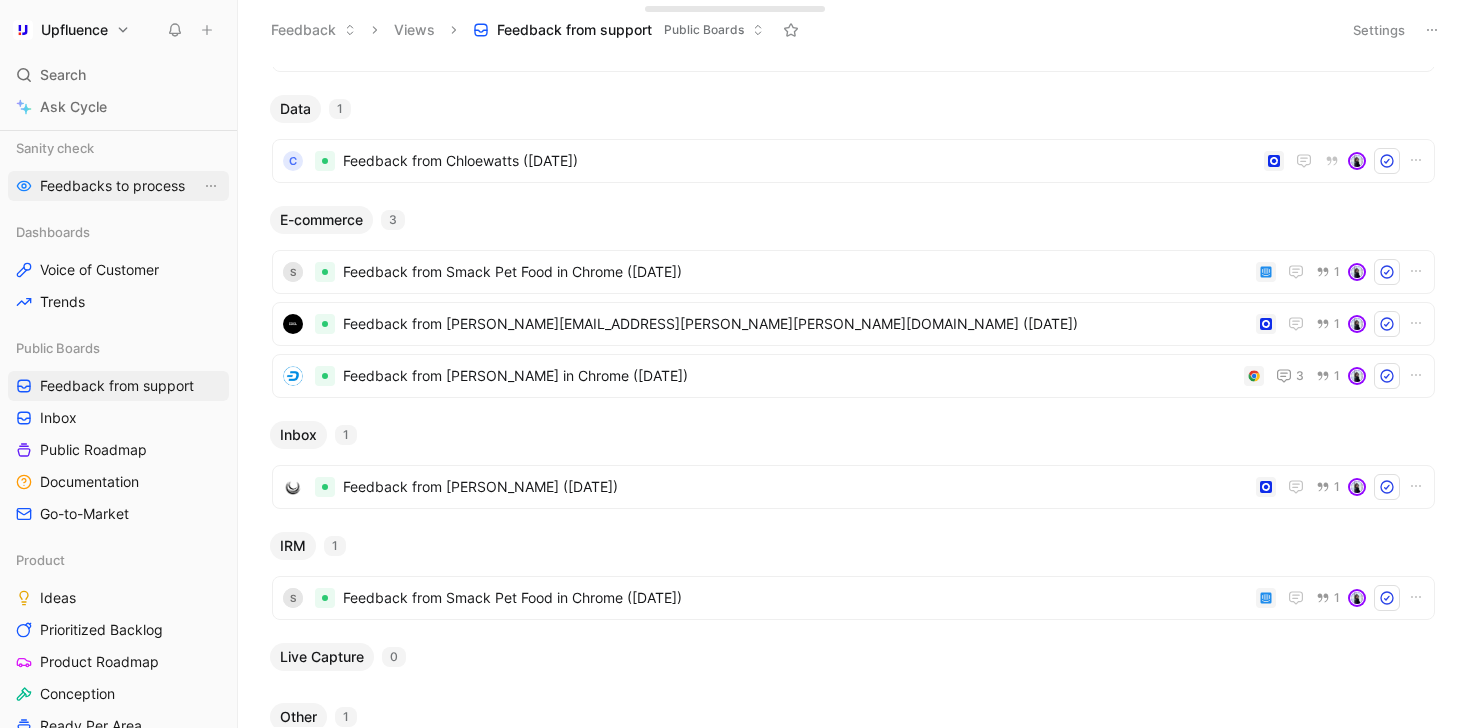 click on "Feedbacks to process" at bounding box center [112, 186] 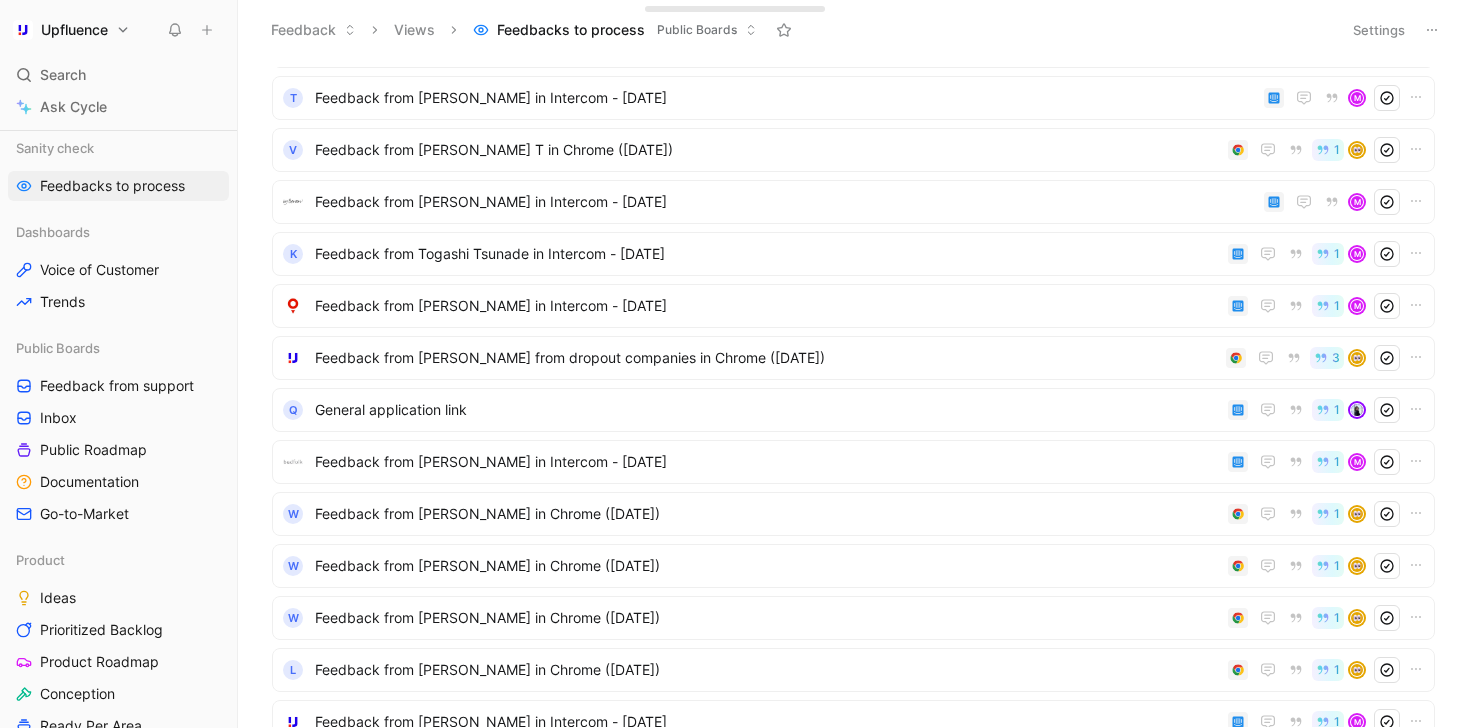 scroll, scrollTop: 464, scrollLeft: 0, axis: vertical 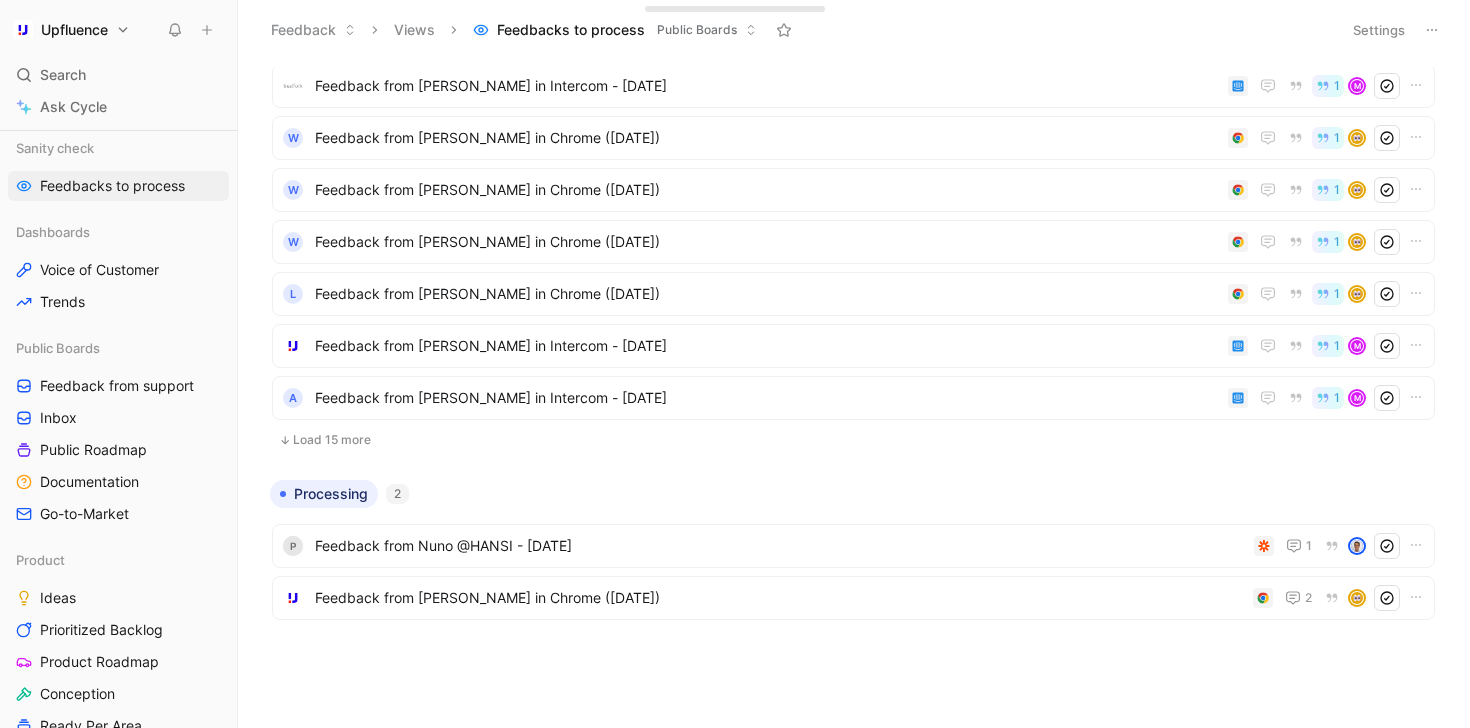 click on "Load 15 more" at bounding box center [853, 440] 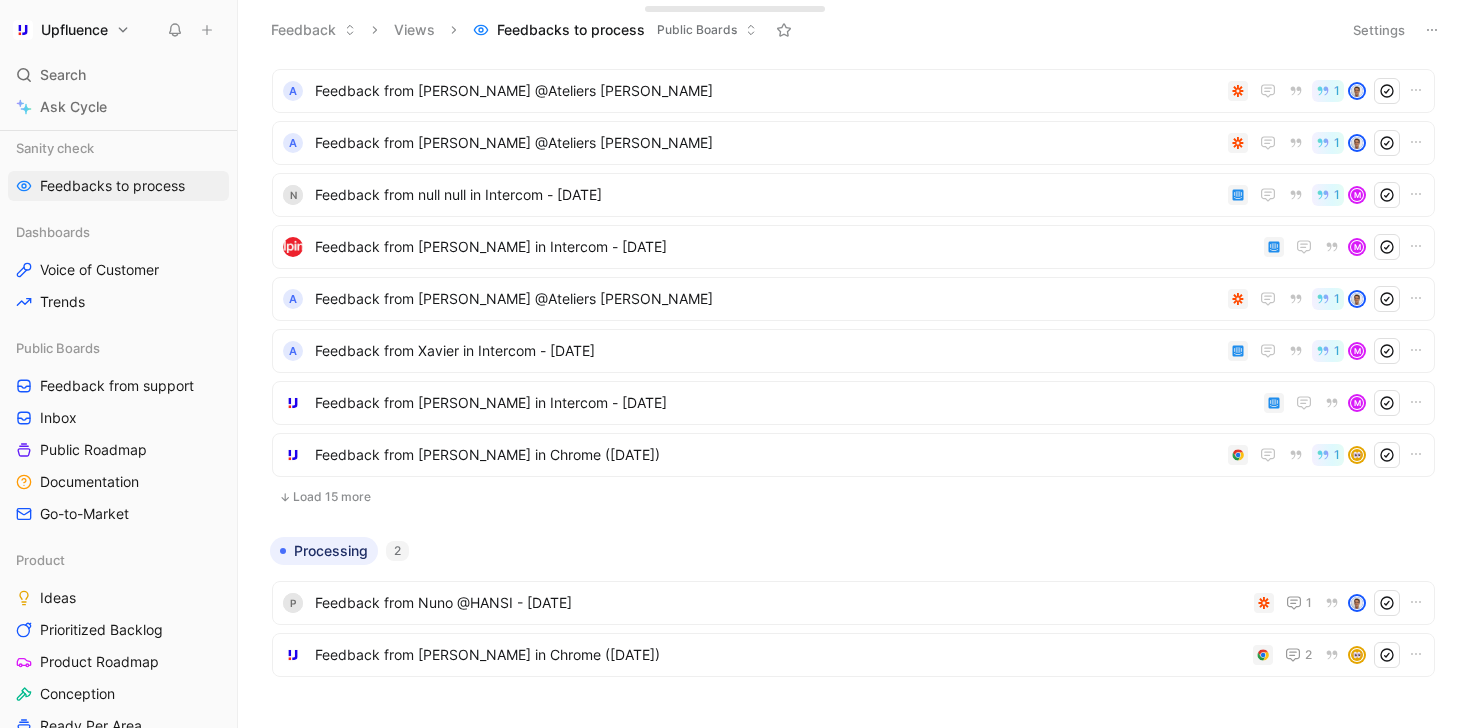 scroll, scrollTop: 1244, scrollLeft: 0, axis: vertical 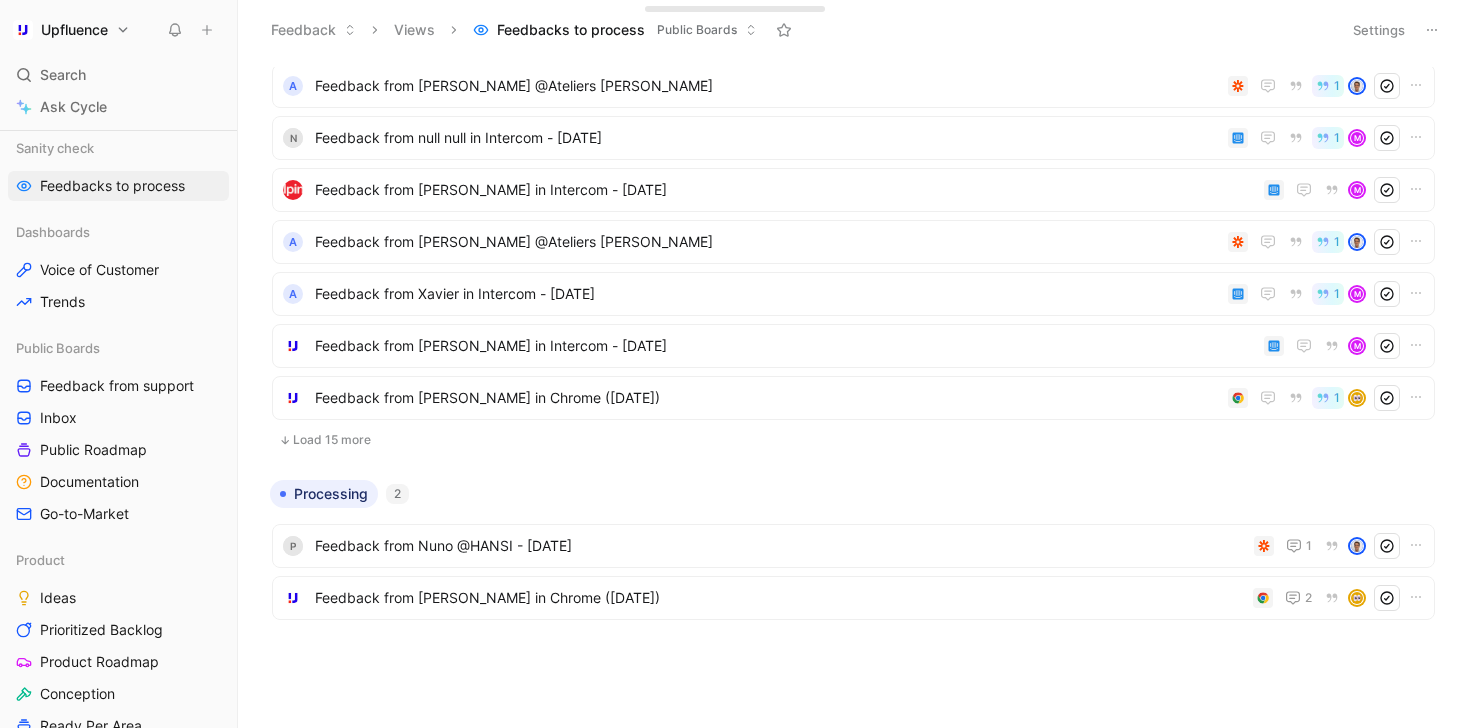 click on "K Feedback from [PERSON_NAME] in Intercom - [DATE] 1 M E Feedback from [PERSON_NAME] in Intercom - [DATE] 11 M Feedback from [PERSON_NAME] in Intercom - [DATE] 2 M O Feedback from [PERSON_NAME] in Intercom - [DATE] 1 M T Feedback from [PERSON_NAME] in Intercom - [DATE] M D Feedback from [PERSON_NAME]  @Zion Health - Upfluence 1 A Feedback from Xavier @Ateliers [PERSON_NAME] 1 A Feedback from Xavier @Ateliers [PERSON_NAME] 1 A Feedback from Xavier @Ateliers Auguste - Upfluence 1 n Feedback from null null in Intercom - [DATE] 1 M Feedback from [PERSON_NAME] in Intercom - [DATE] M A Feedback from Xavier @Ateliers Auguste - Upfluence 1 A Feedback from [PERSON_NAME] in Intercom - [DATE] 1 M Feedback from [PERSON_NAME] in Intercom - [DATE] M Feedback from [PERSON_NAME] in Chrome ([DATE]) 1 Load 15 more" at bounding box center [853, -337] 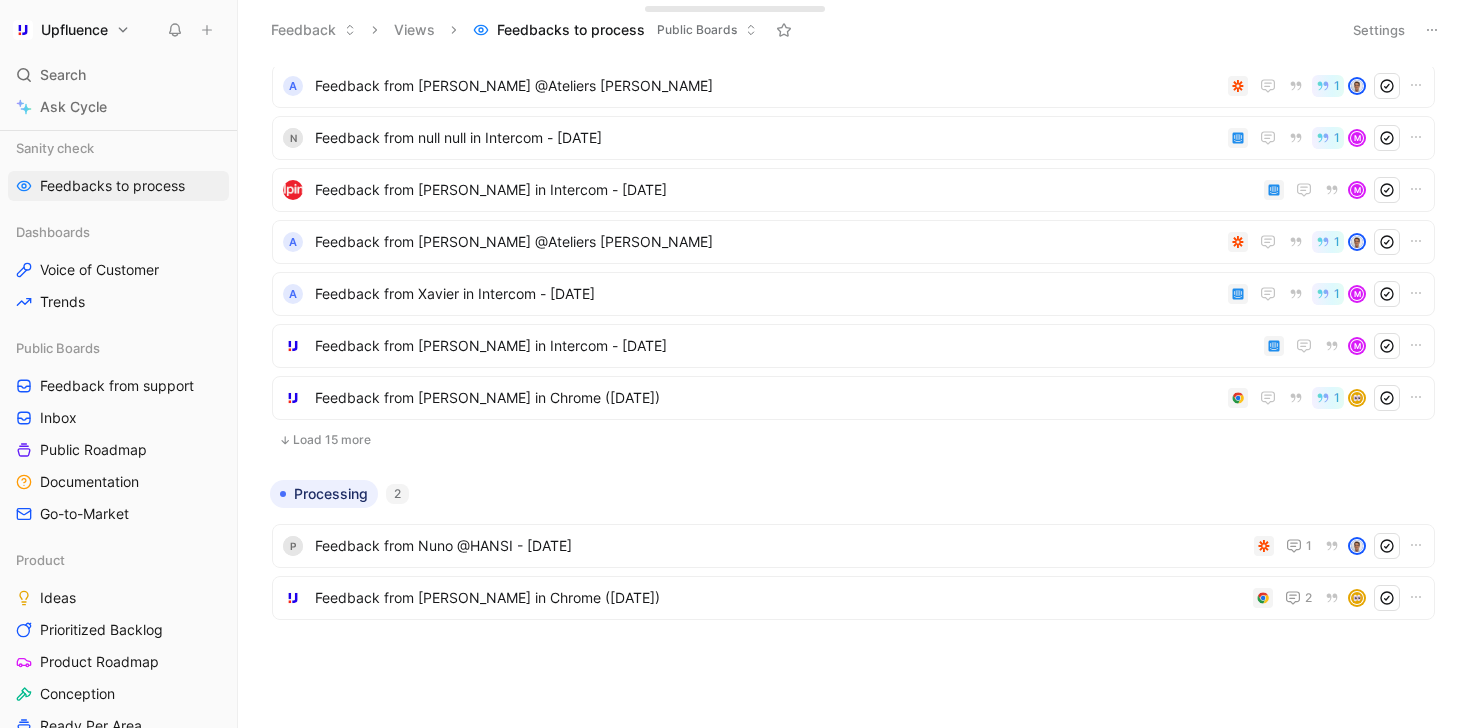 click on "Load 15 more" at bounding box center [853, 440] 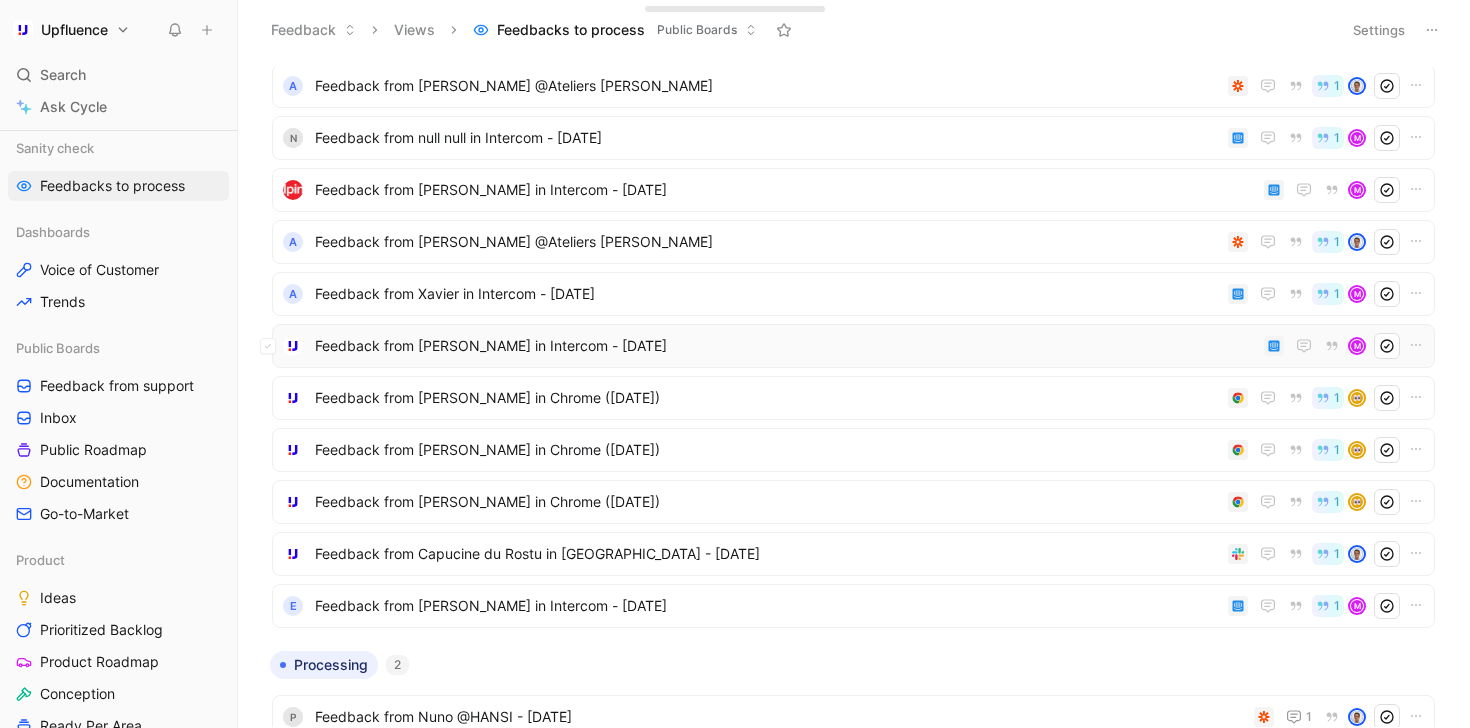 click on "Feedback from [PERSON_NAME] in Intercom - [DATE]" at bounding box center [785, 346] 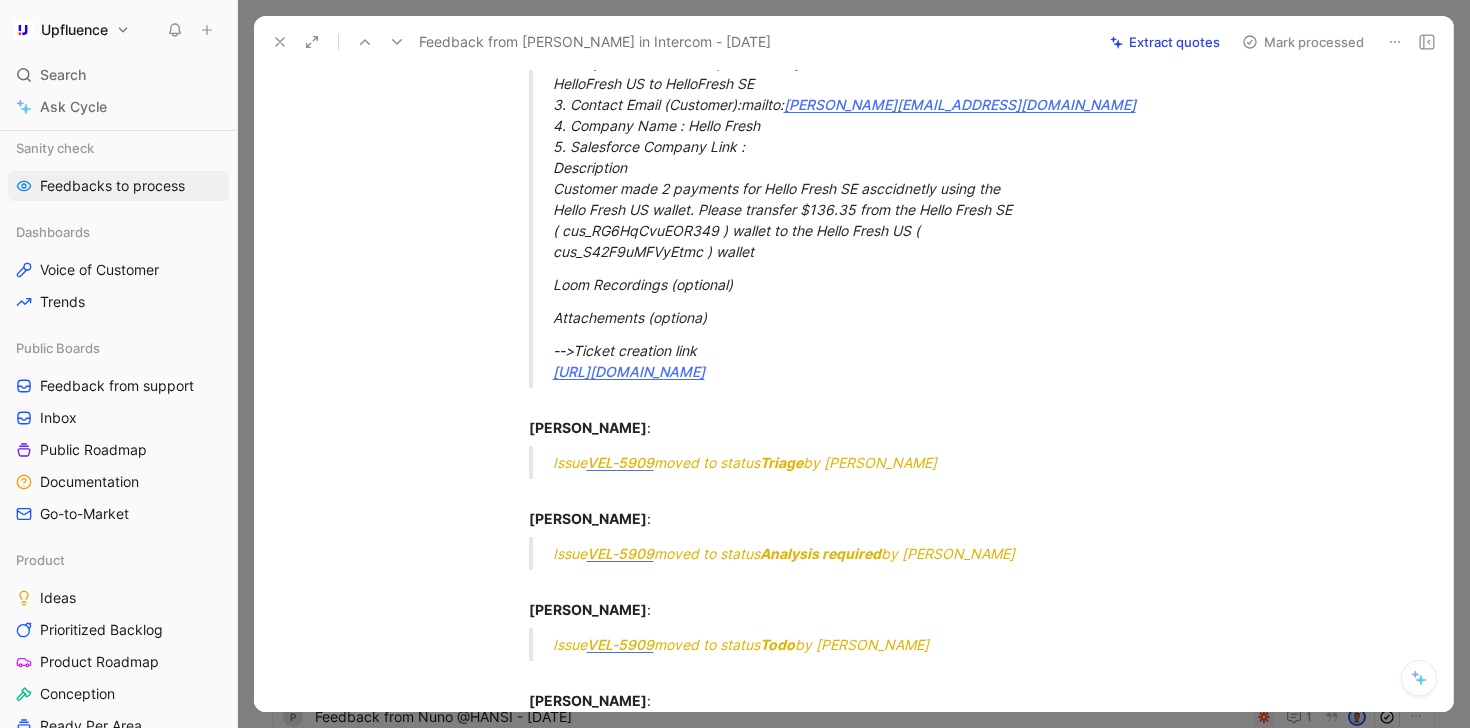 scroll, scrollTop: 0, scrollLeft: 0, axis: both 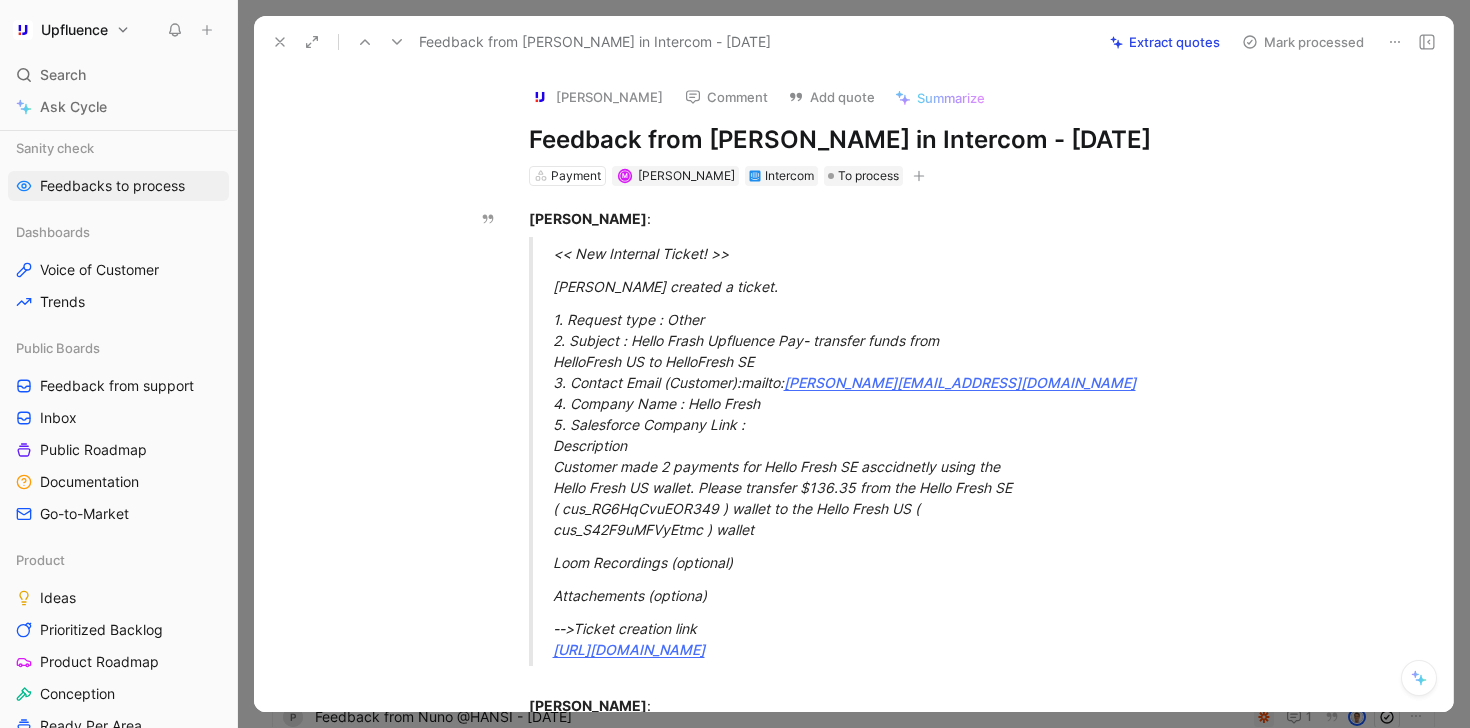 click on "Mark processed" at bounding box center (1303, 42) 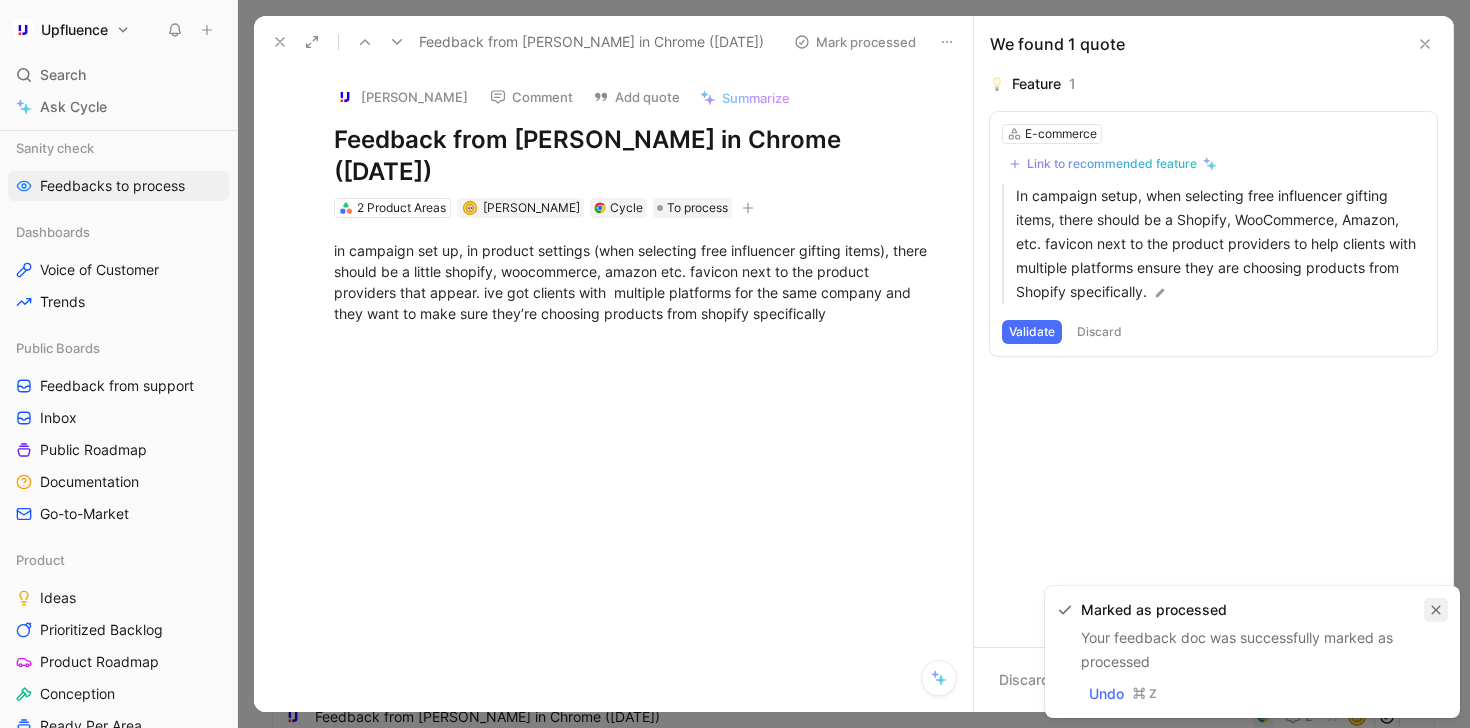 click 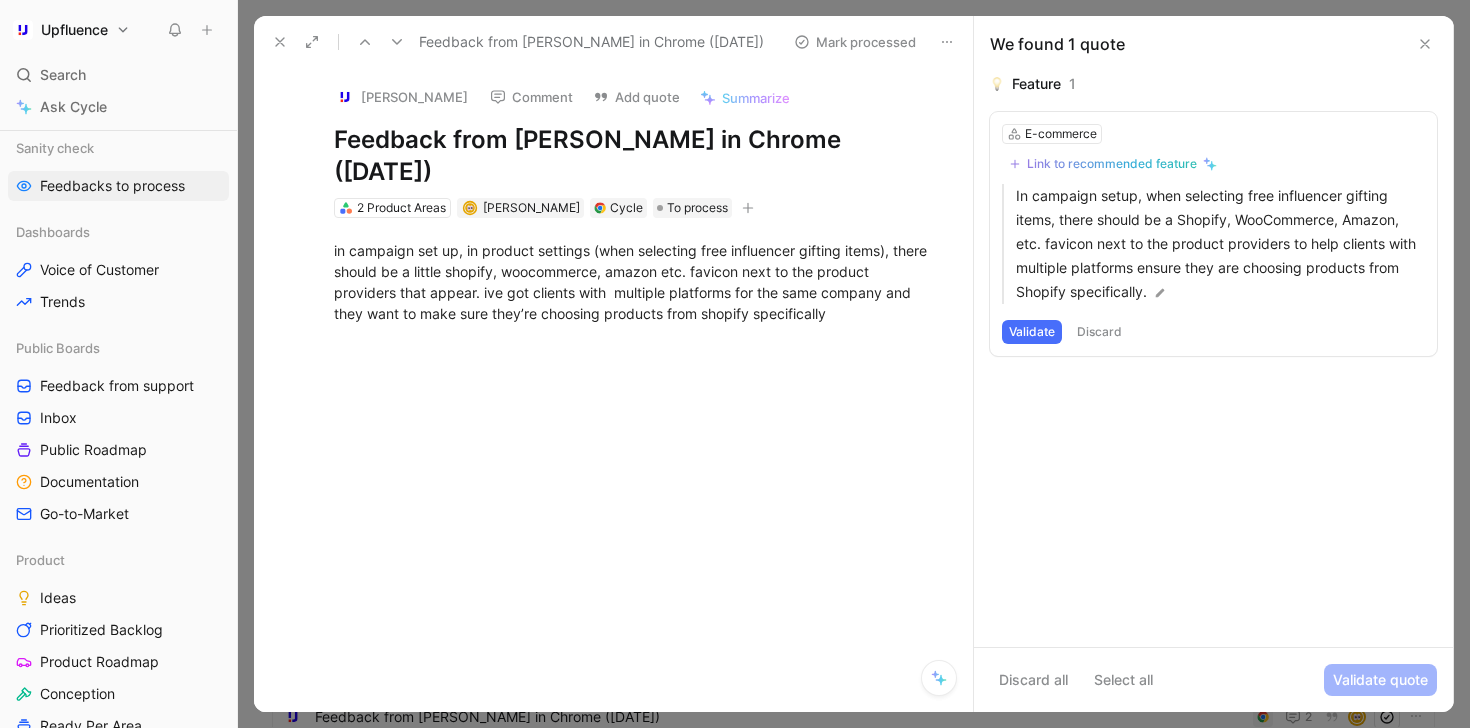 click 